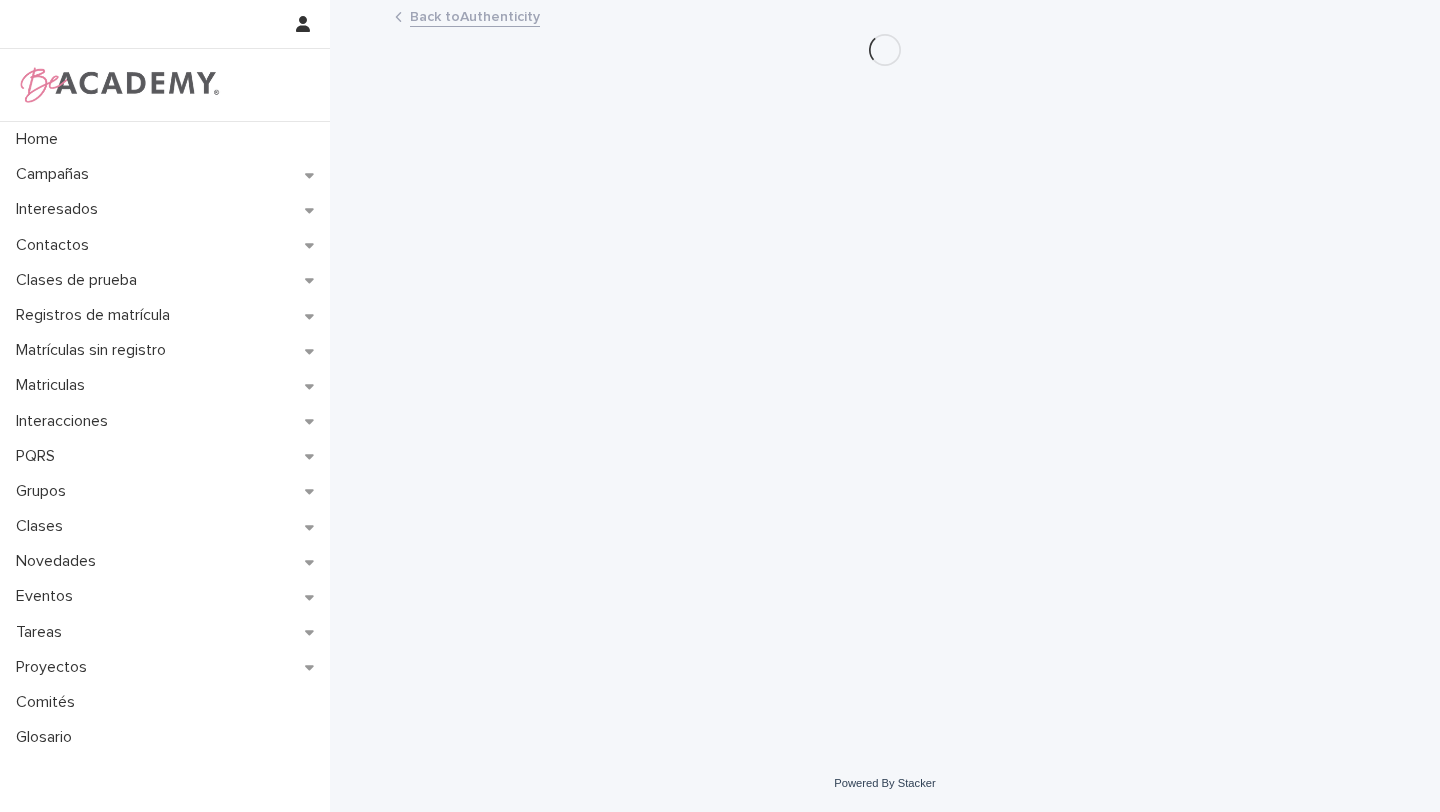 scroll, scrollTop: 0, scrollLeft: 0, axis: both 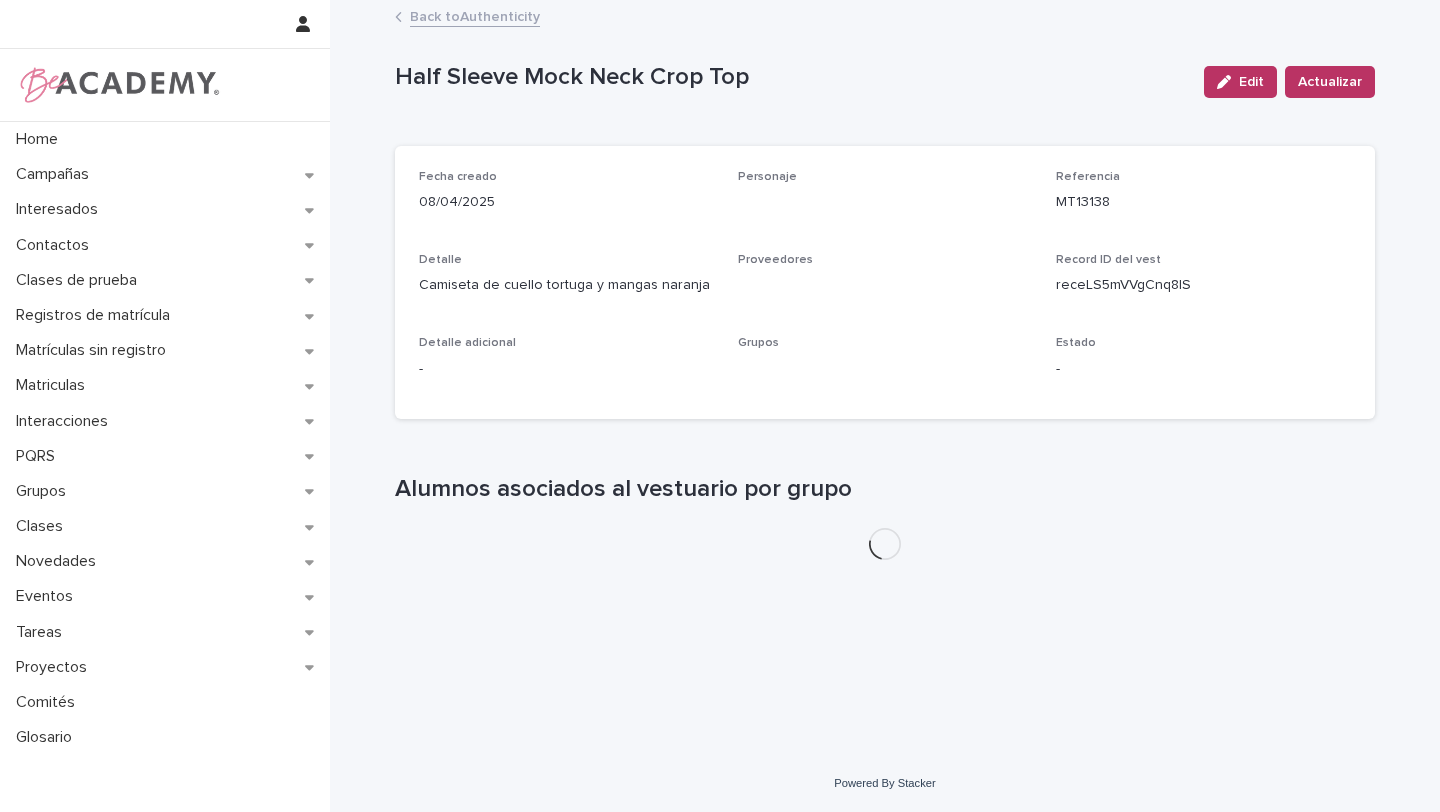 click on "Back to  Authenticity" at bounding box center (475, 15) 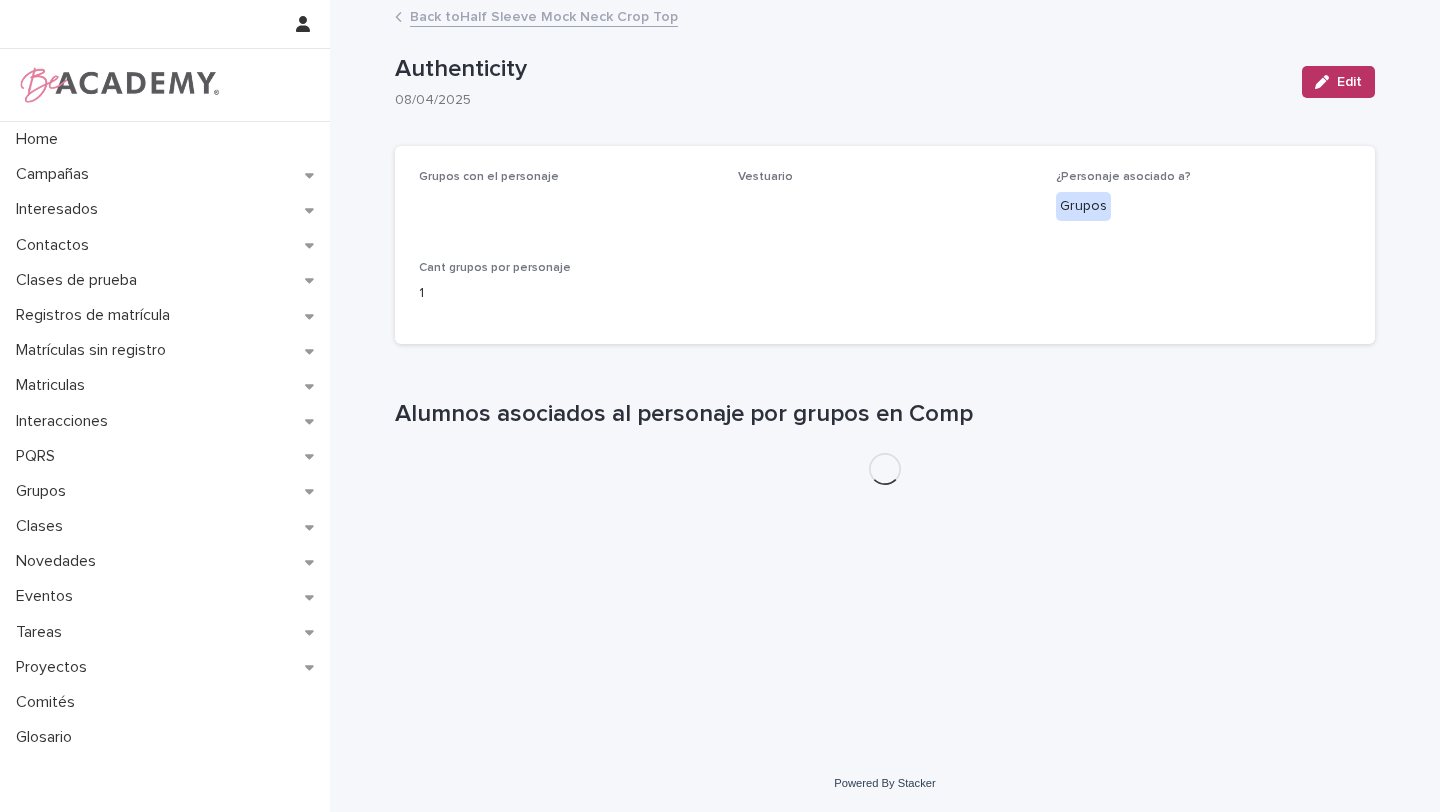 click on "Back to  Half Sleeve Mock Neck Crop Top" at bounding box center [544, 15] 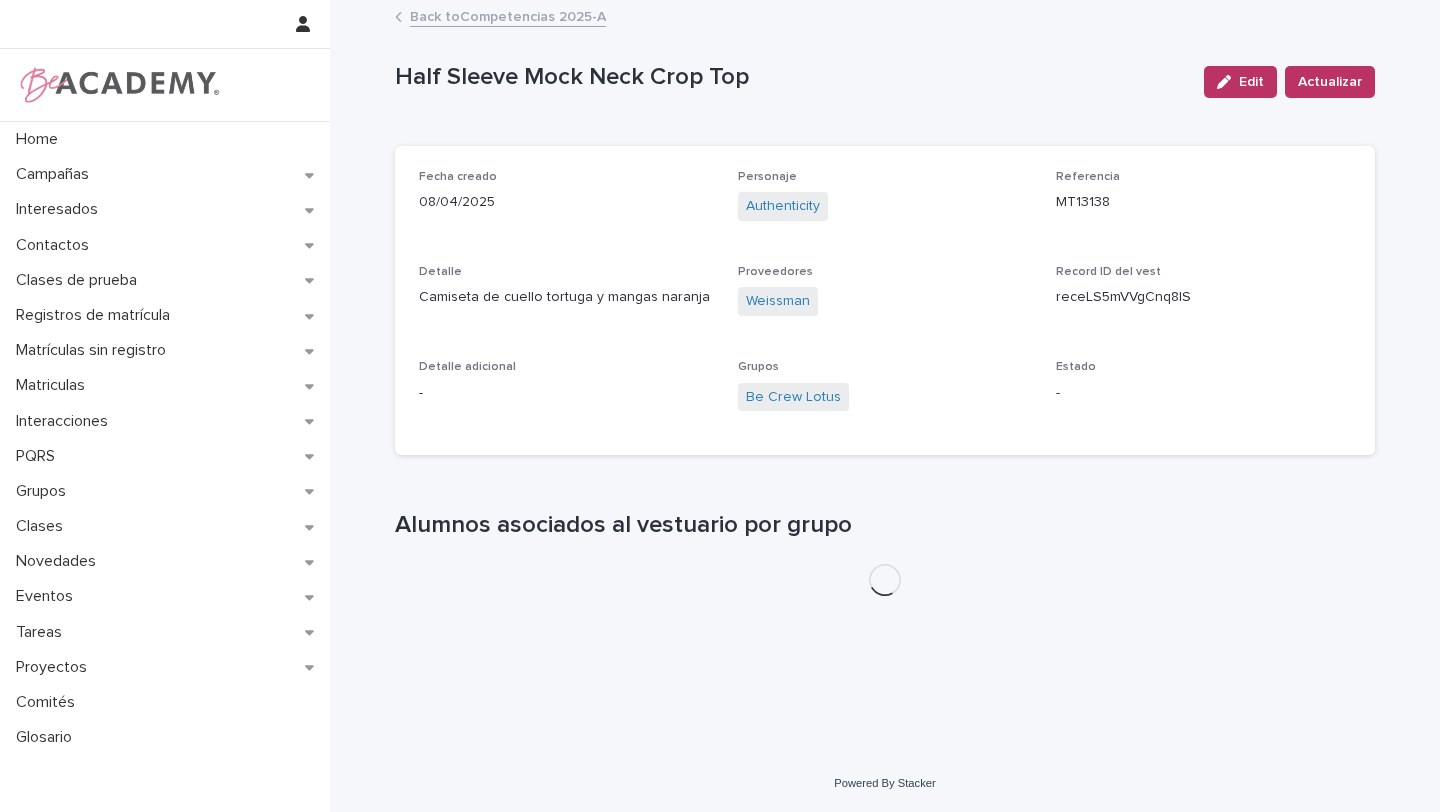 click on "Back to  Competencias 2025-A" at bounding box center (508, 15) 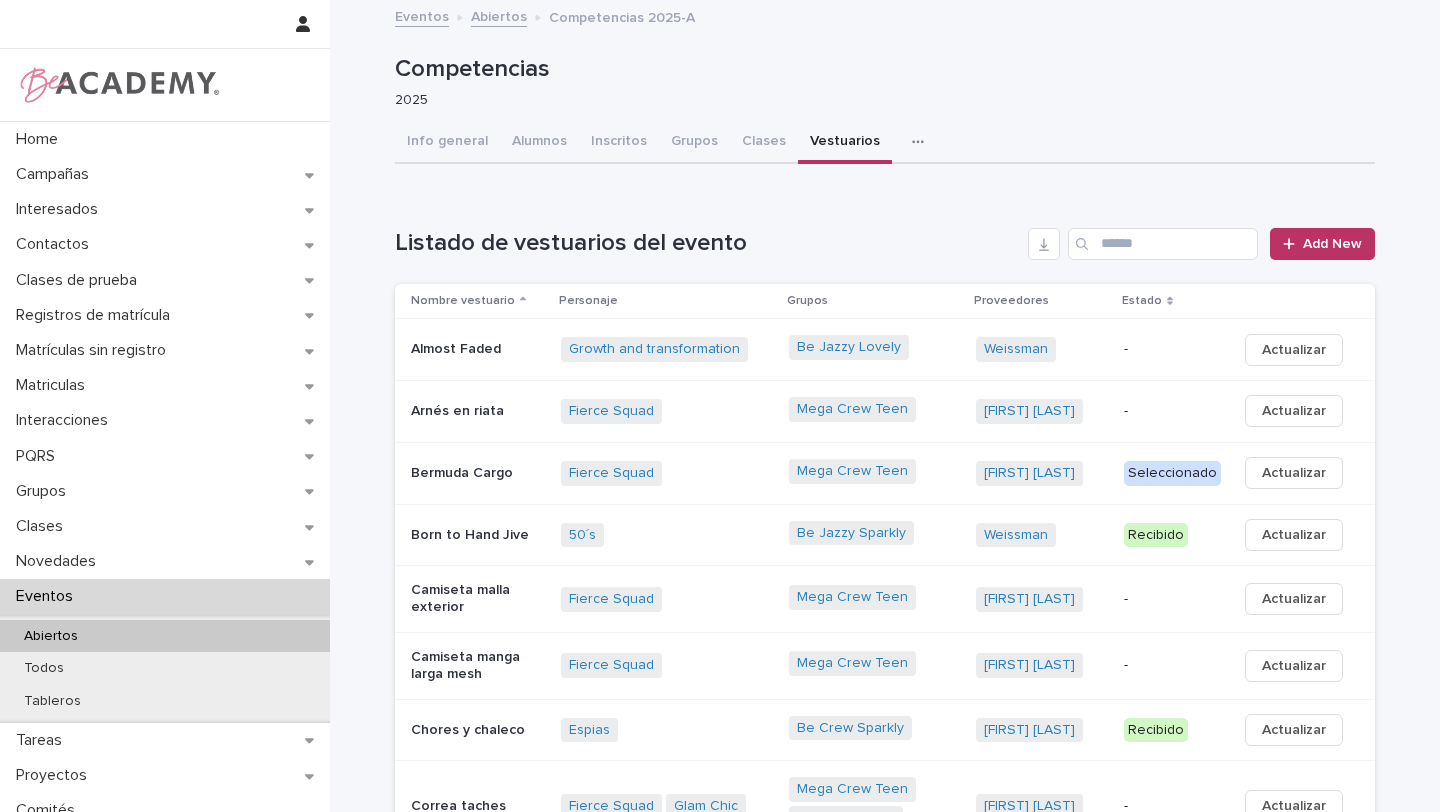 click 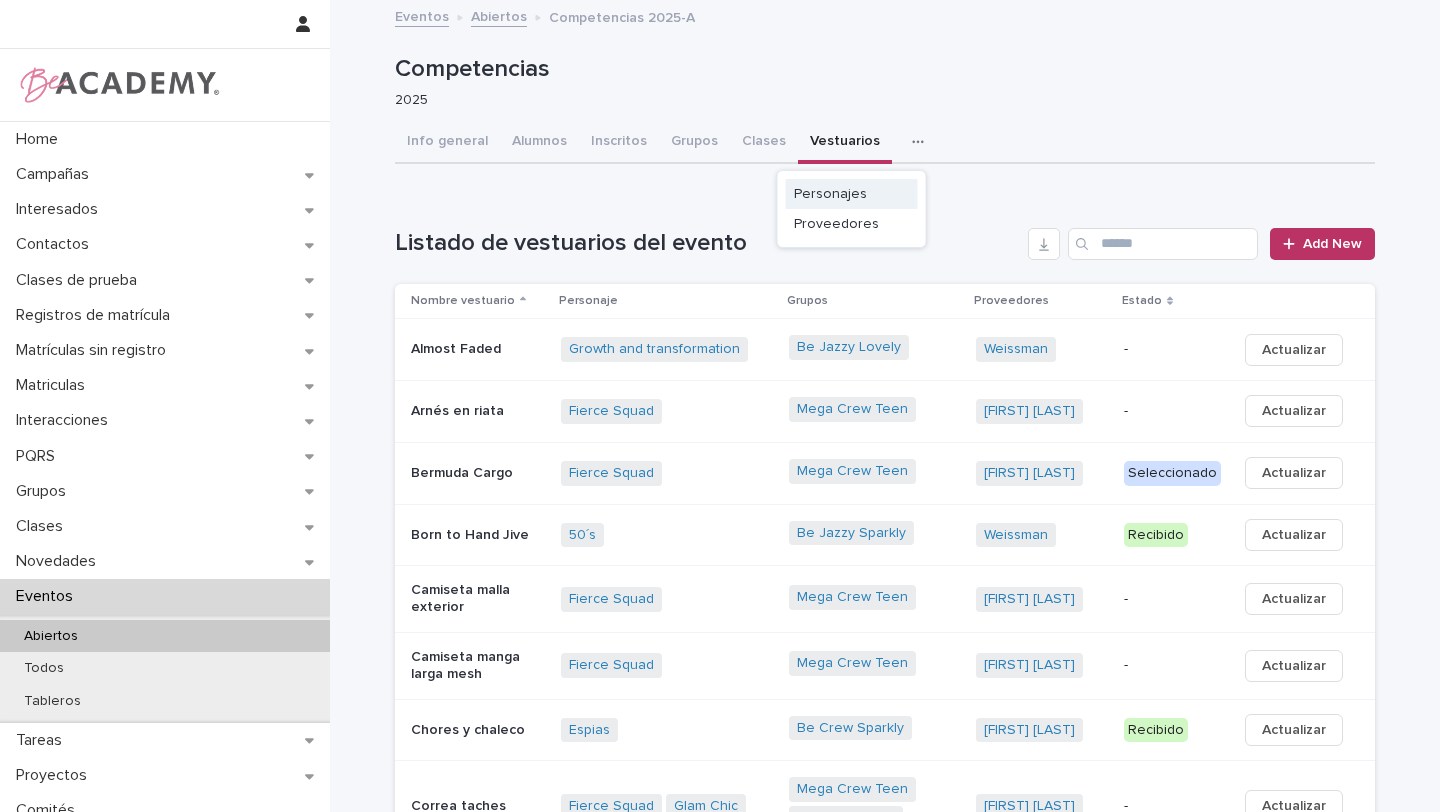 click on "Personajes" at bounding box center [852, 194] 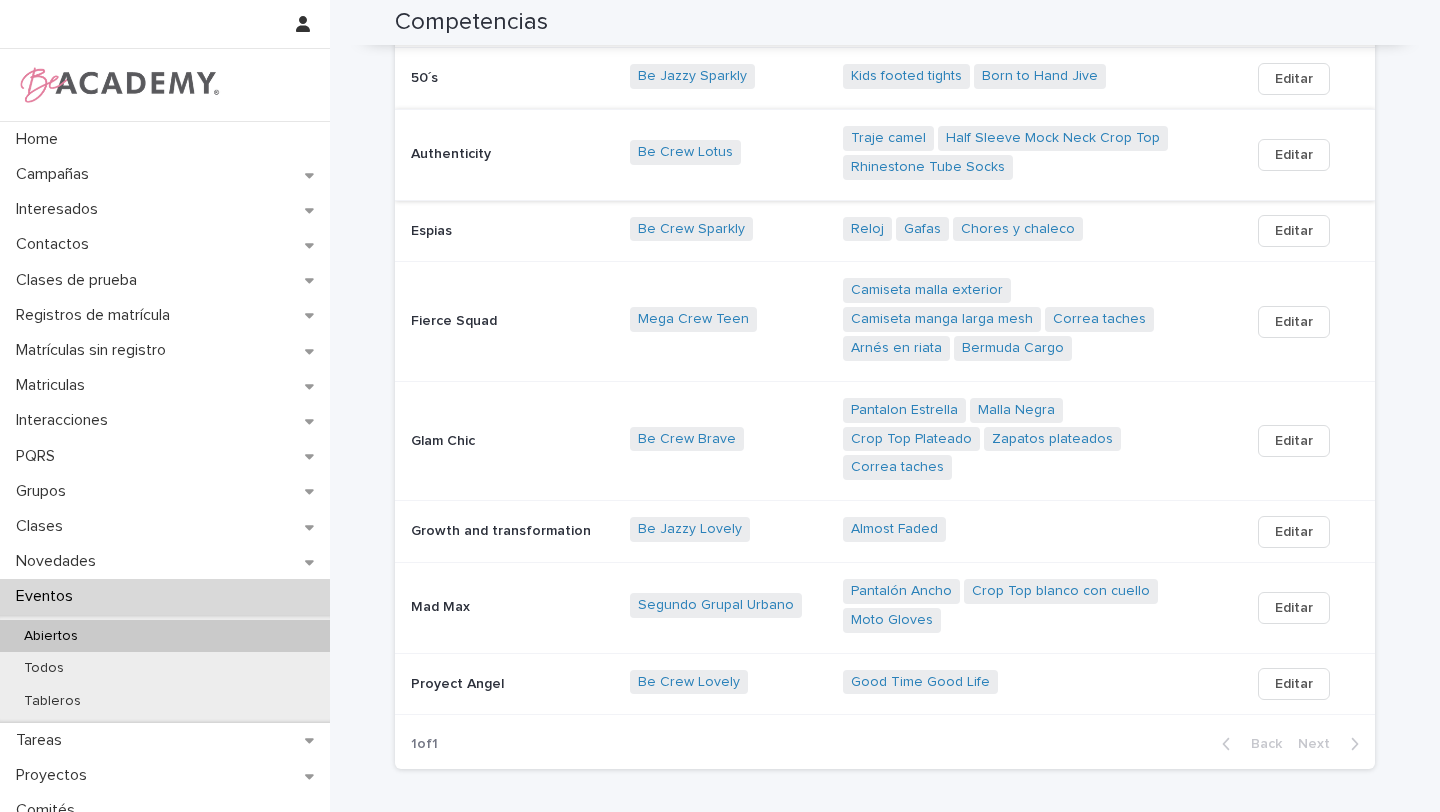 scroll, scrollTop: 277, scrollLeft: 0, axis: vertical 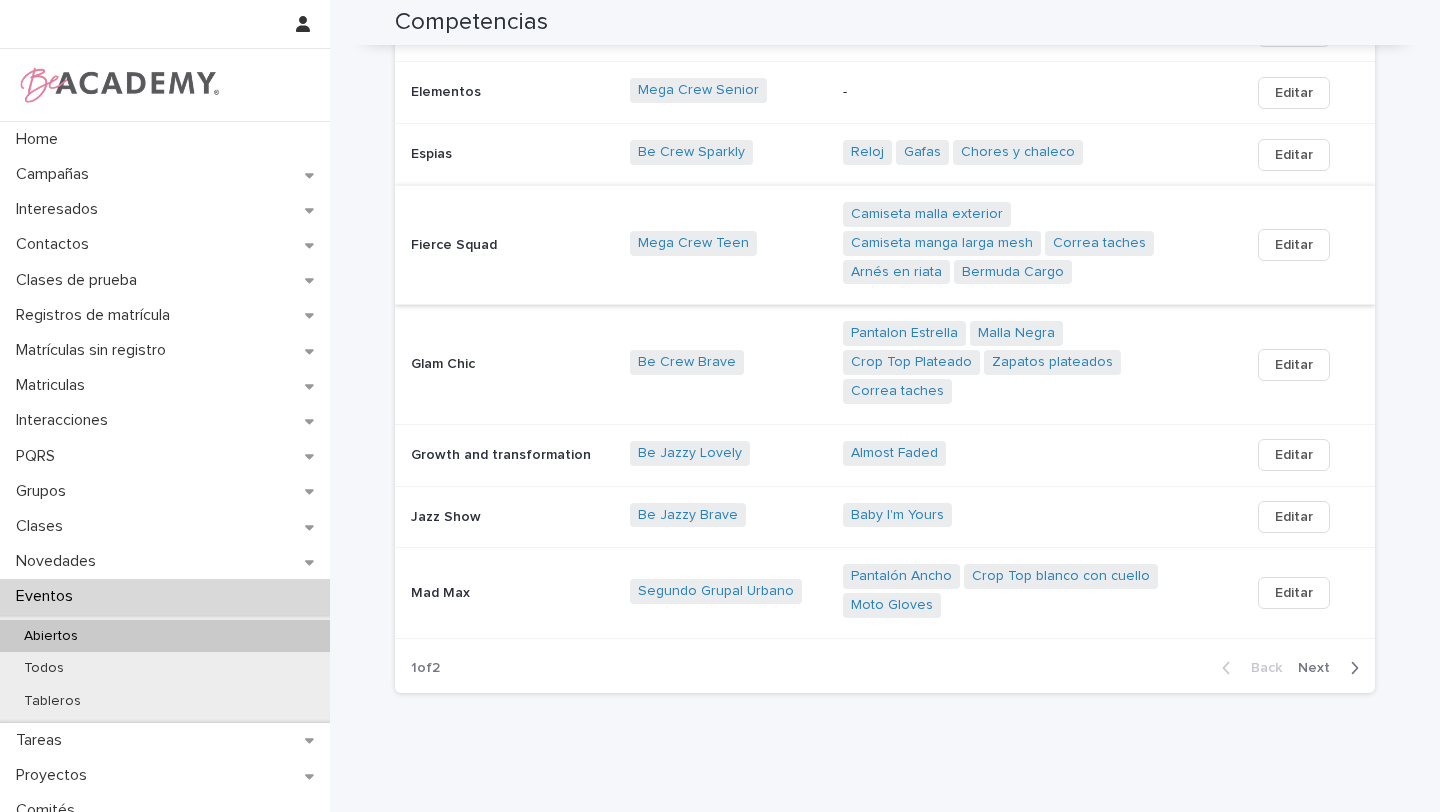 click 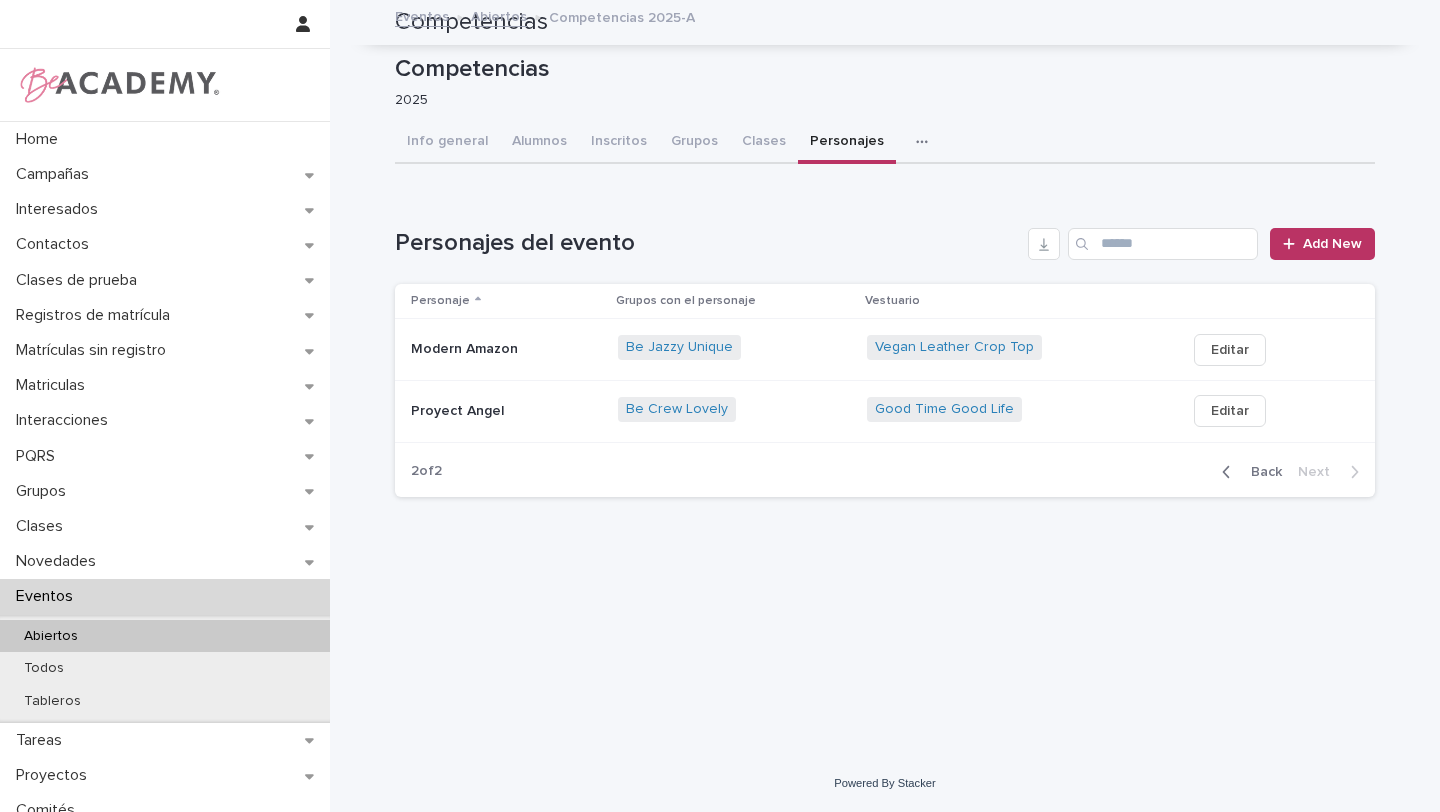 scroll, scrollTop: 0, scrollLeft: 0, axis: both 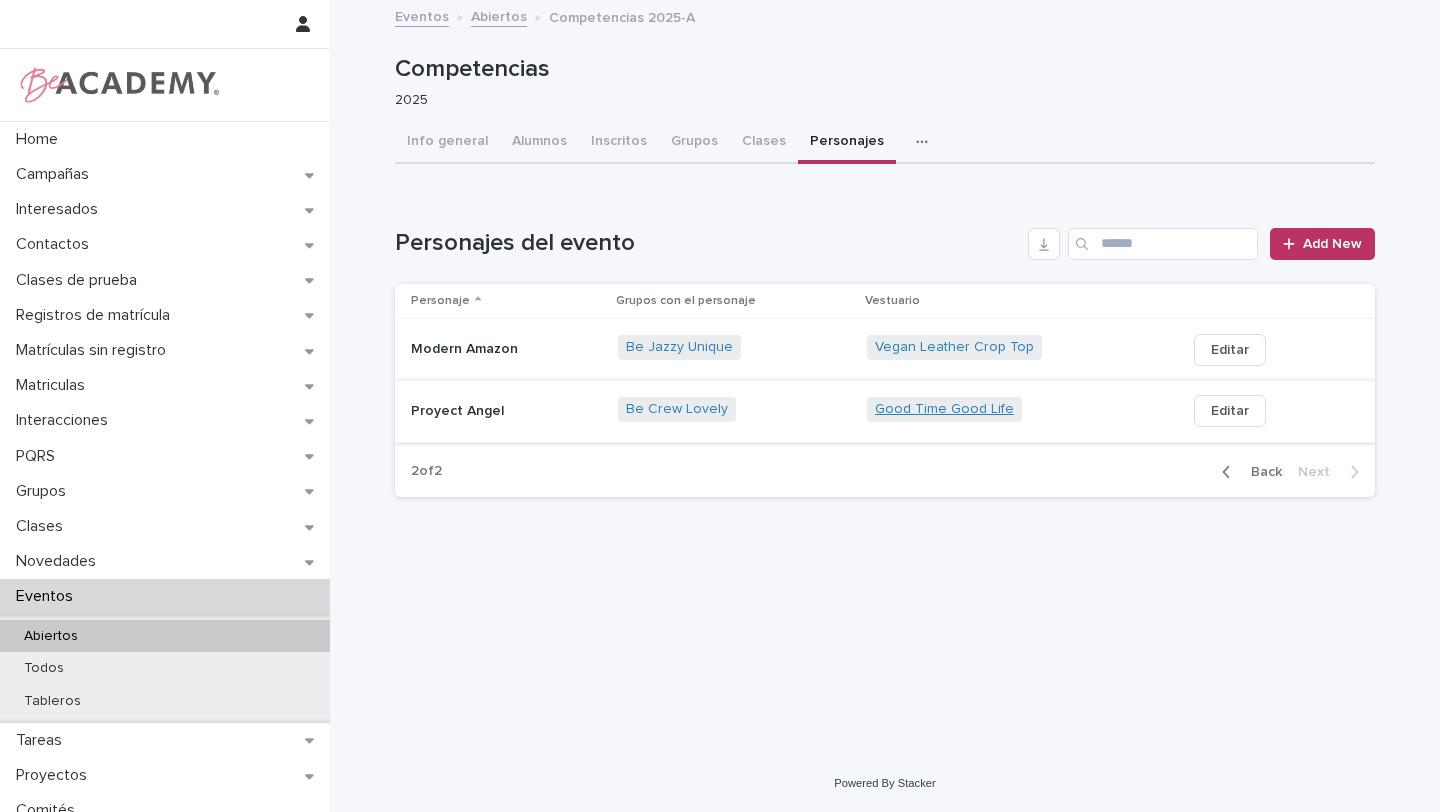click on "Good Time Good Life" at bounding box center [944, 409] 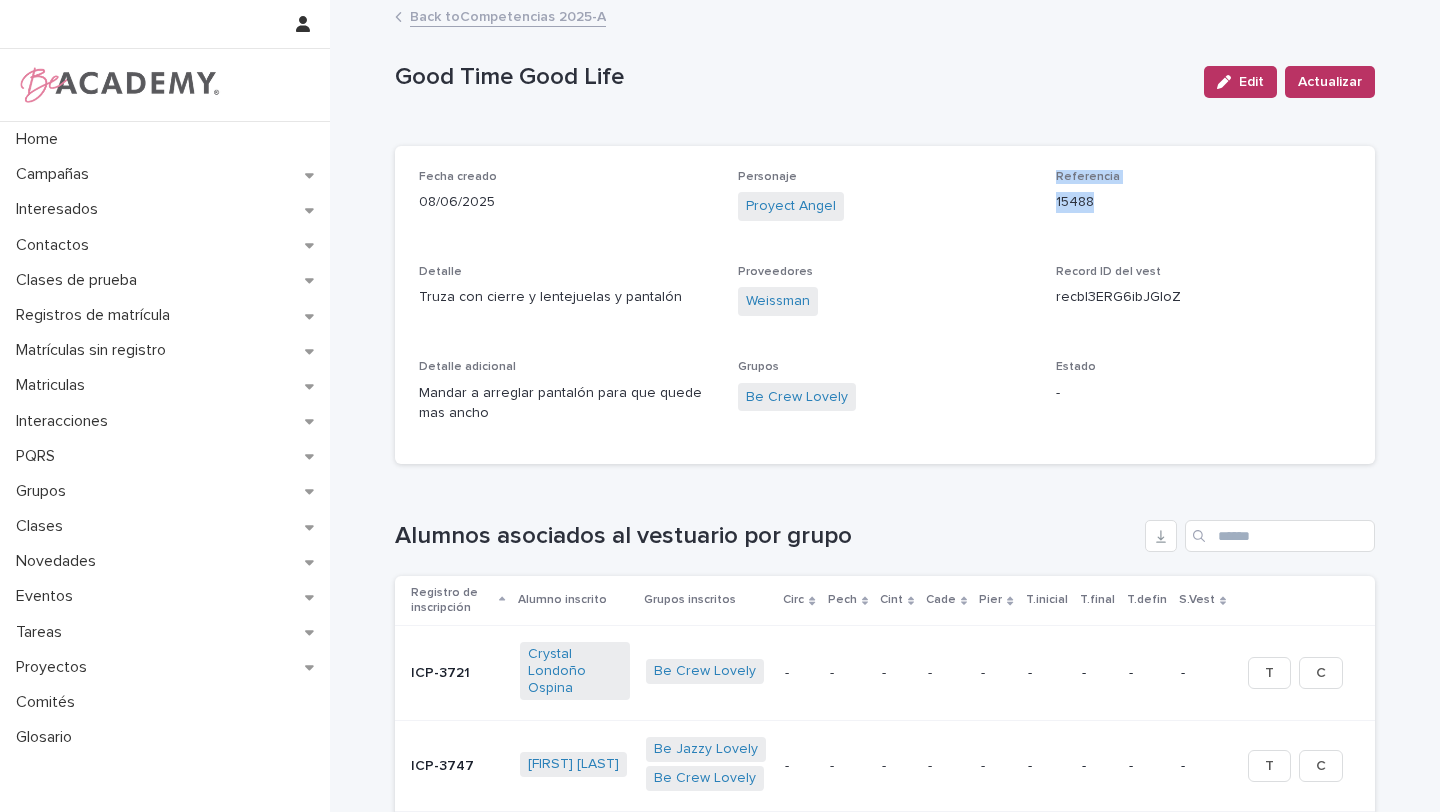 drag, startPoint x: 1102, startPoint y: 202, endPoint x: 1032, endPoint y: 207, distance: 70.178345 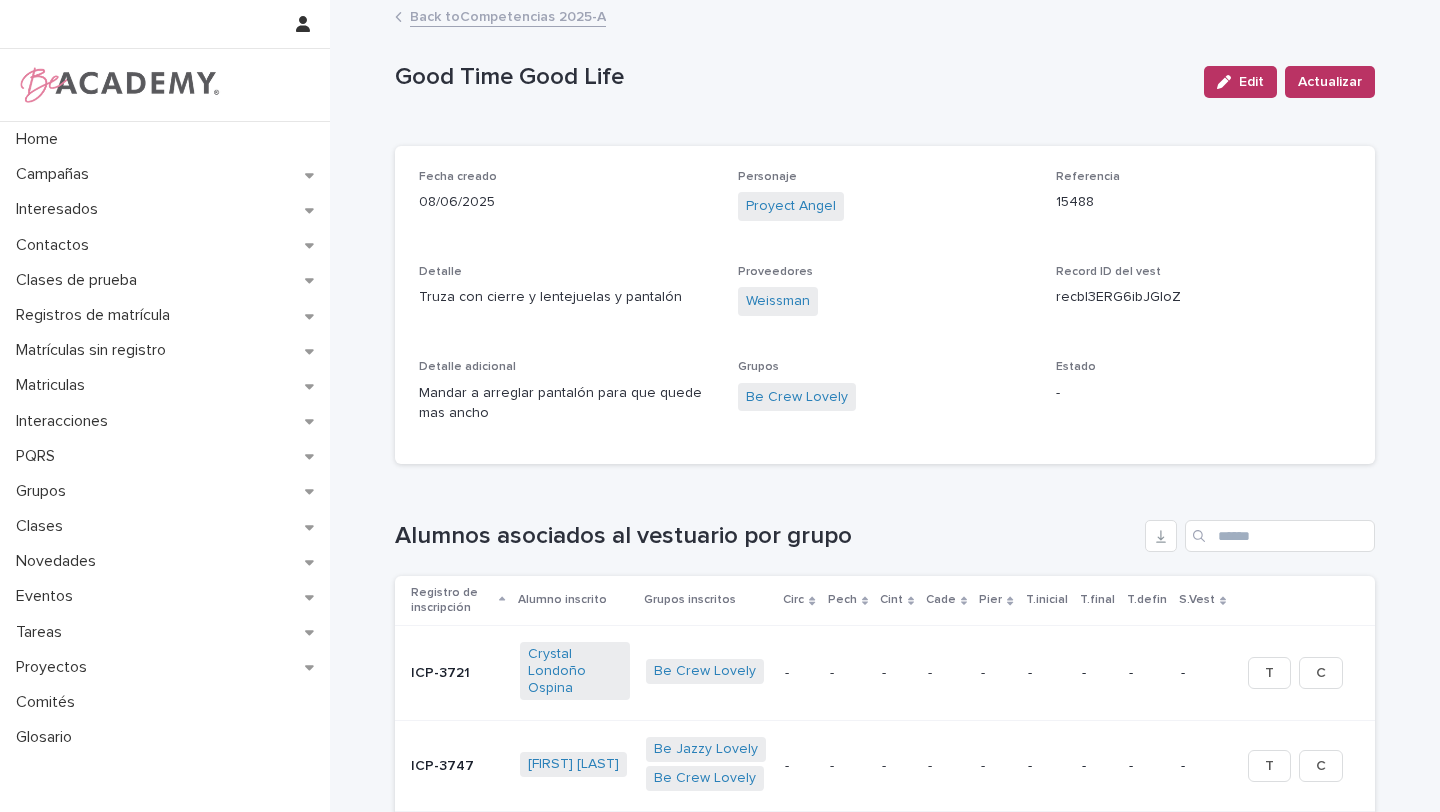 click on "15488" at bounding box center (1203, 202) 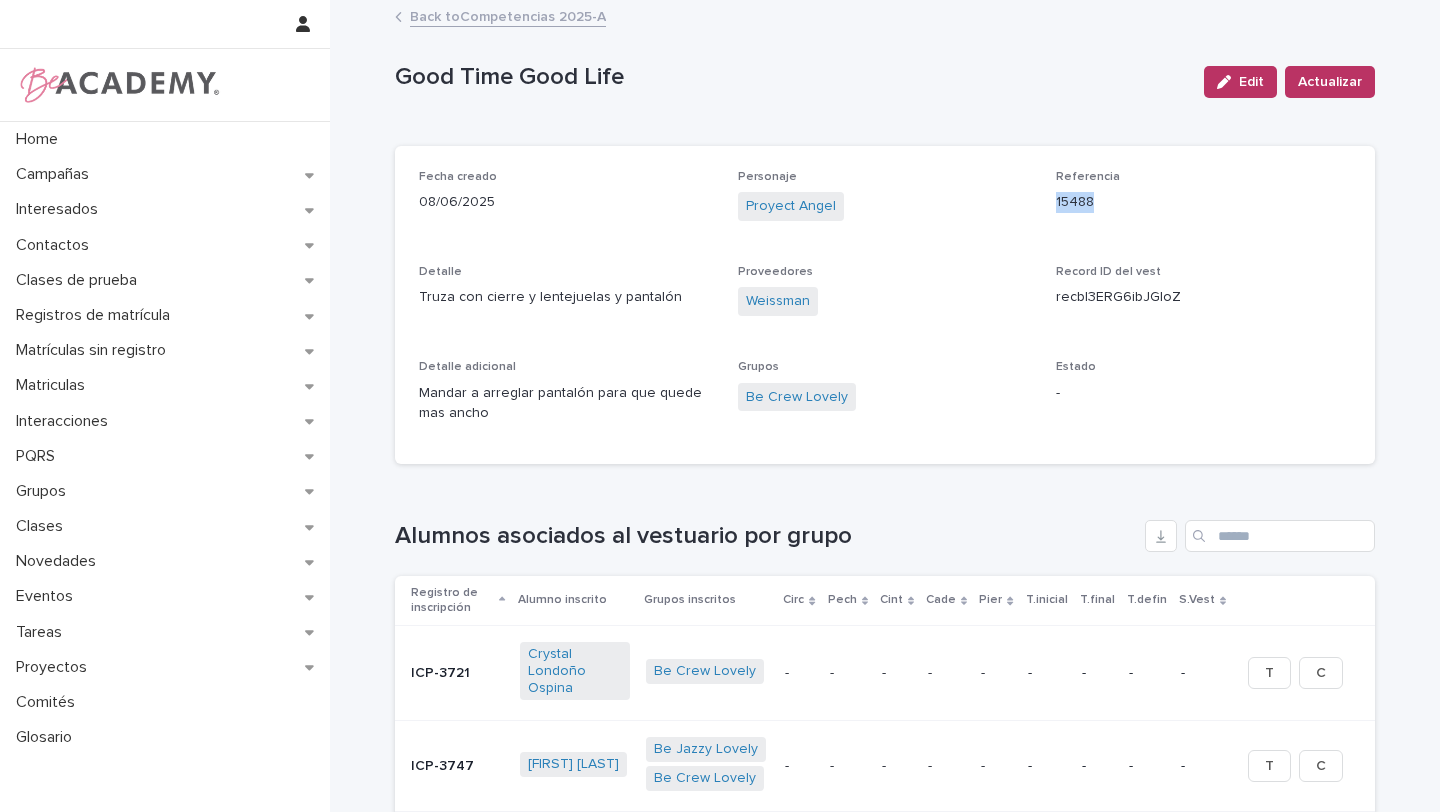drag, startPoint x: 1091, startPoint y: 200, endPoint x: 1050, endPoint y: 202, distance: 41.04875 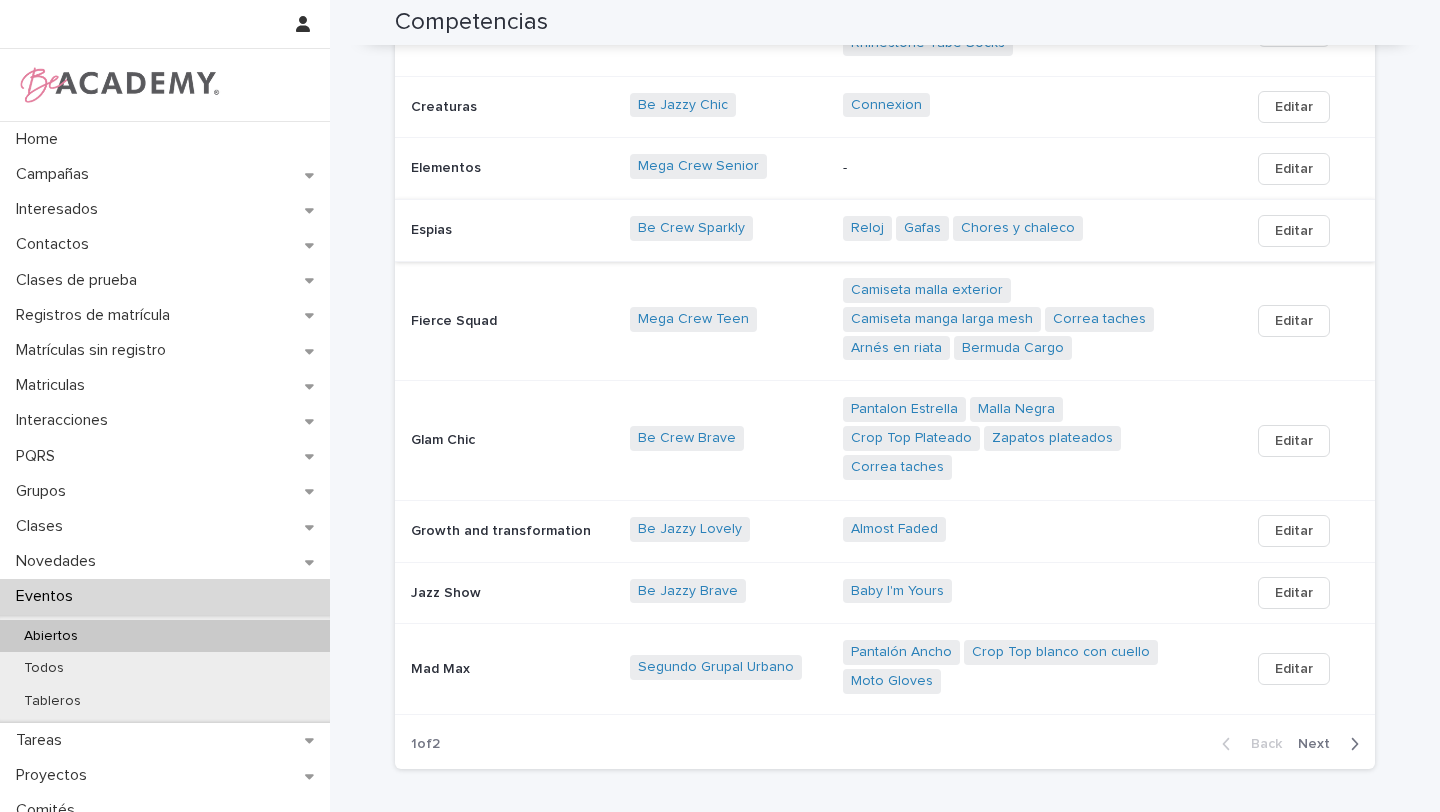 scroll, scrollTop: 459, scrollLeft: 0, axis: vertical 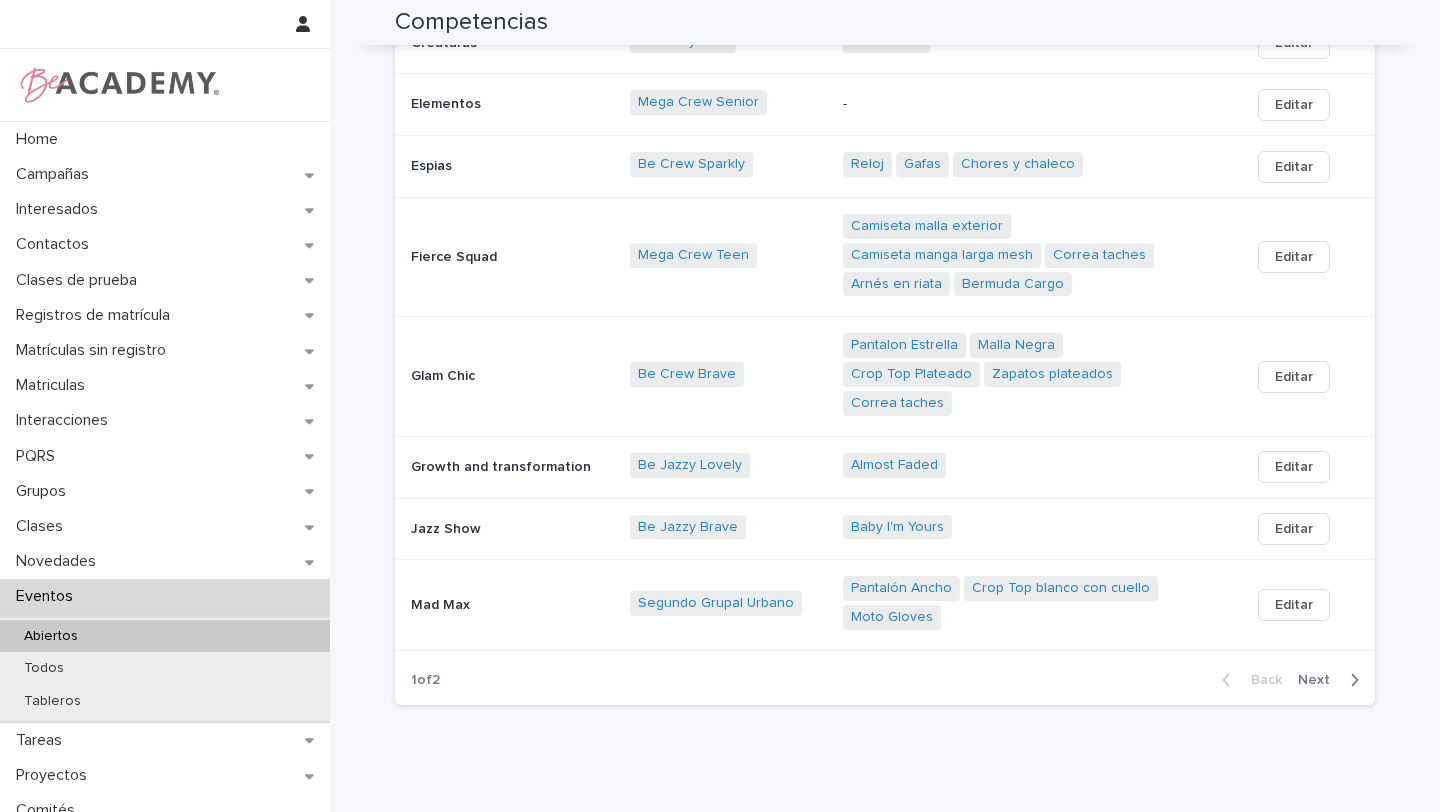 click on "Next" at bounding box center (1320, 680) 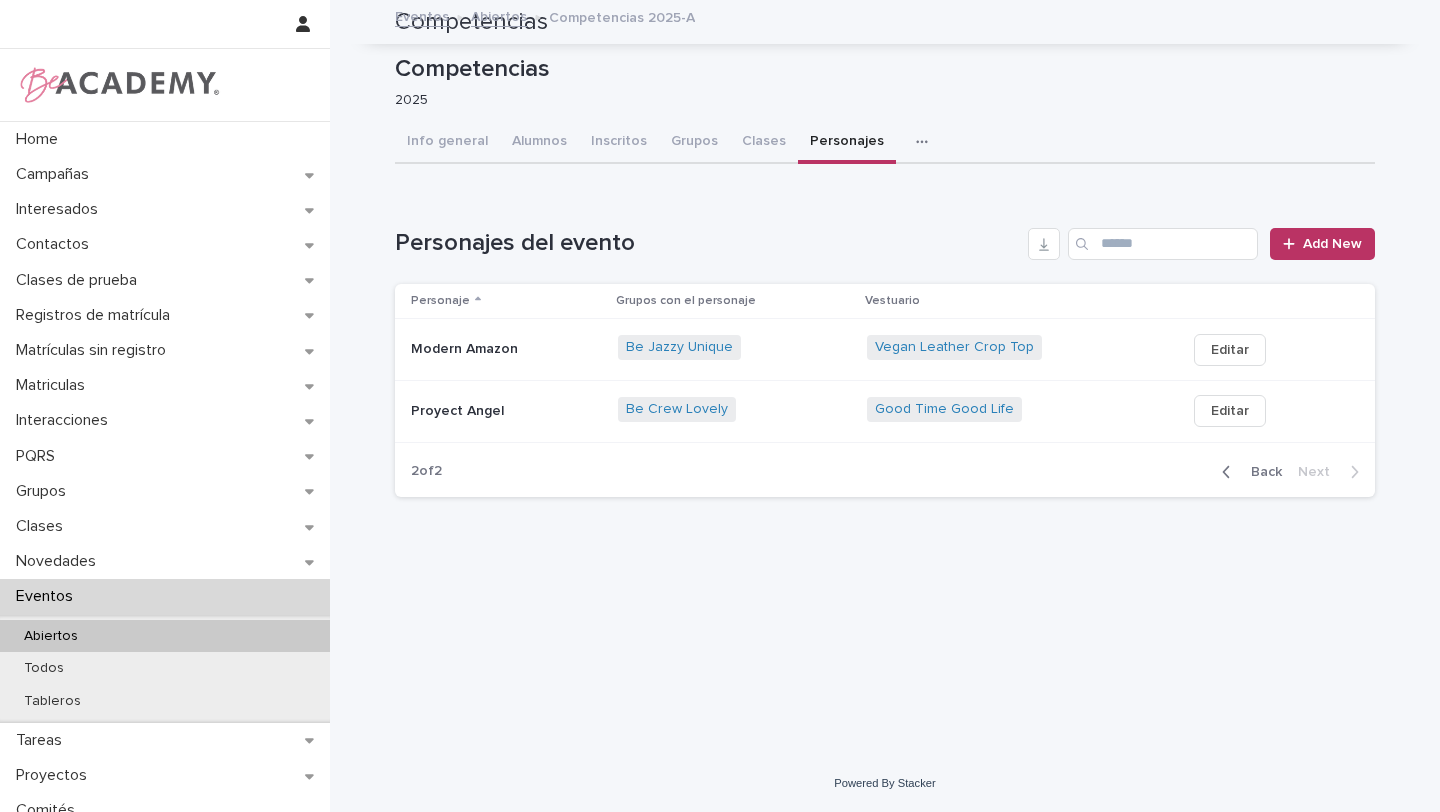 scroll, scrollTop: 0, scrollLeft: 0, axis: both 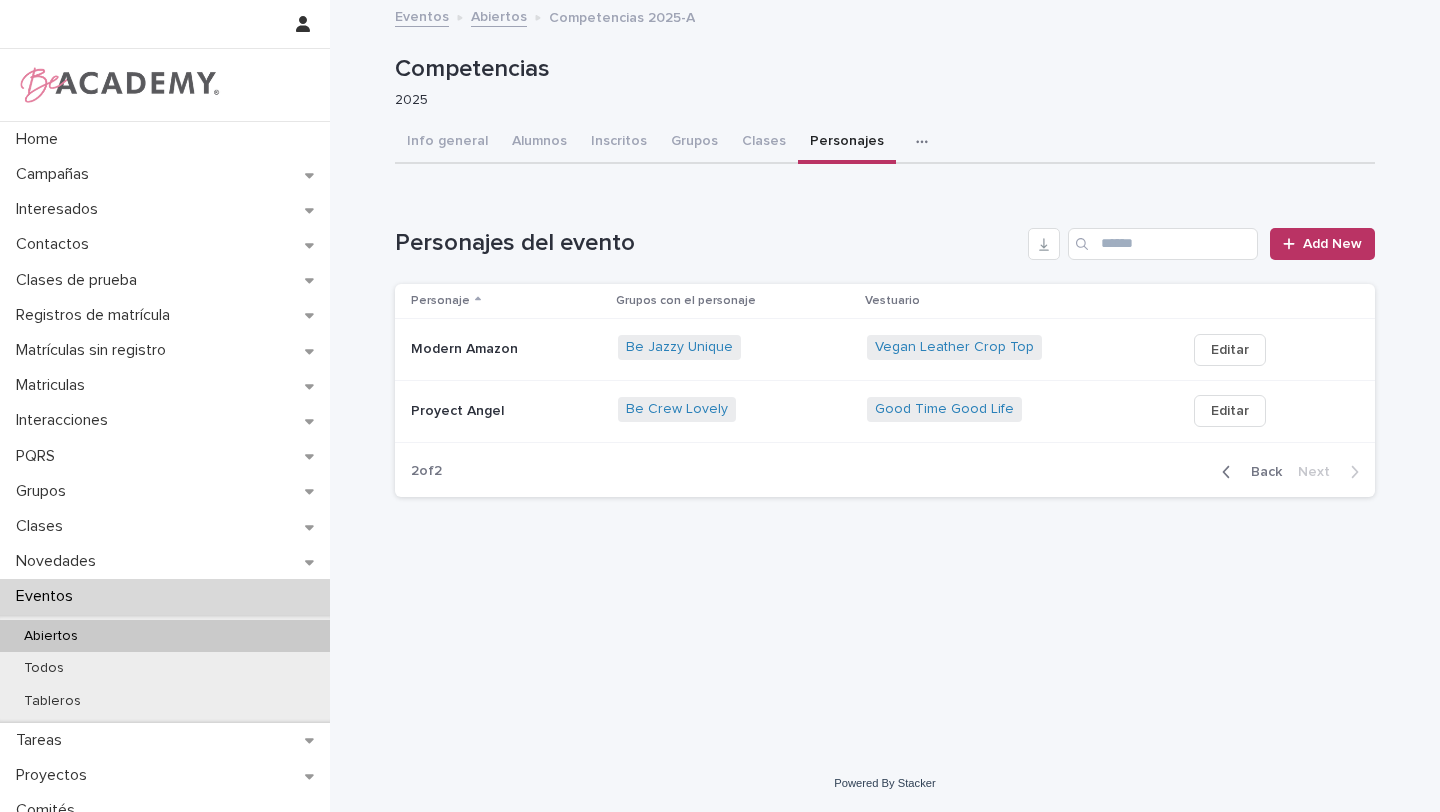click on "Back" at bounding box center [1260, 472] 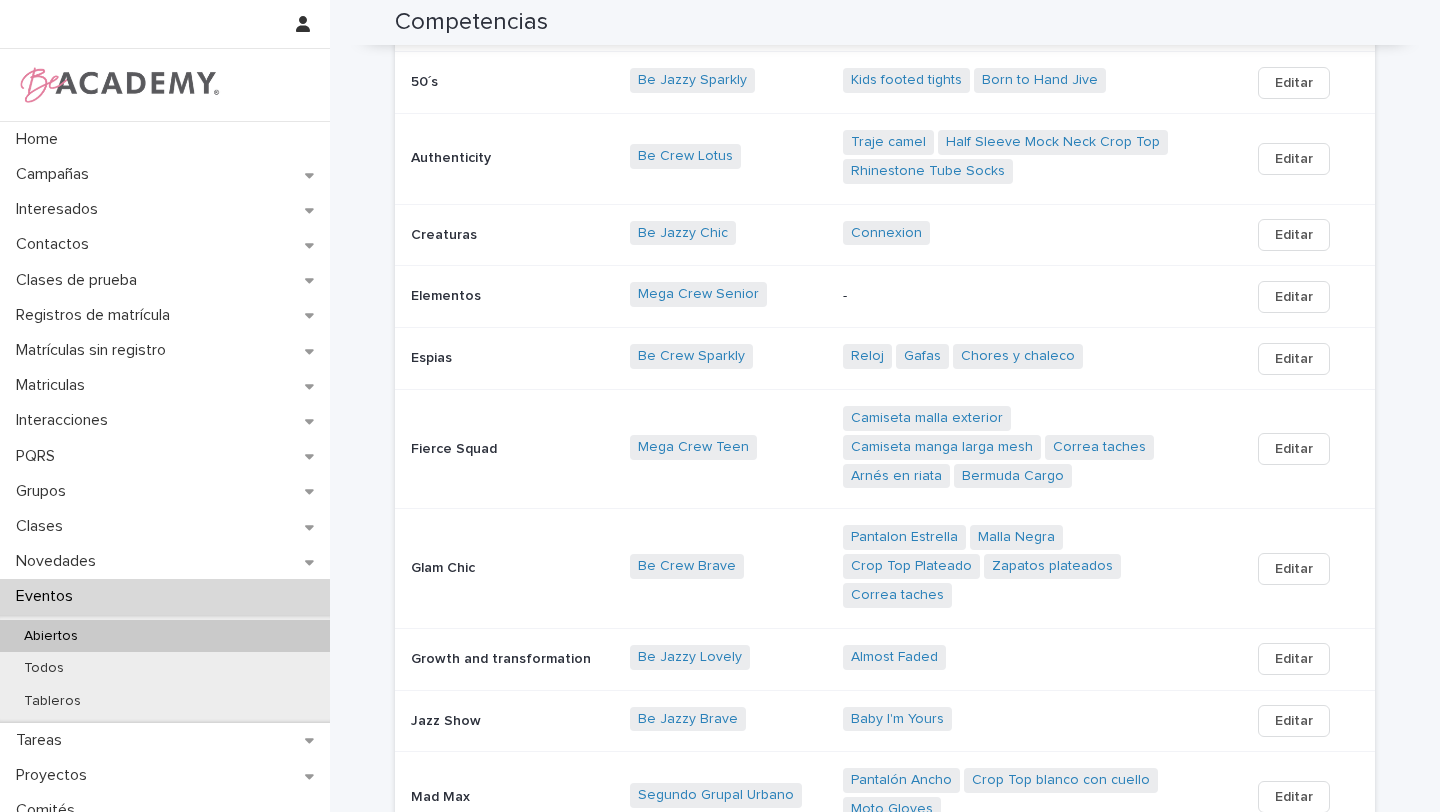 scroll, scrollTop: 258, scrollLeft: 0, axis: vertical 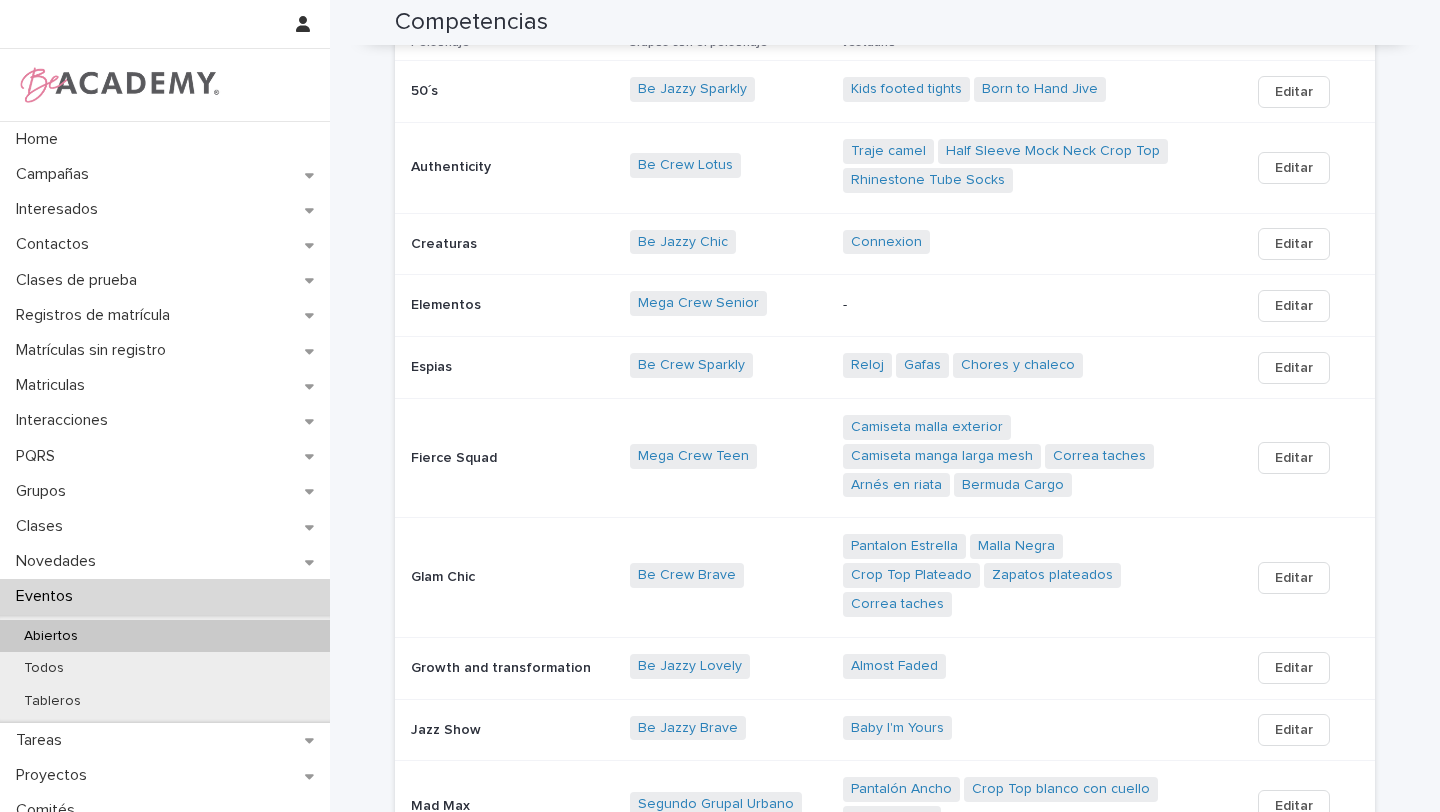 click on "Be Jazzy Chic" at bounding box center [728, 244] 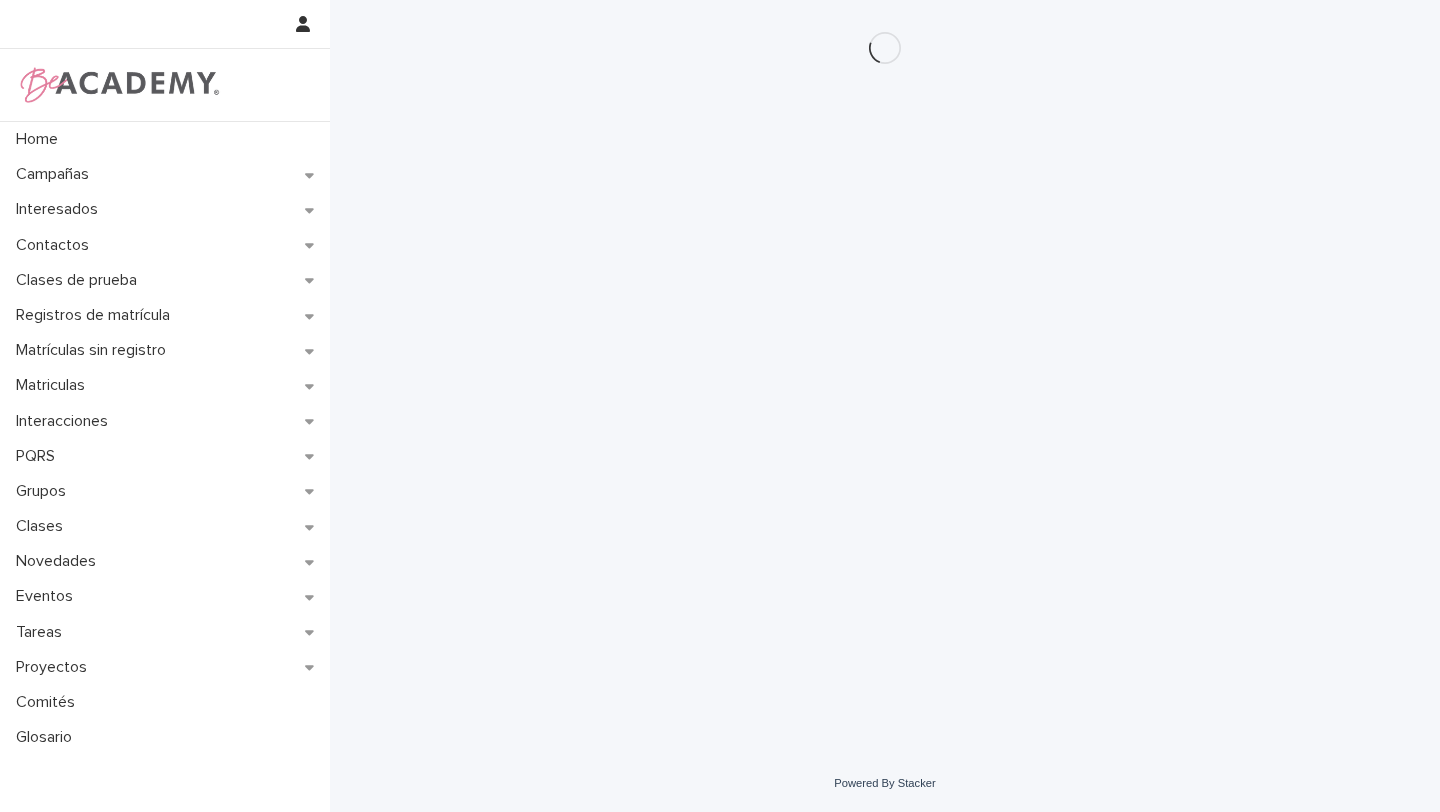 scroll, scrollTop: 0, scrollLeft: 0, axis: both 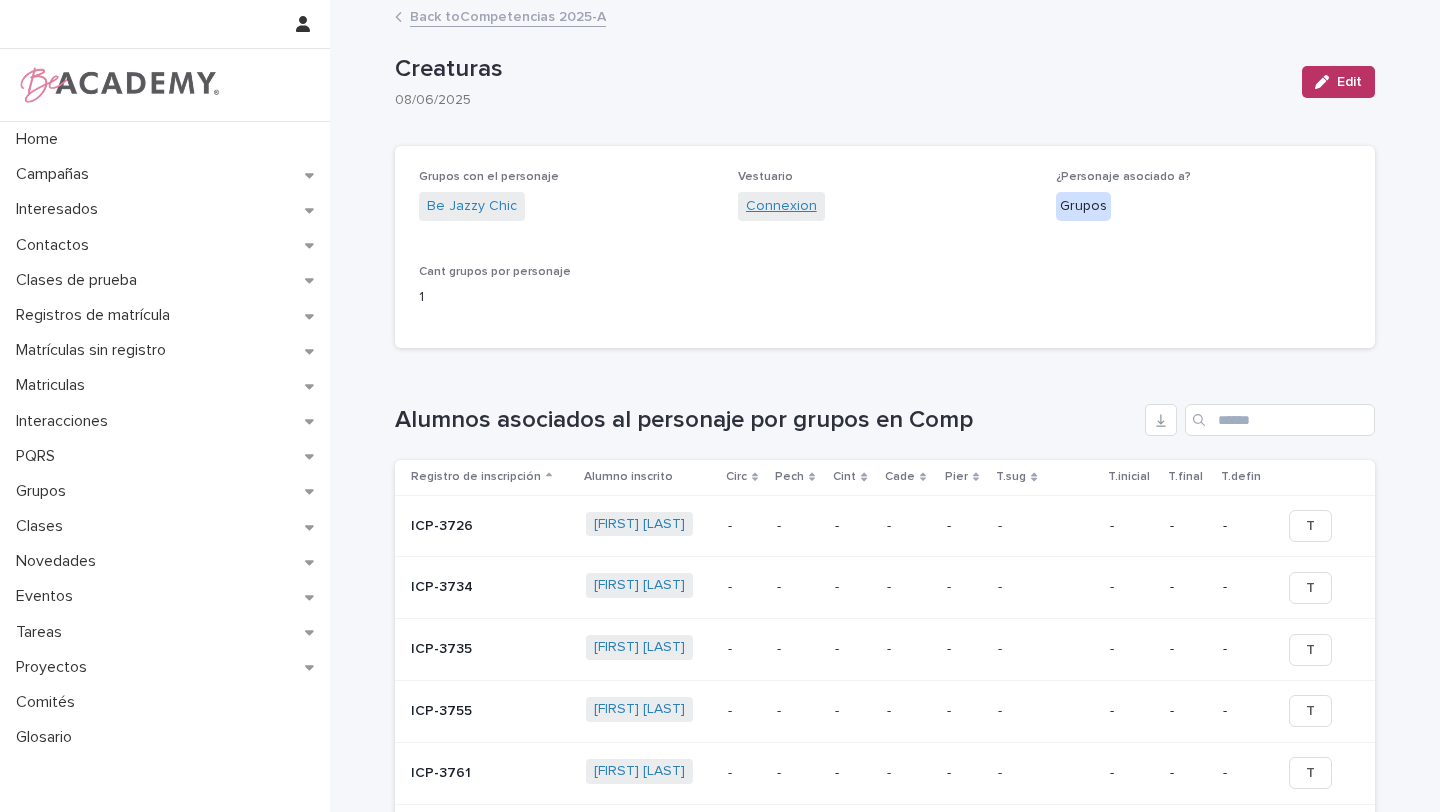 click on "Connexion" at bounding box center [781, 206] 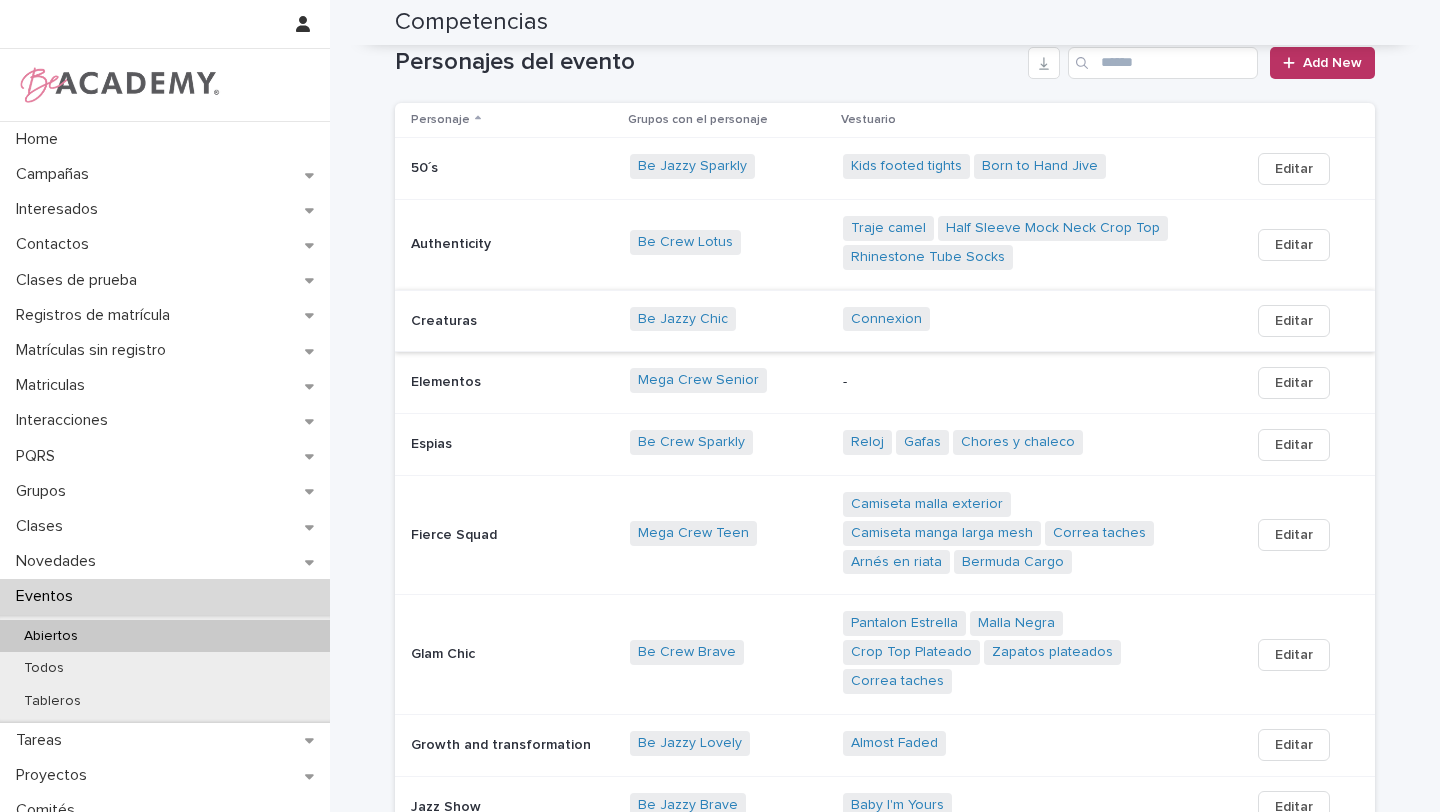 scroll, scrollTop: 186, scrollLeft: 0, axis: vertical 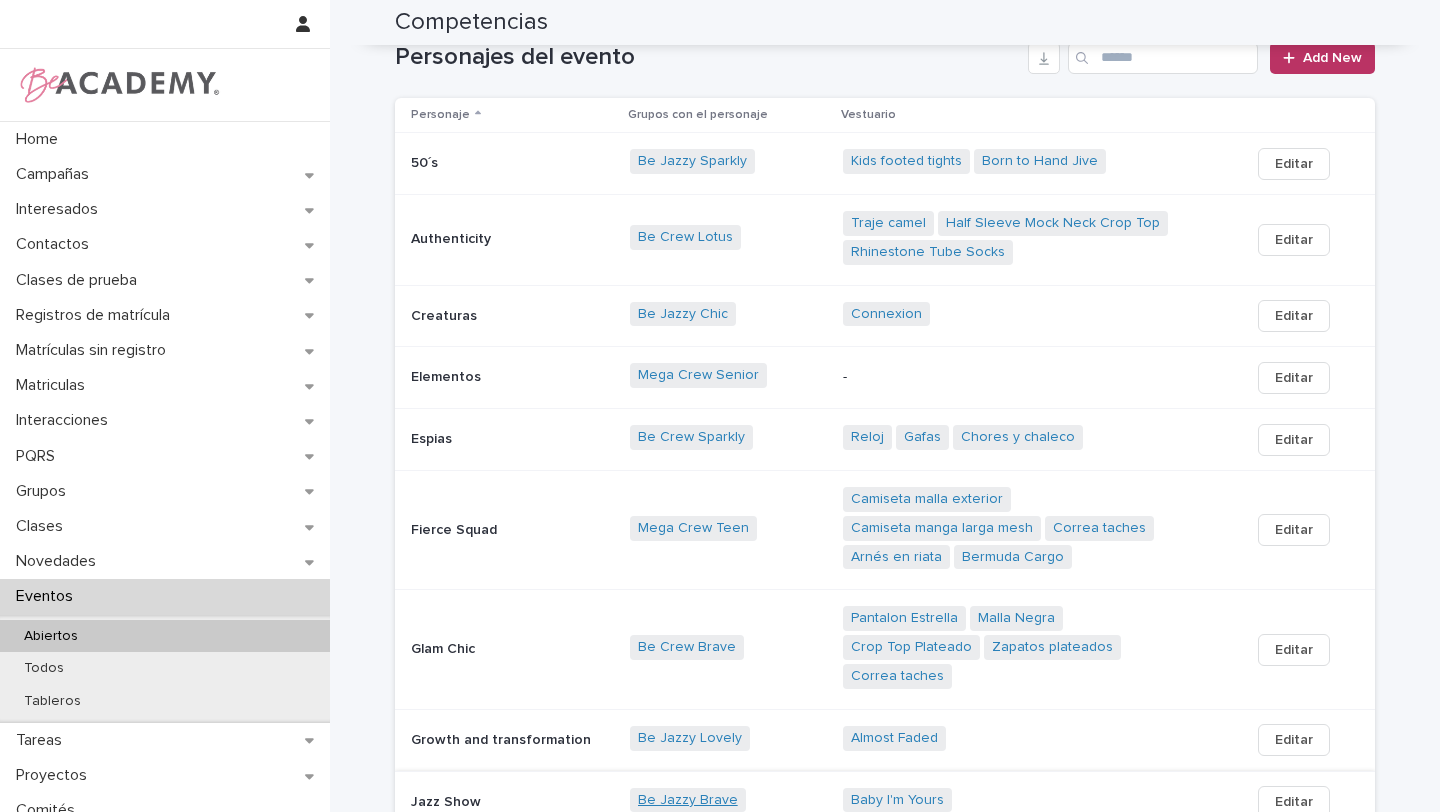 click on "Be Jazzy Brave" at bounding box center [688, 800] 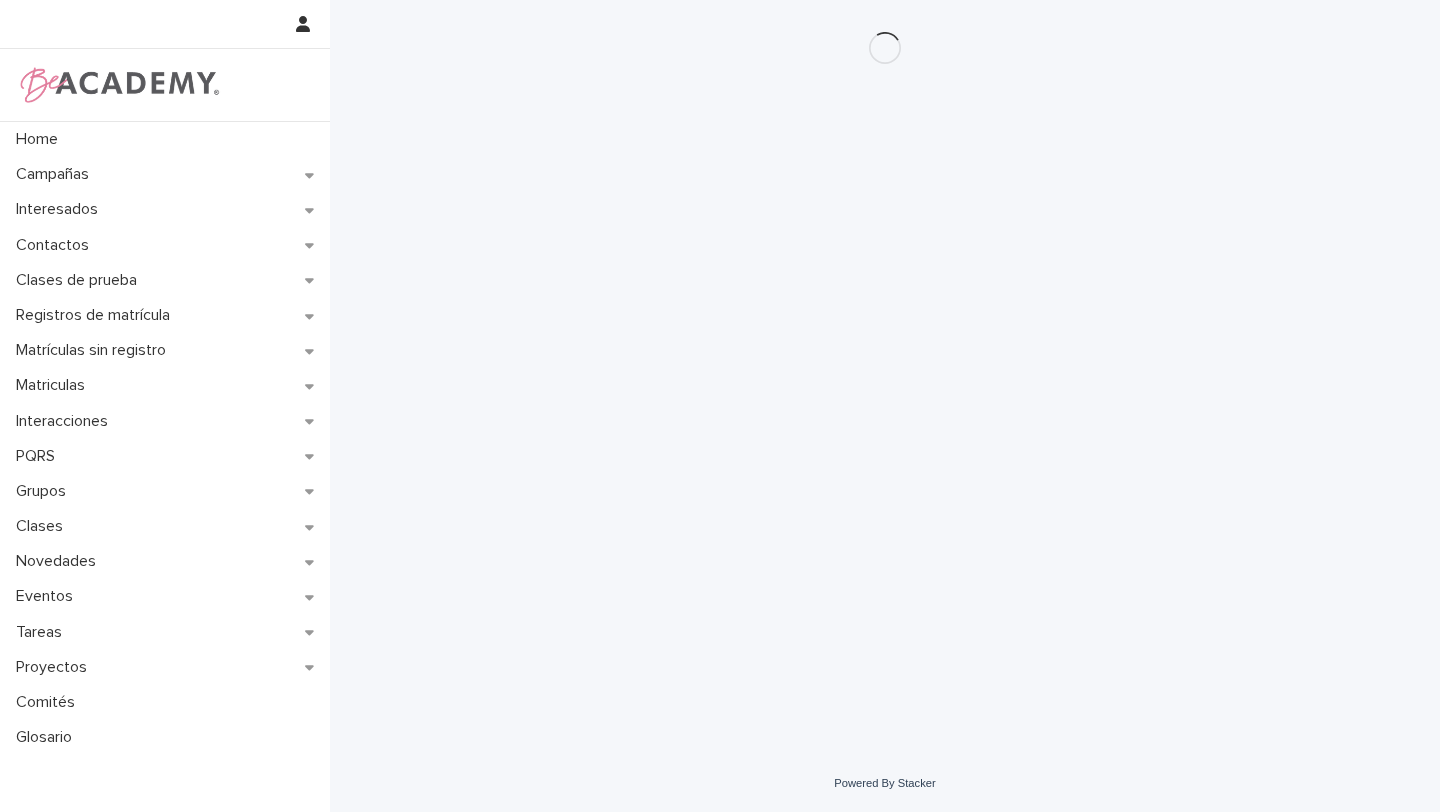 scroll, scrollTop: 0, scrollLeft: 0, axis: both 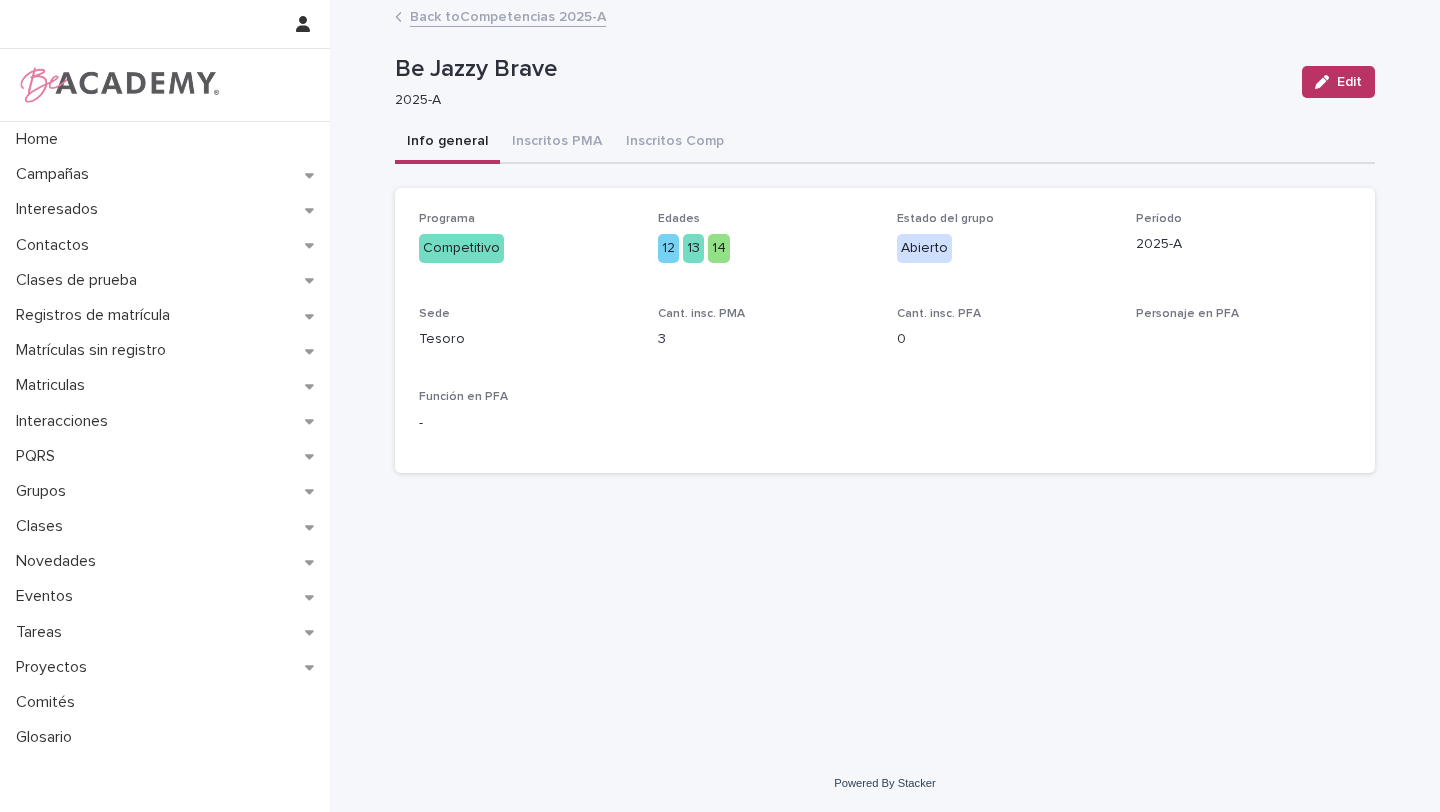 click on "Home Campañas Interesados Contactos Clases de prueba Registros de matrícula Matrículas sin registro Matriculas Interacciones PQRS Grupos Clases Novedades Eventos Tareas Proyectos Comités Glosario Back to  Competencias 2025-A Loading... Saving… Loading... Saving… Be Jazzy Brave Edit Be Jazzy Brave 2025-A Edit Sorry, there was an error saving your record. Please try again. Please fill out the required fields below. Info general Inscritos PMA Inscritos Comp Loading... Saving… Loading... Saving… Loading... Saving… Programa Competitivo Edades 12   13   14   Estado del grupo Abierto Período 2025-A Sede Tesoro Cant. insc. PMA 3 Cant. insc. PFA 0 Personaje en PFA Función en PFA - Can't display tree at index  1 Can't display tree at index  3 Powered By Stacker" at bounding box center (885, 406) 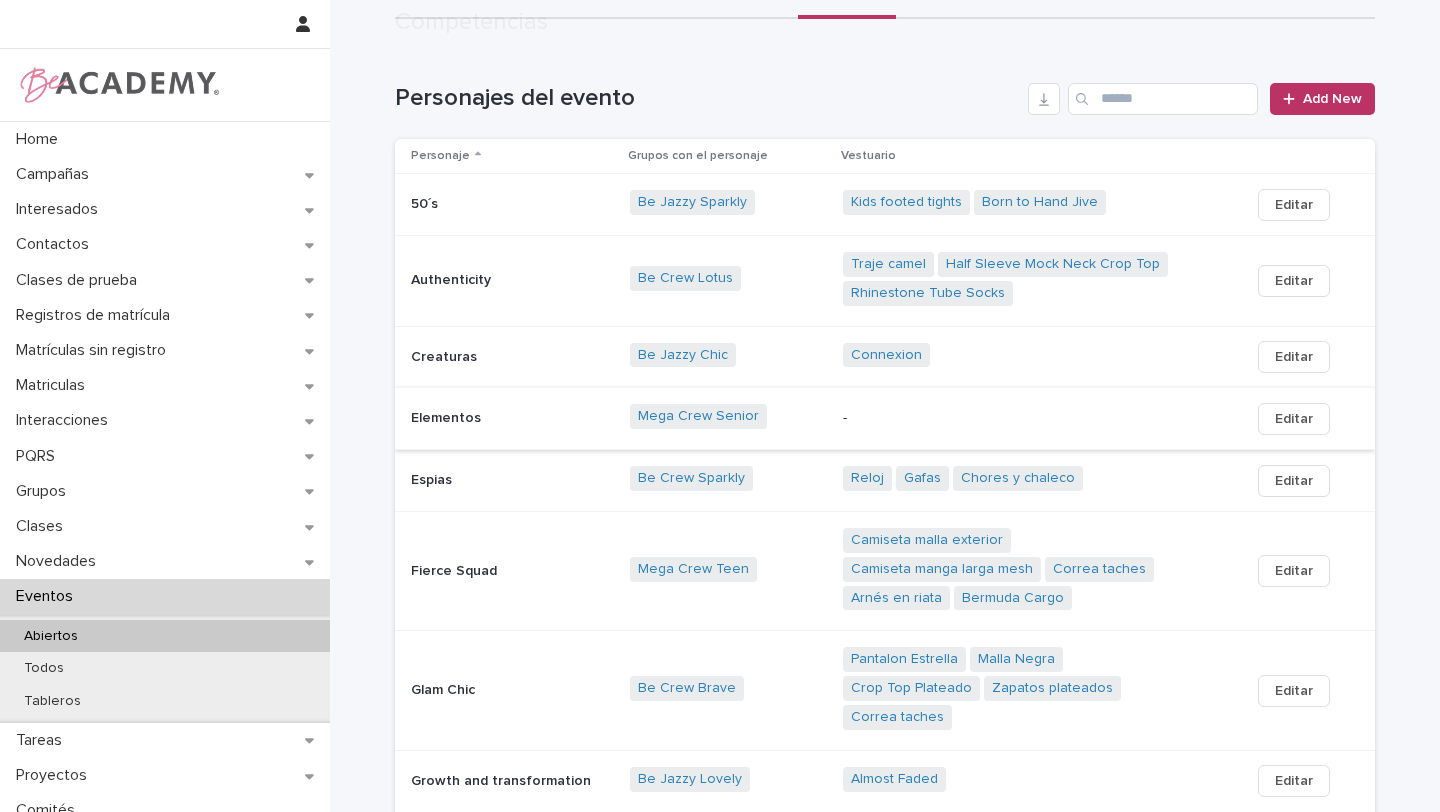 scroll, scrollTop: 496, scrollLeft: 0, axis: vertical 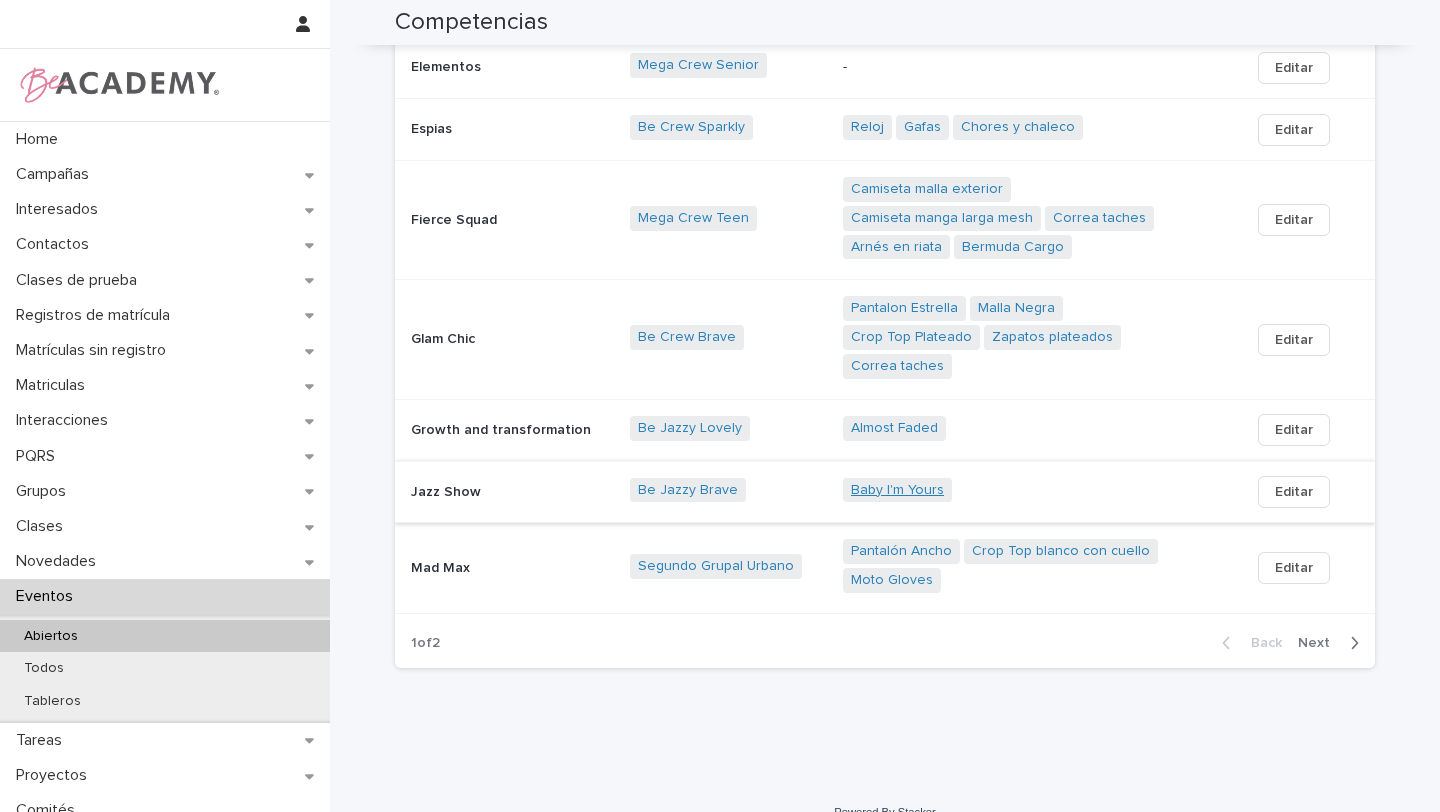 click on "Baby I'm Yours" at bounding box center (897, 490) 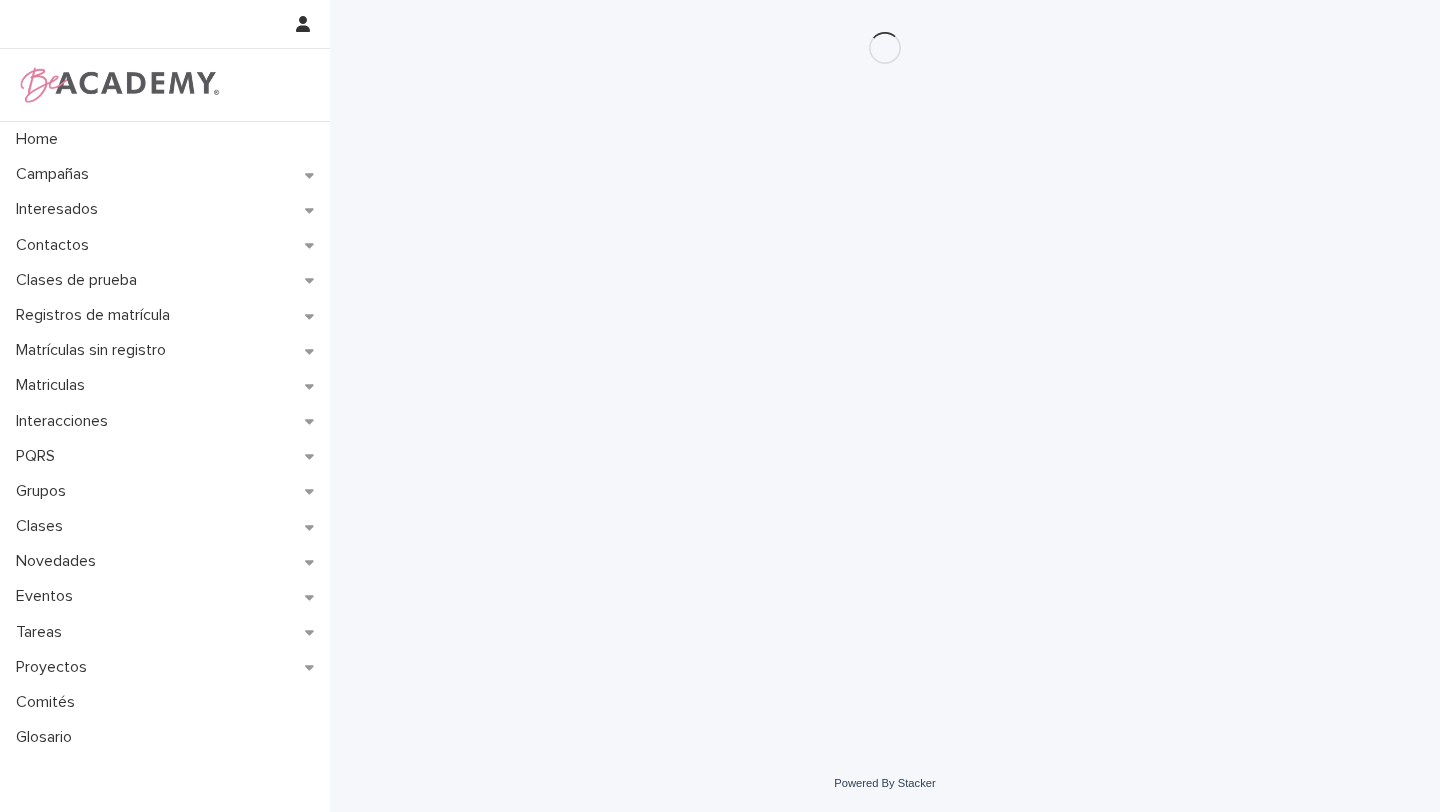 scroll, scrollTop: 0, scrollLeft: 0, axis: both 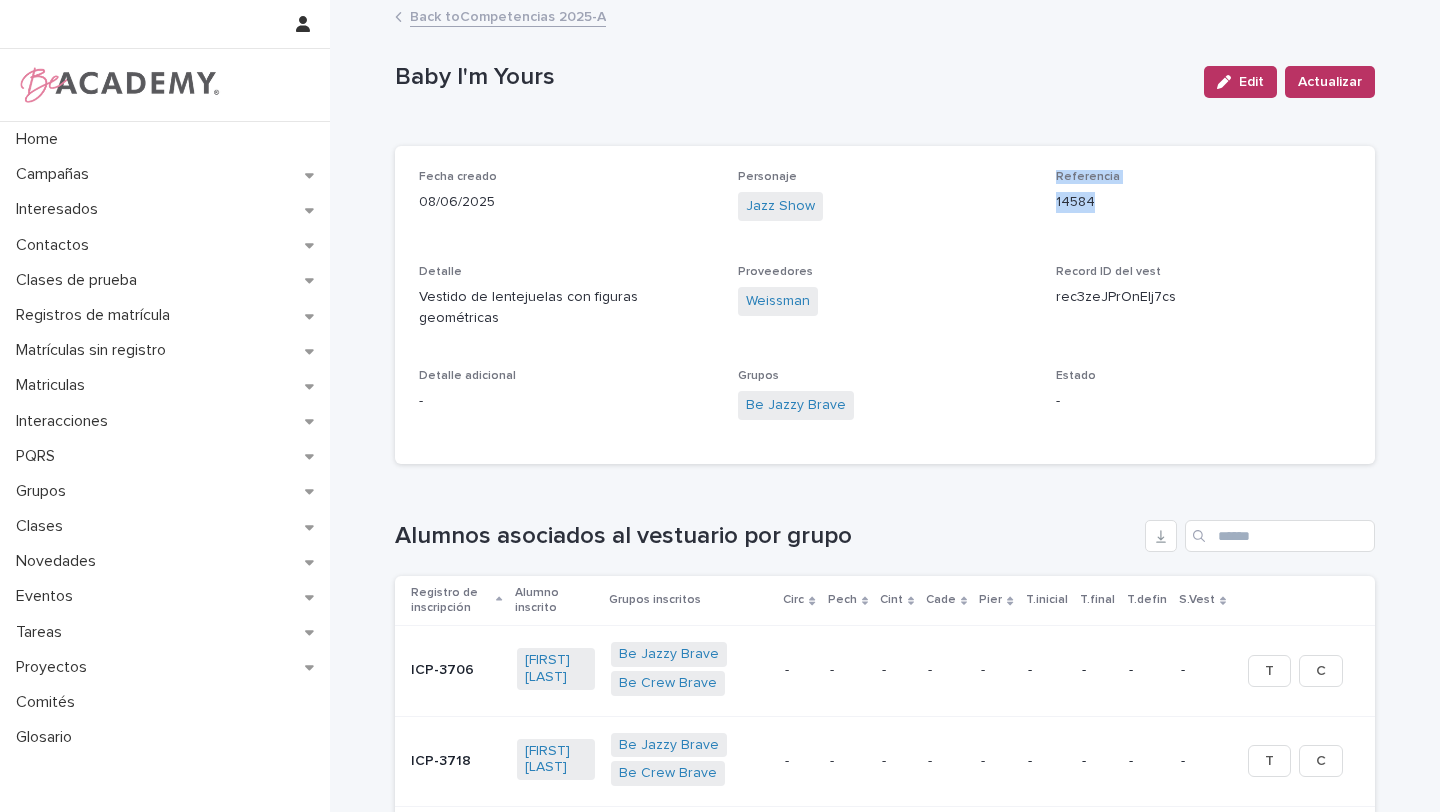 drag, startPoint x: 1114, startPoint y: 199, endPoint x: 1034, endPoint y: 199, distance: 80 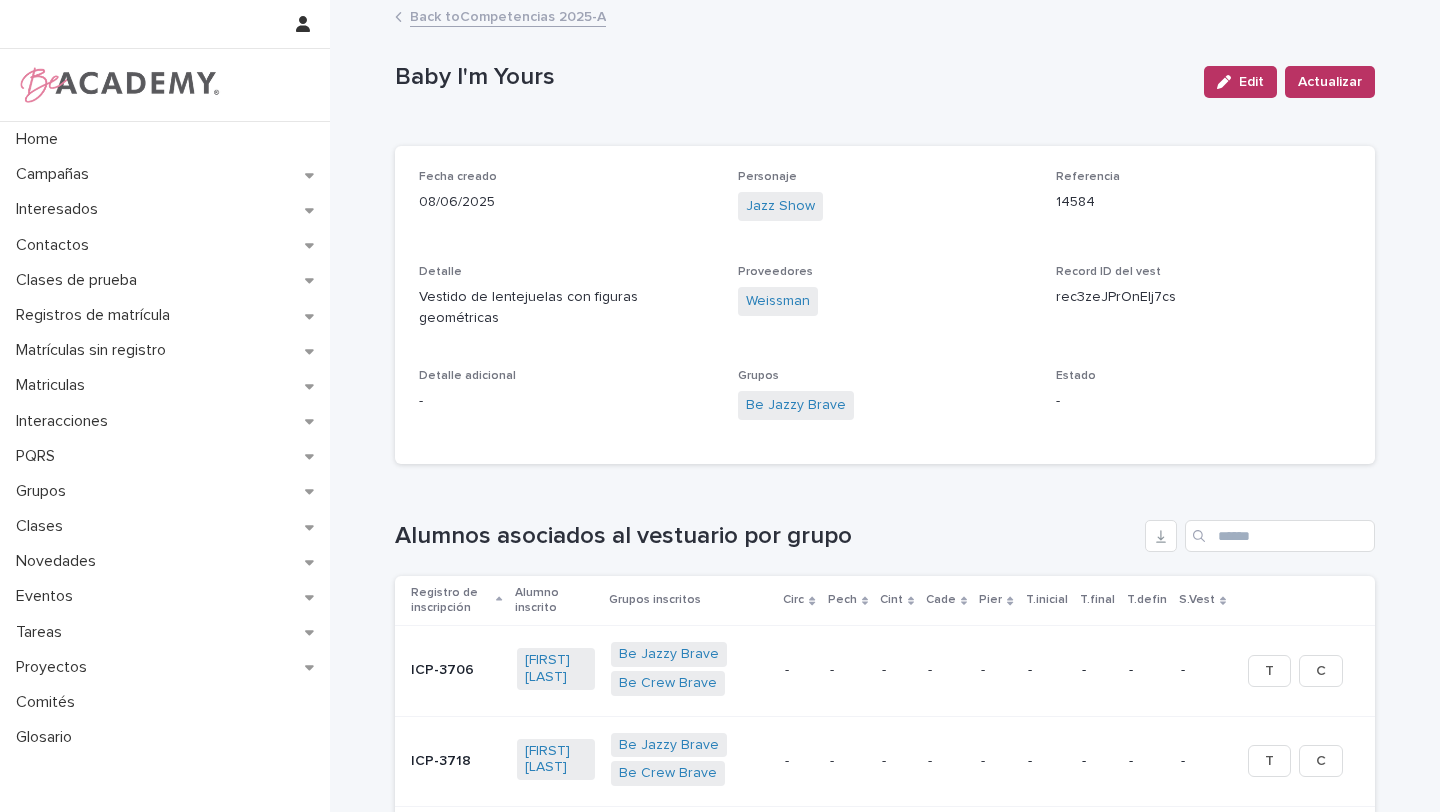 click on "14584" at bounding box center (1203, 202) 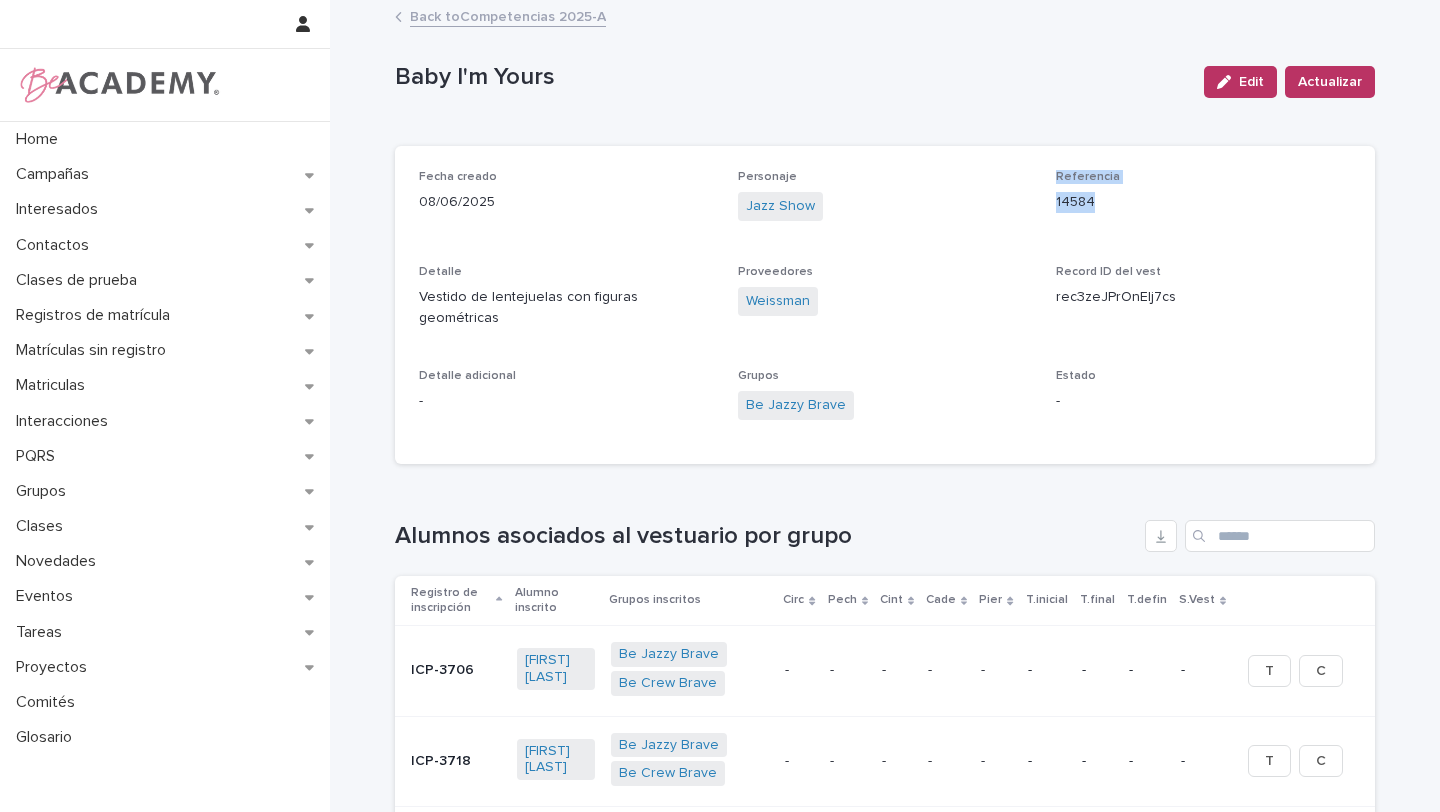 drag, startPoint x: 1111, startPoint y: 206, endPoint x: 1043, endPoint y: 204, distance: 68.0294 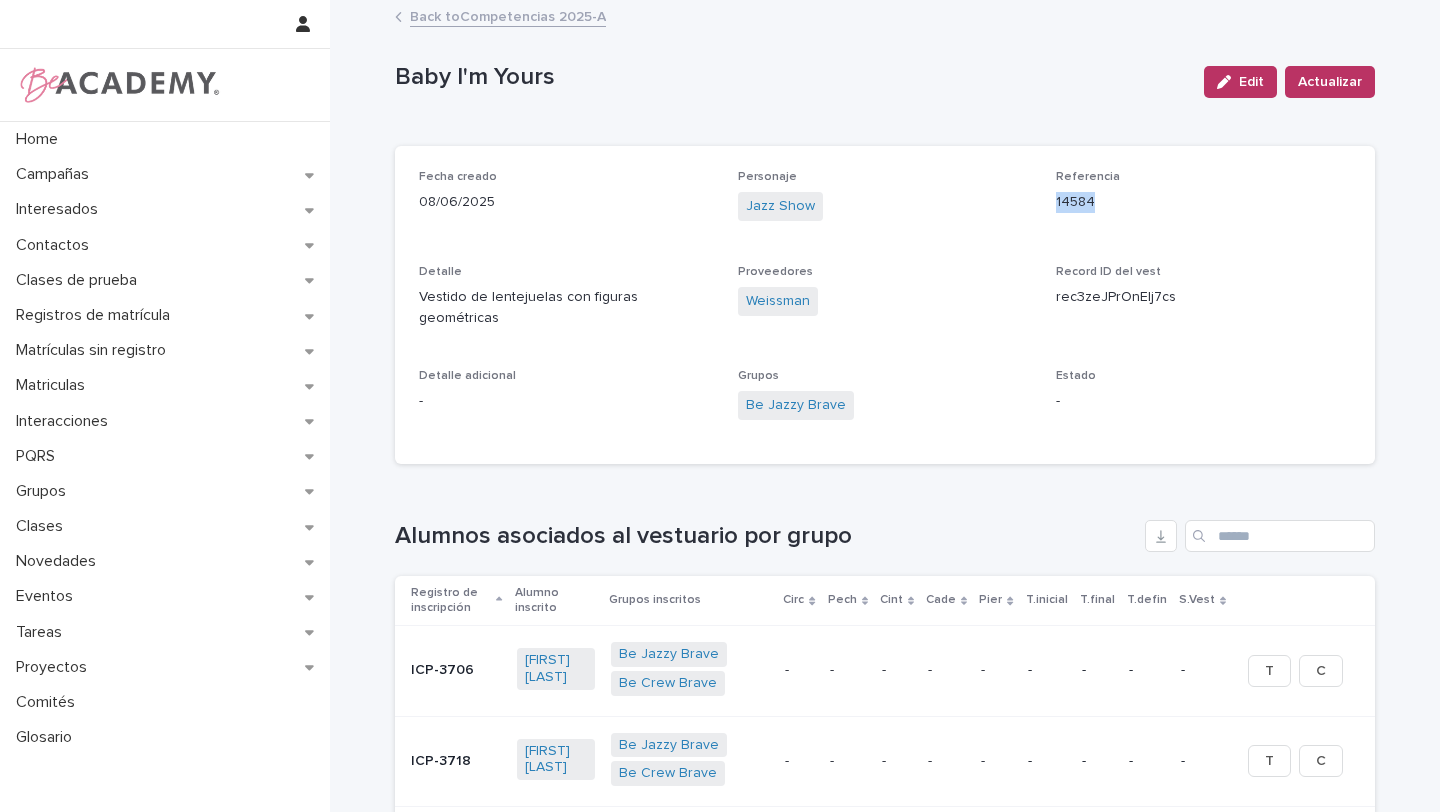 drag, startPoint x: 1047, startPoint y: 204, endPoint x: 1103, endPoint y: 208, distance: 56.142673 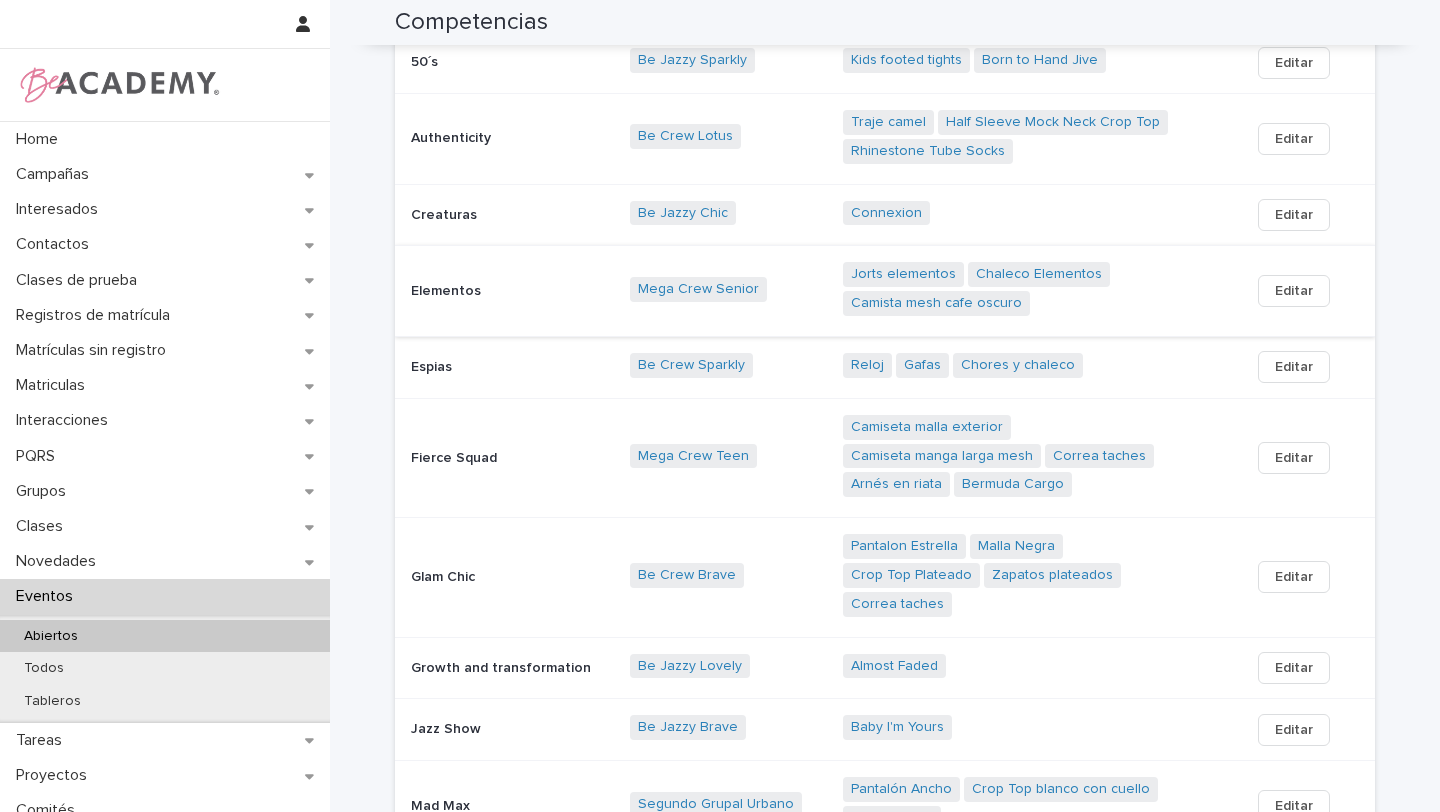 scroll, scrollTop: 288, scrollLeft: 0, axis: vertical 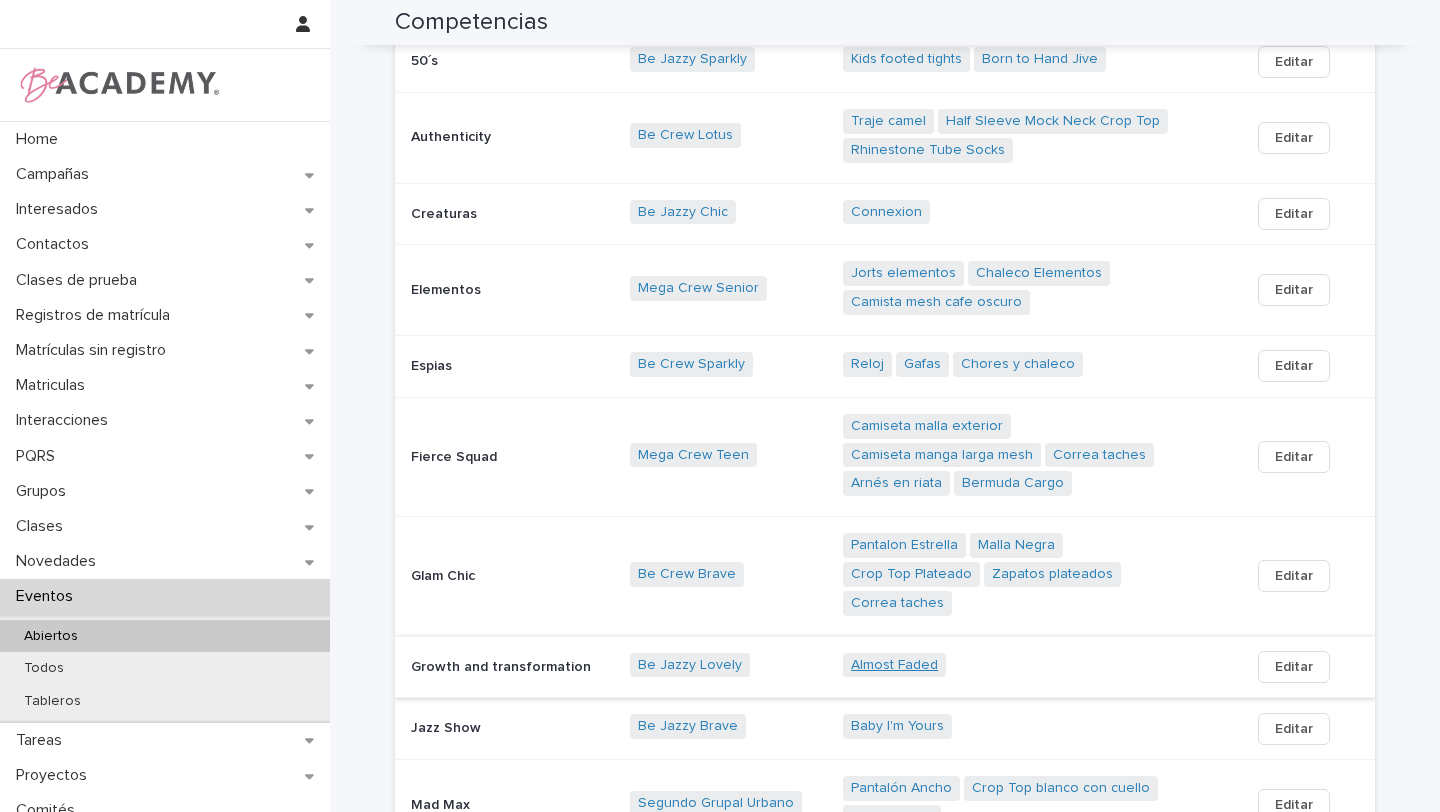 click on "Almost Faded" at bounding box center [894, 665] 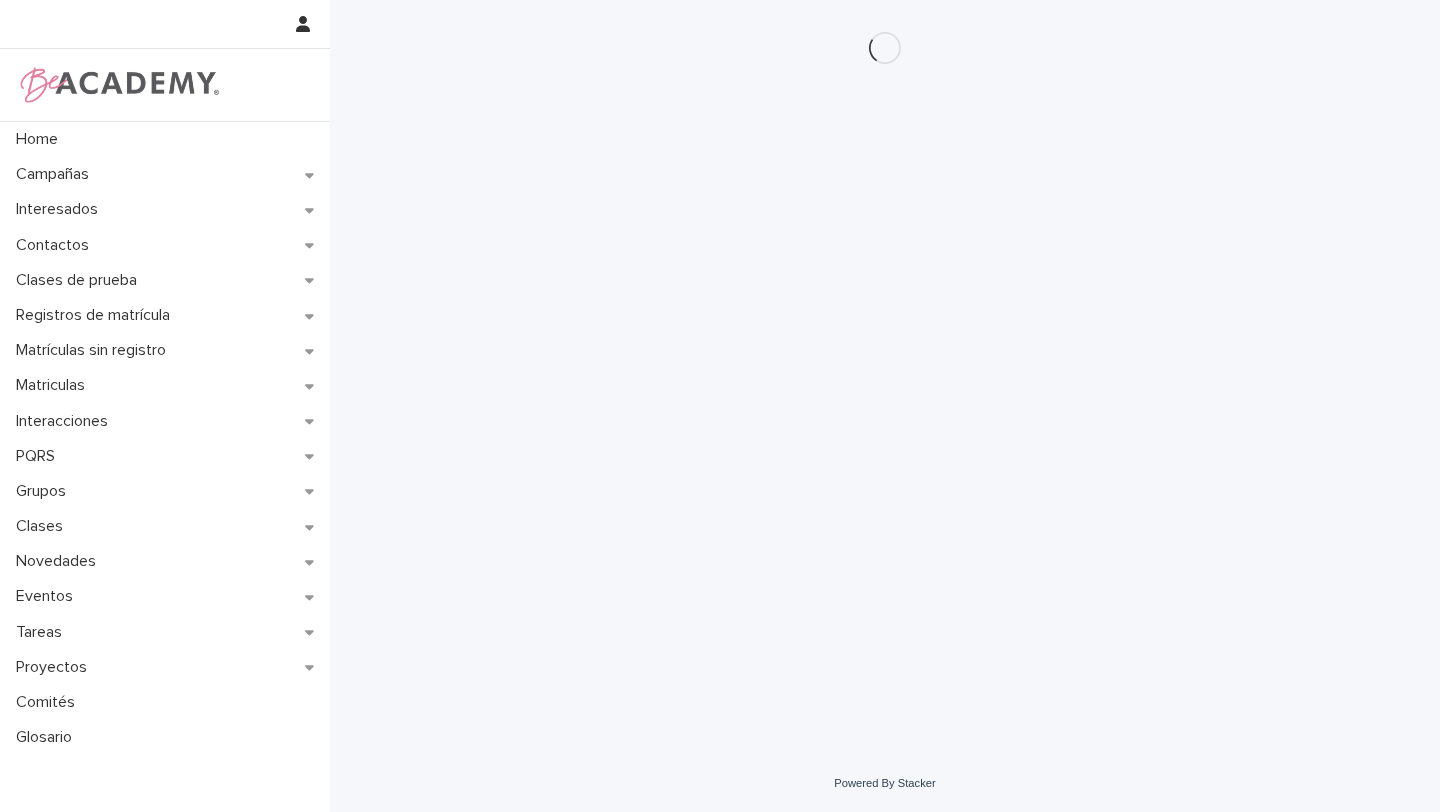 scroll, scrollTop: 0, scrollLeft: 0, axis: both 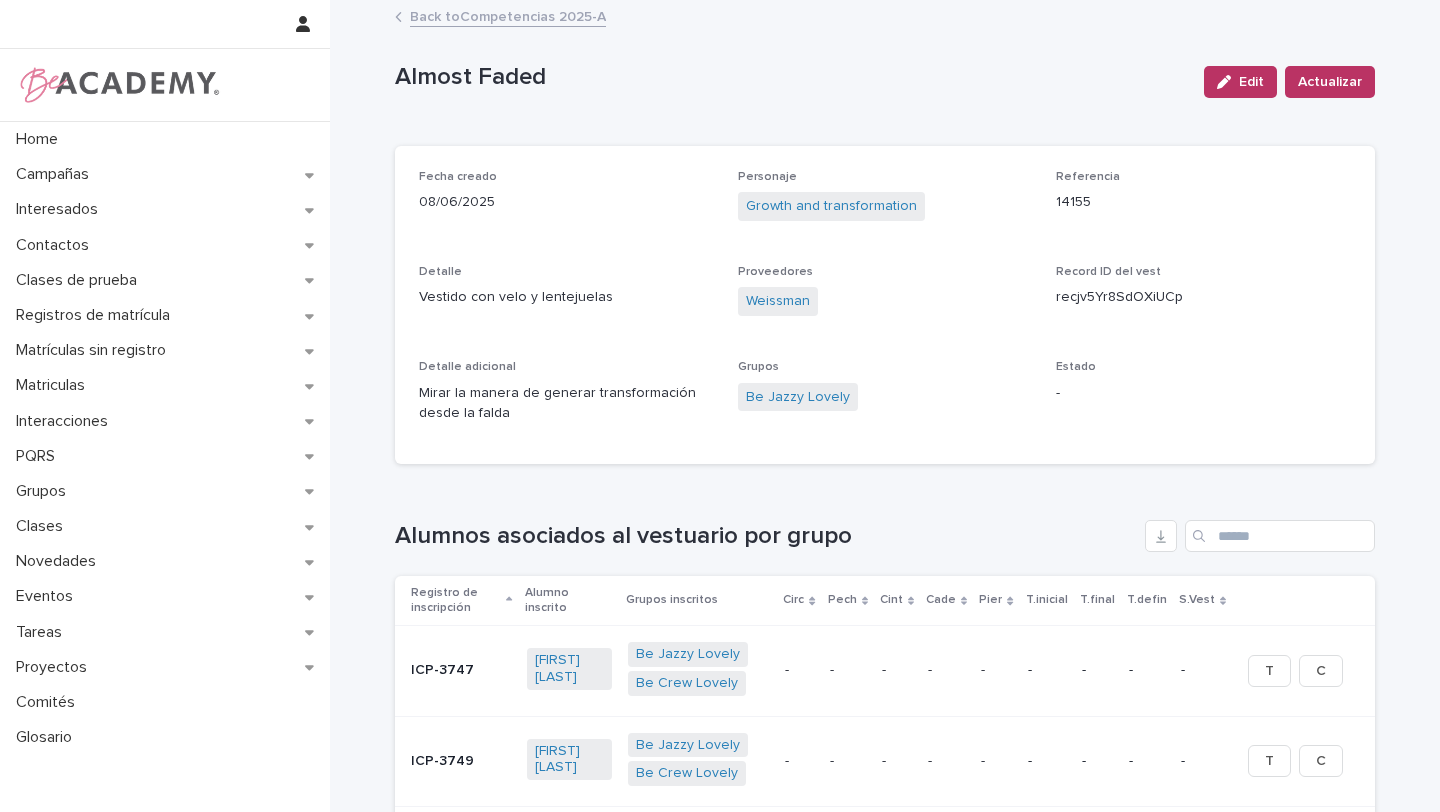 click on "Loading... Saving… Loading... Saving… Fecha creado 08/06/2025 Personaje Growth and transformation   Referencia 14155 Detalle Vestido con velo y lentejuelas Proveedores Weissman   Record ID del vest recjv5Yr8SdOXiUCp Detalle adicional Mirar la manera de generar transformación desde la falda Grupos Be Jazzy Lovely   Estado - Loading... Saving… Loading... Saving… Alumnos asociados al vestuario por grupo Registro de inscripción Alumno inscrito Grupos inscritos Circ Pech Cint Cade Pier T.inicial T.final T.defin S.Vest ICP-3747 Mariana Cadavid Ocampo   Be Jazzy Lovely   Be Crew Lovely   - -   - -   - -   - -   - -   - - - - T C ICP-3749 Amelia Agudelo Builes   Be Jazzy Lovely   Be Crew Lovely   - -   - -   - -   - -   - -   - - - - T C ICP-3760 Emilia Santamaria Galvis   Be Jazzy Lovely   Be Crew Lovely   - -   - -   - -   - -   - -   - - - - T C ICP-3764 Alysia Hopps Gomez   Be Jazzy Lovely   - -   - -   - -   - -   - -   - - - - T C ICP-3773 Luciana Muñoz Marquez   Be Jazzy Lovely" at bounding box center [885, 903] 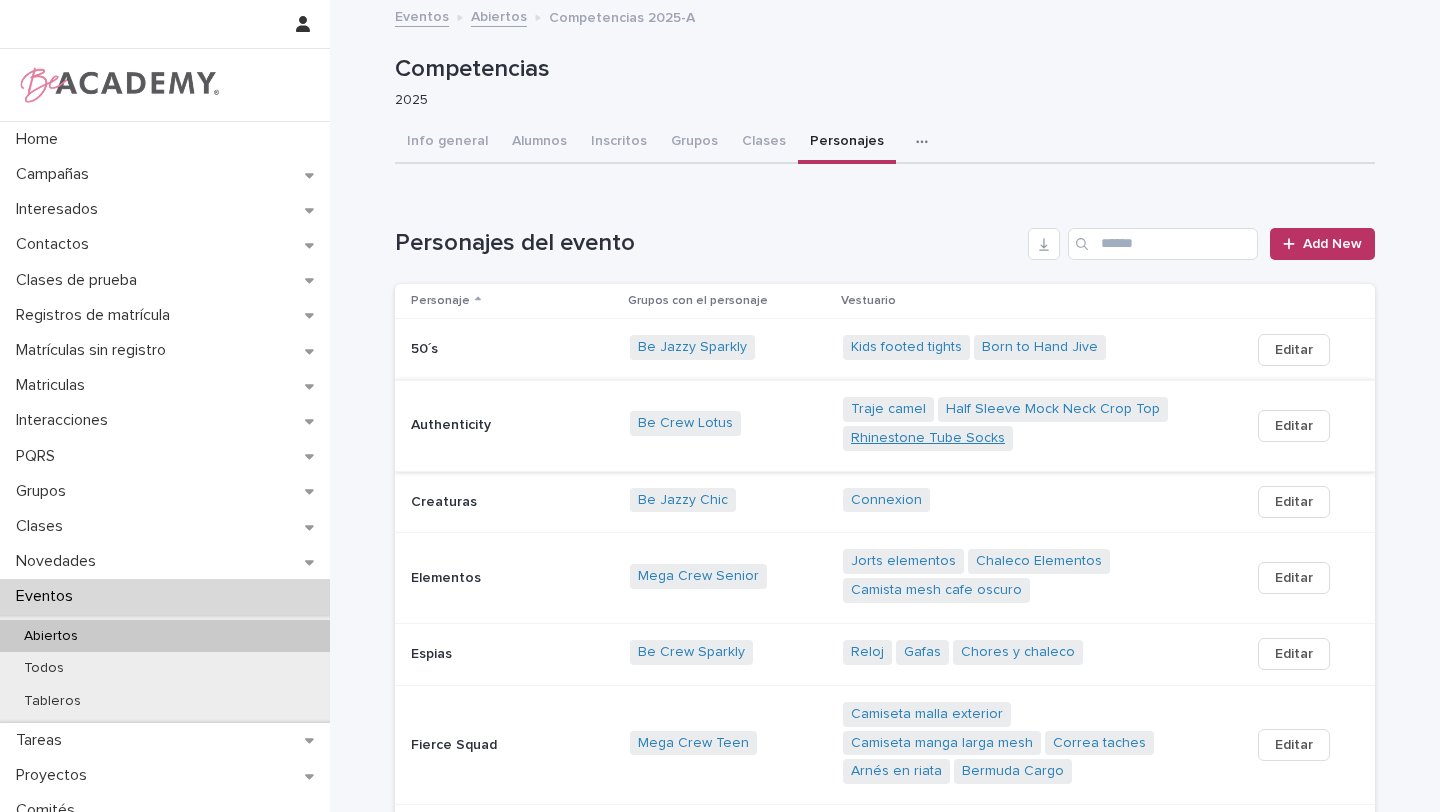 click on "Rhinestone Tube Socks" at bounding box center [928, 438] 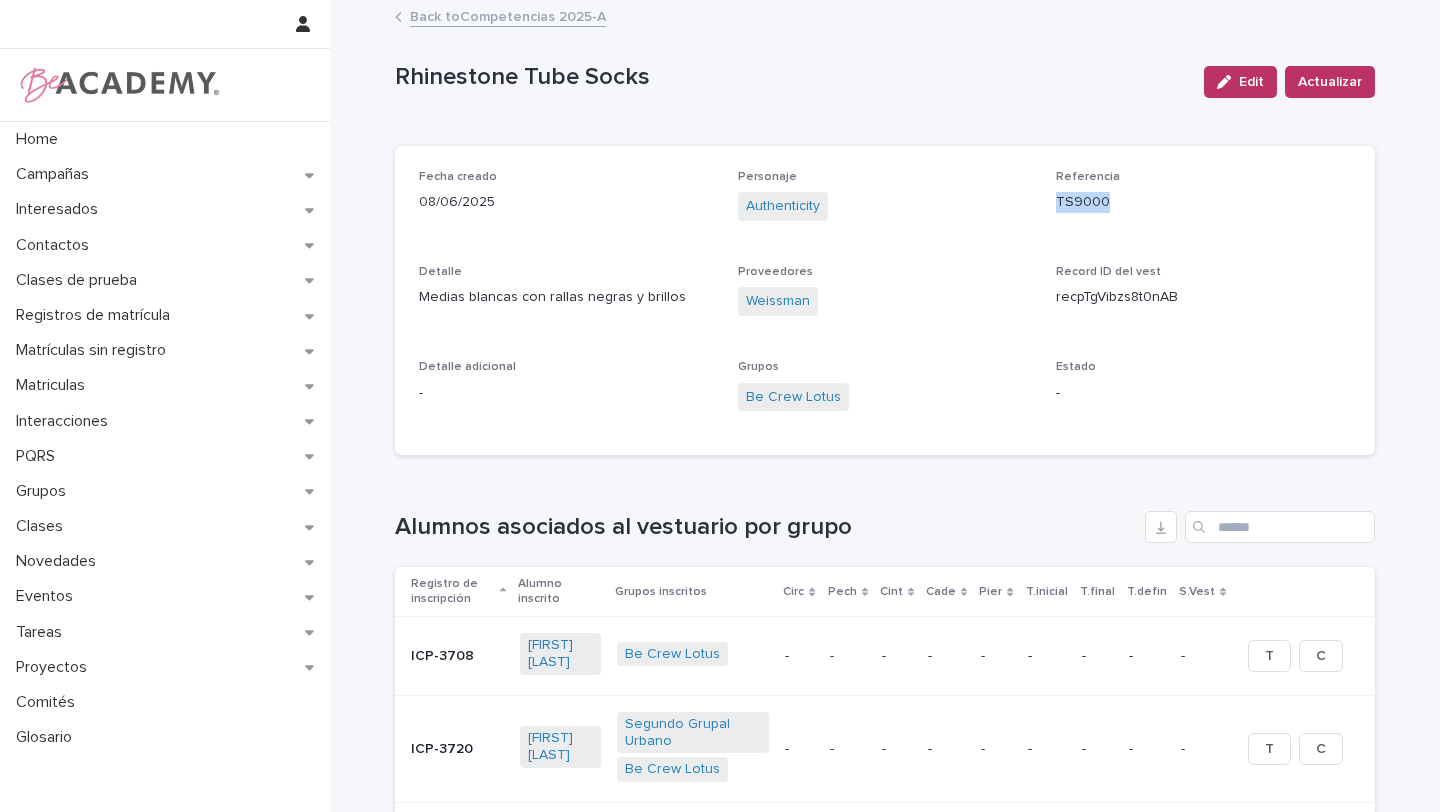 drag, startPoint x: 1110, startPoint y: 198, endPoint x: 1049, endPoint y: 202, distance: 61.13101 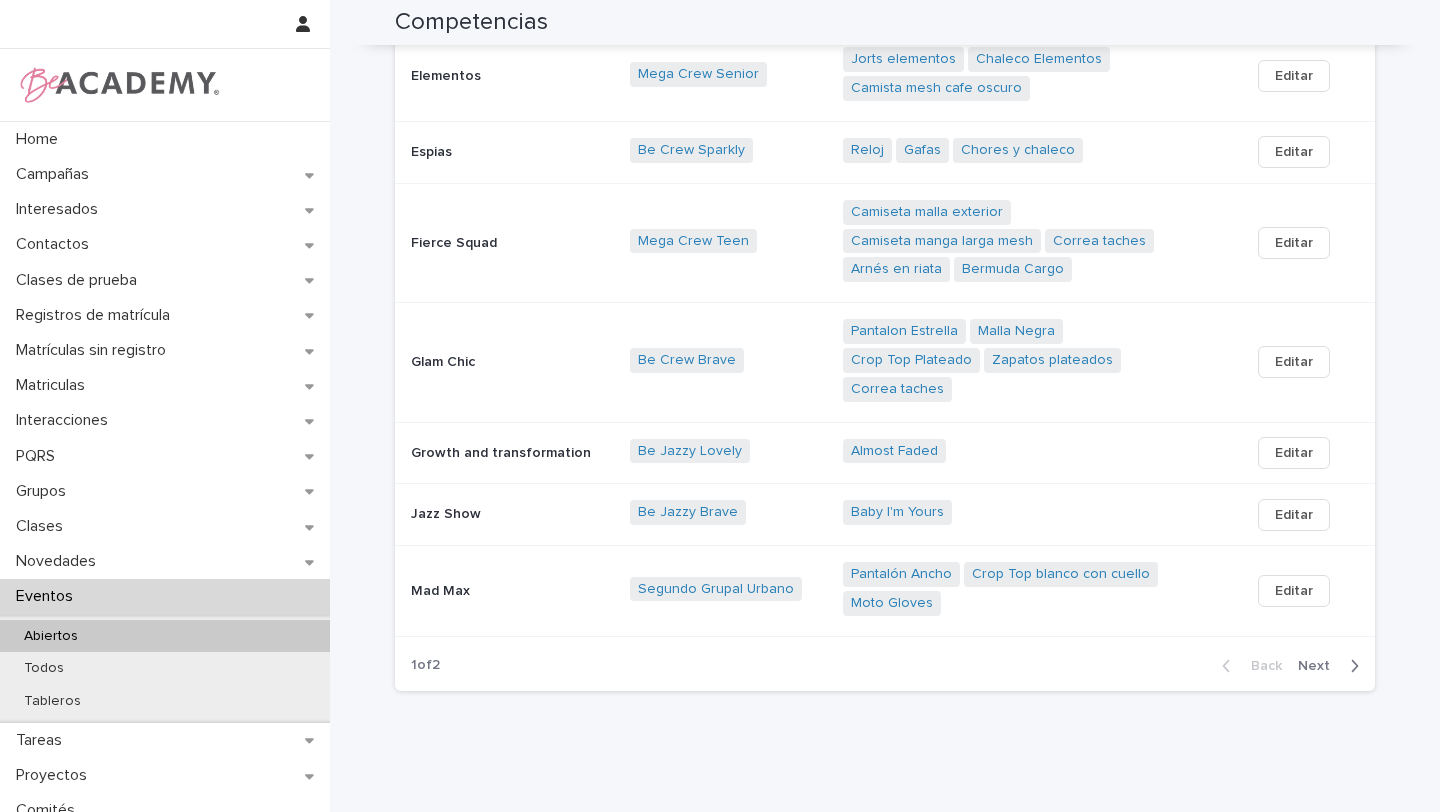 scroll, scrollTop: 503, scrollLeft: 0, axis: vertical 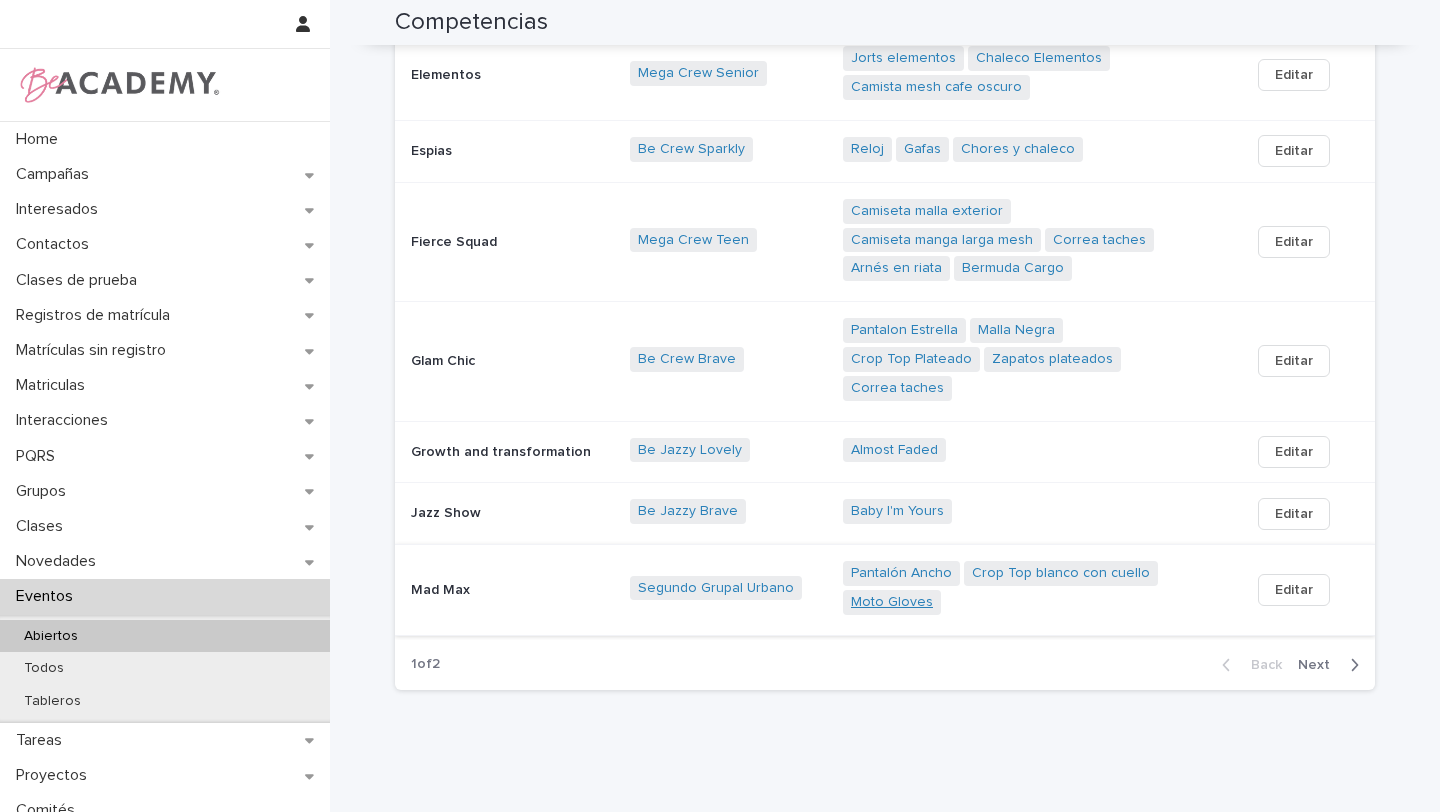 click on "Moto Gloves" at bounding box center [892, 602] 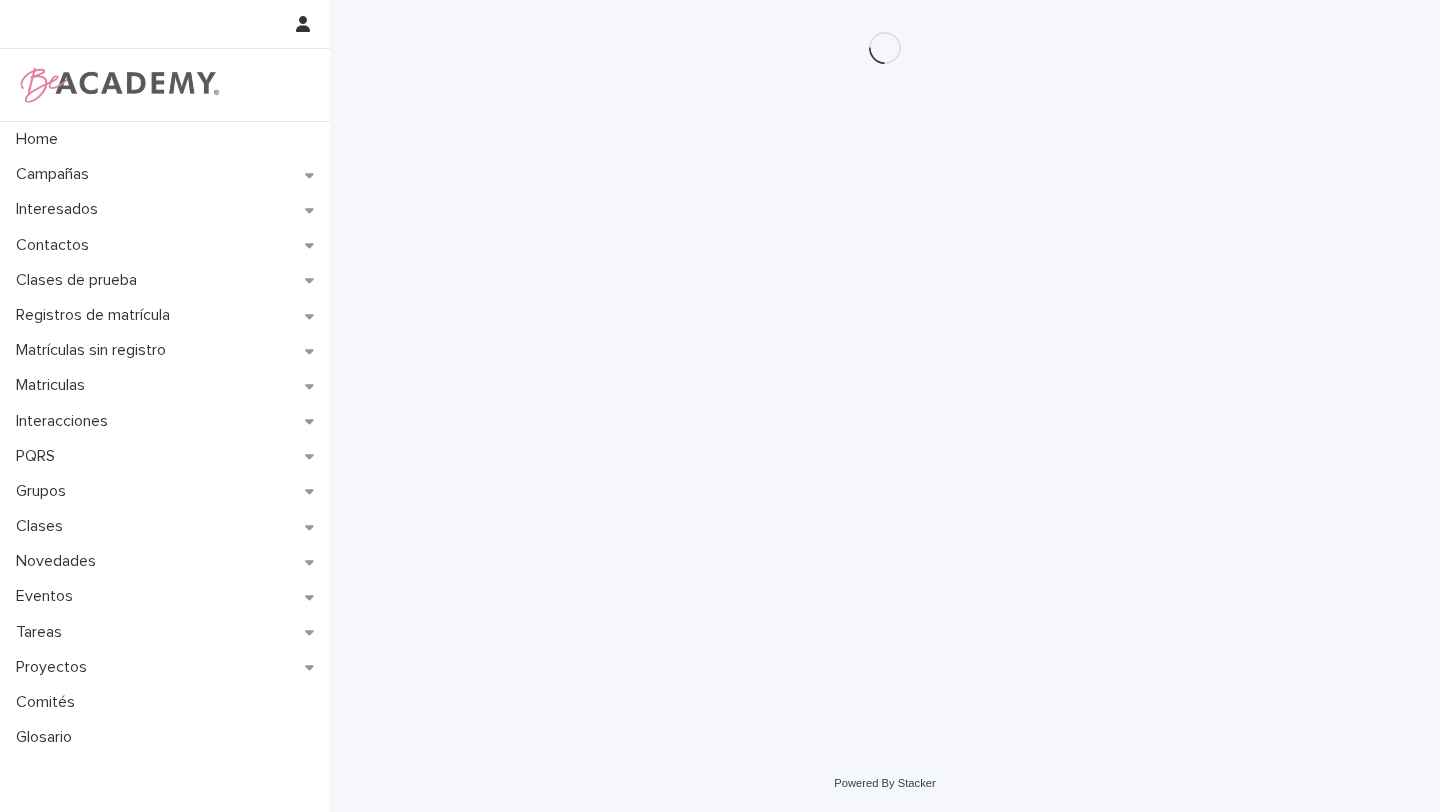 scroll, scrollTop: 0, scrollLeft: 0, axis: both 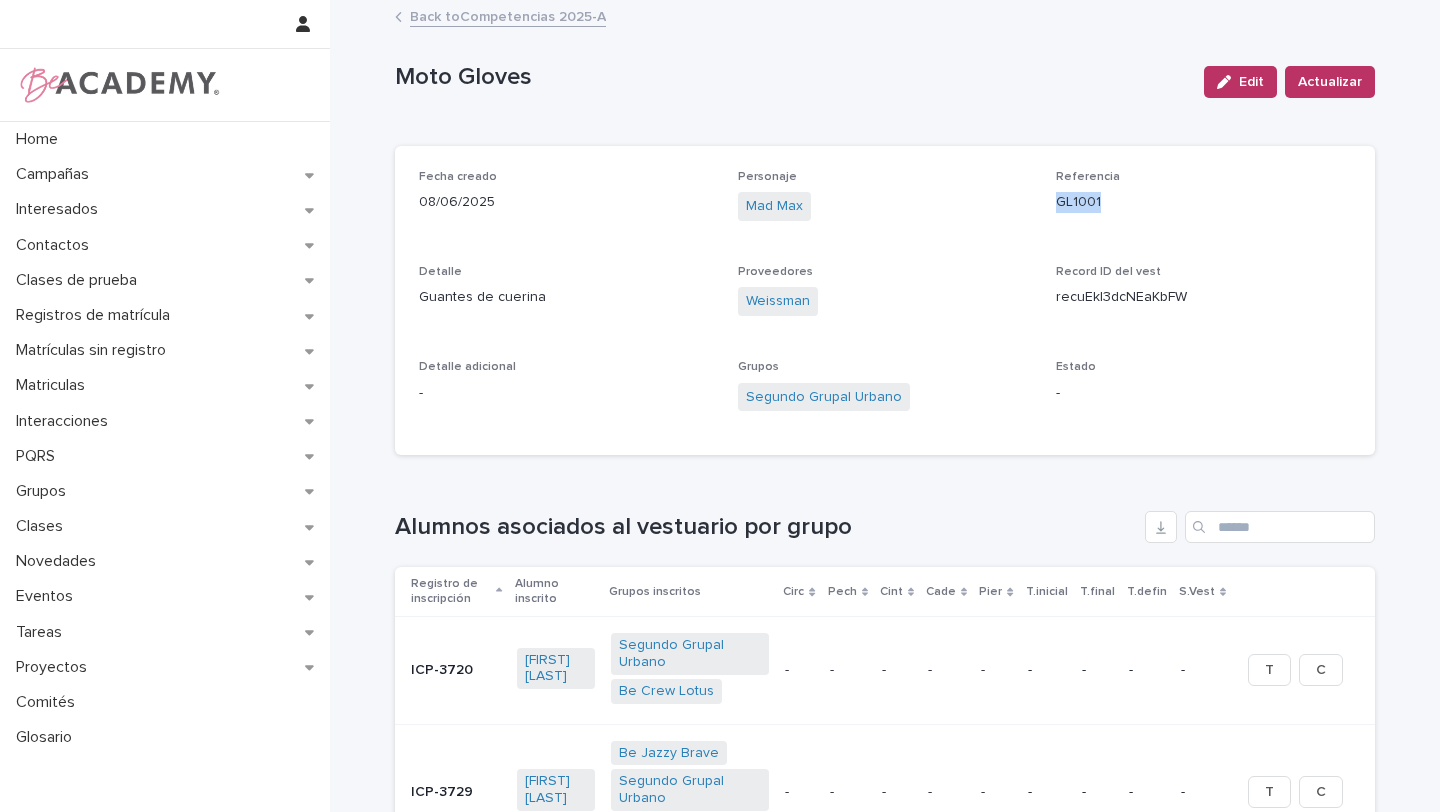 drag, startPoint x: 1106, startPoint y: 199, endPoint x: 1051, endPoint y: 201, distance: 55.03635 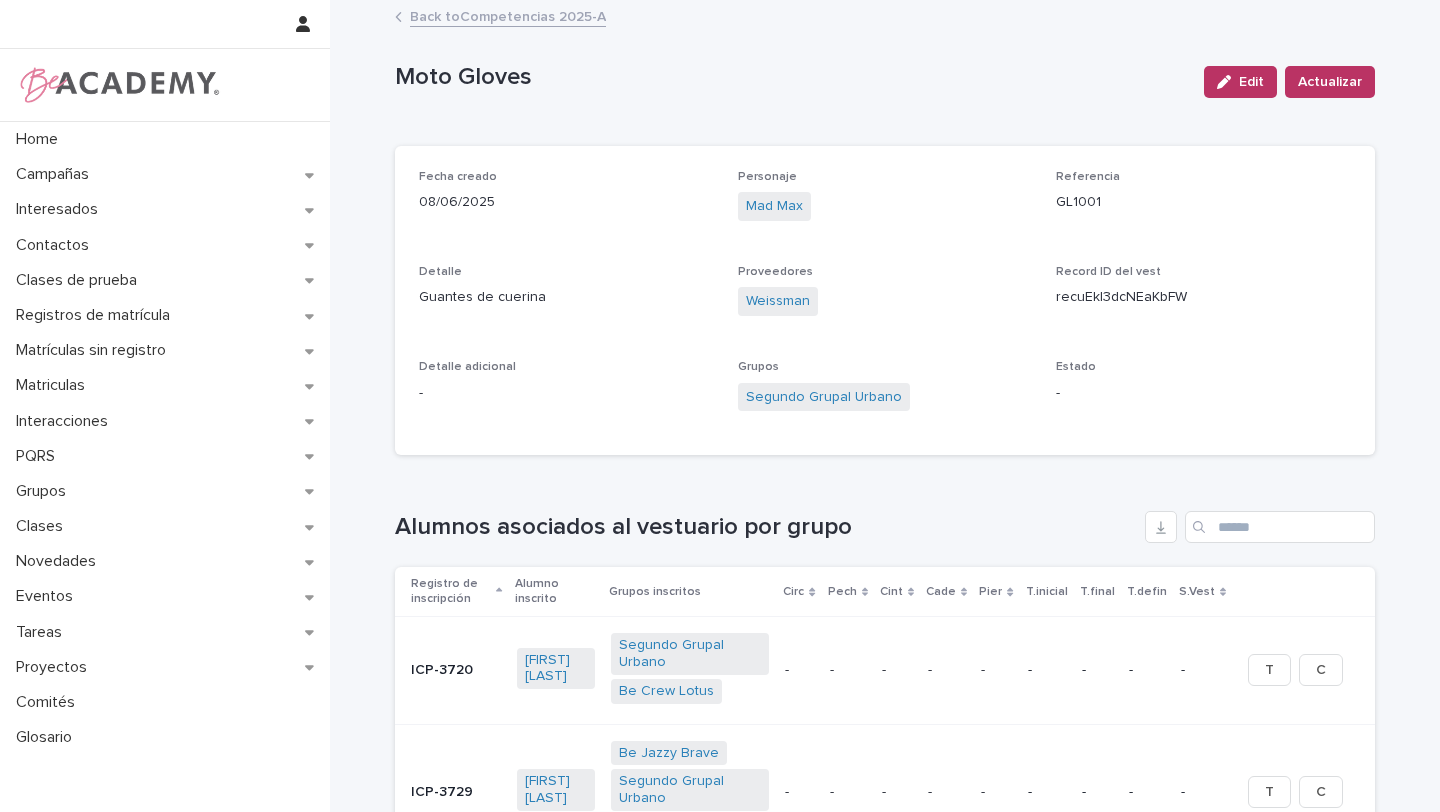 click 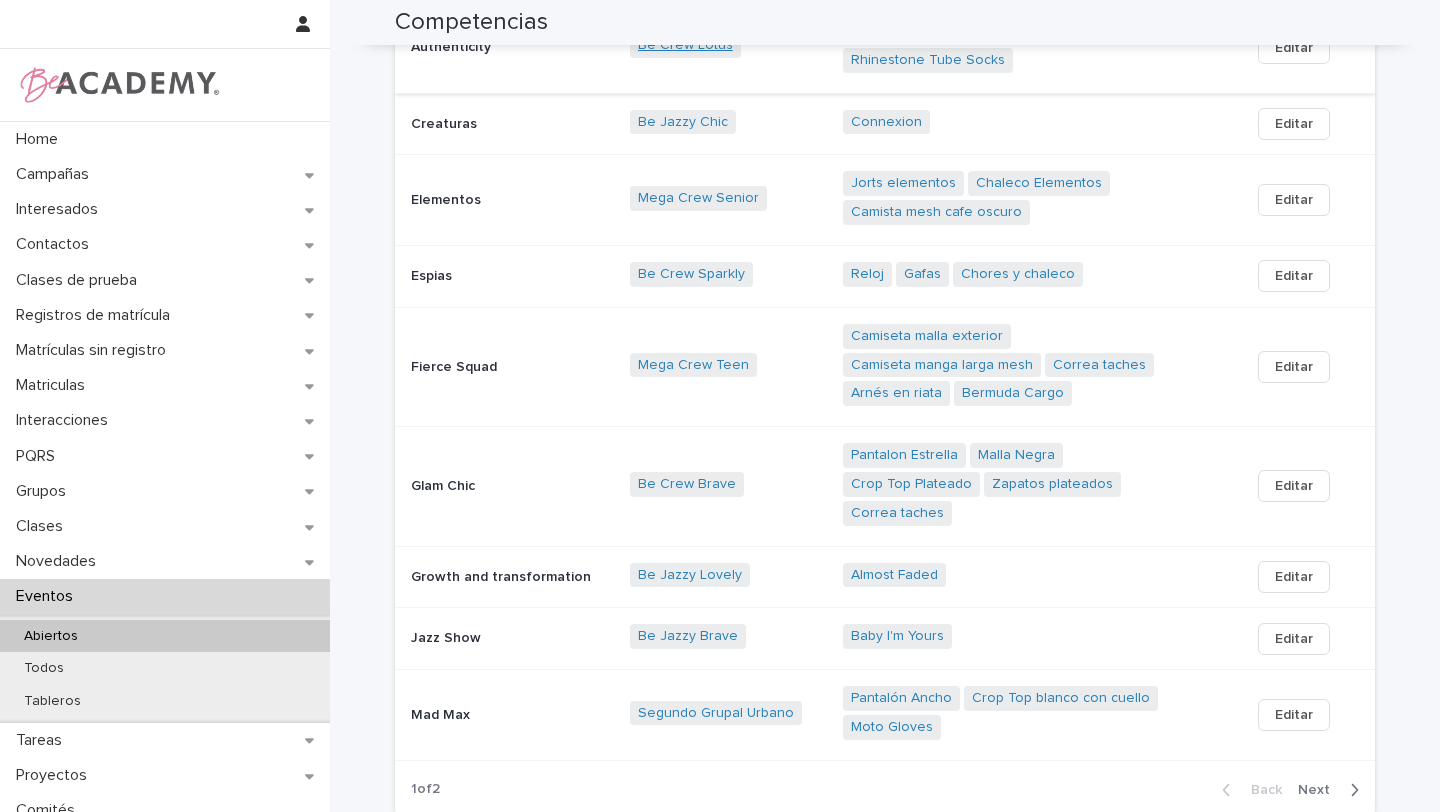 scroll, scrollTop: 397, scrollLeft: 0, axis: vertical 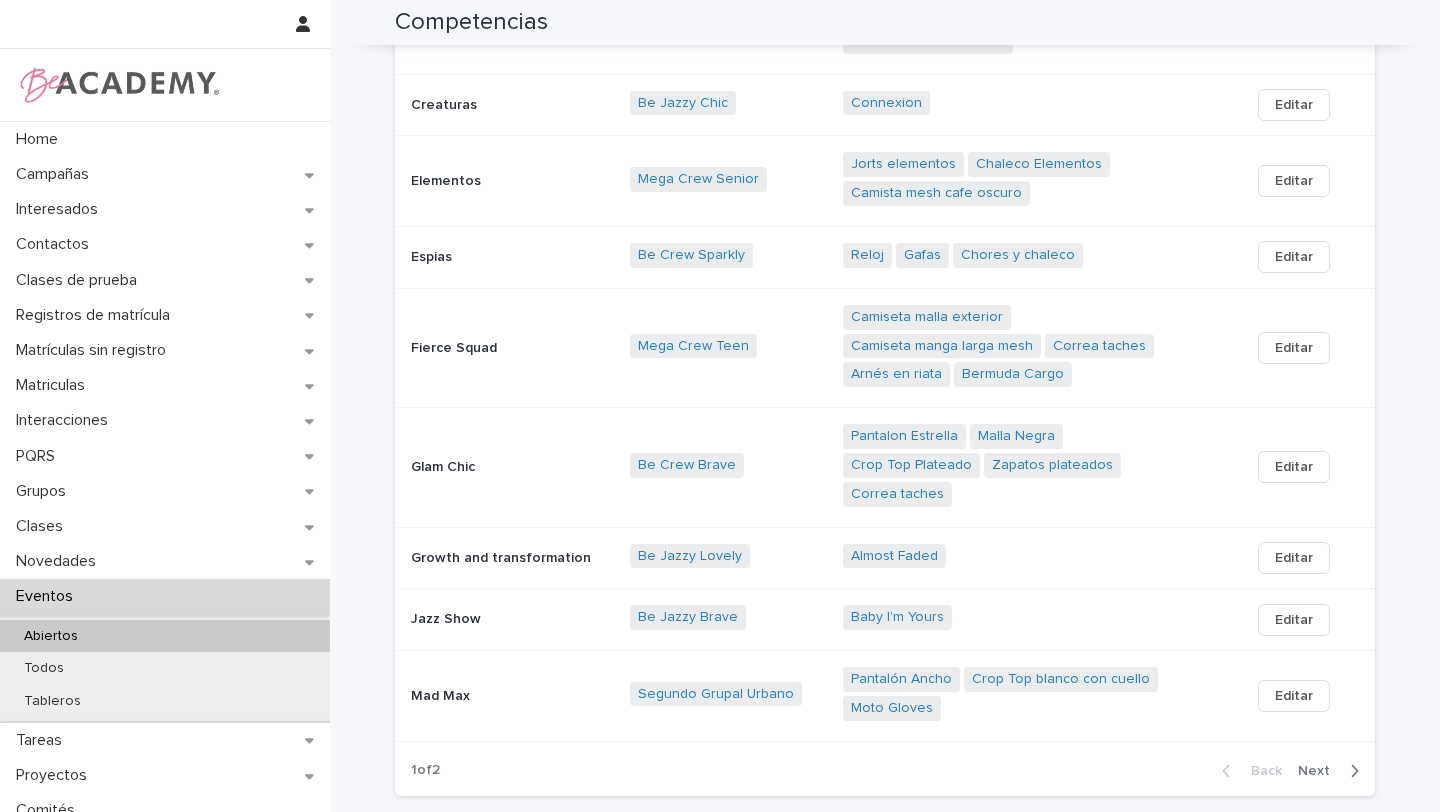 click 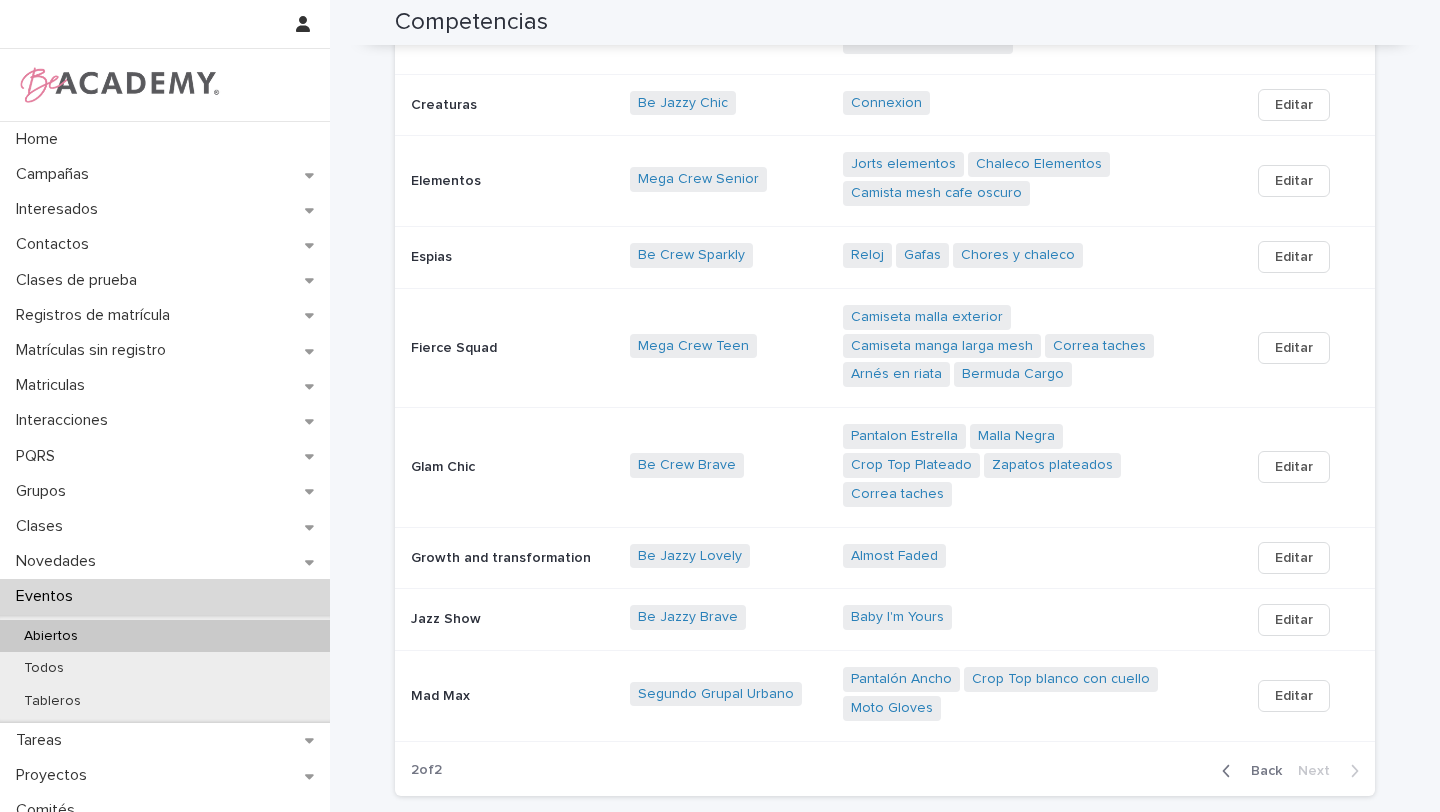 scroll, scrollTop: 0, scrollLeft: 0, axis: both 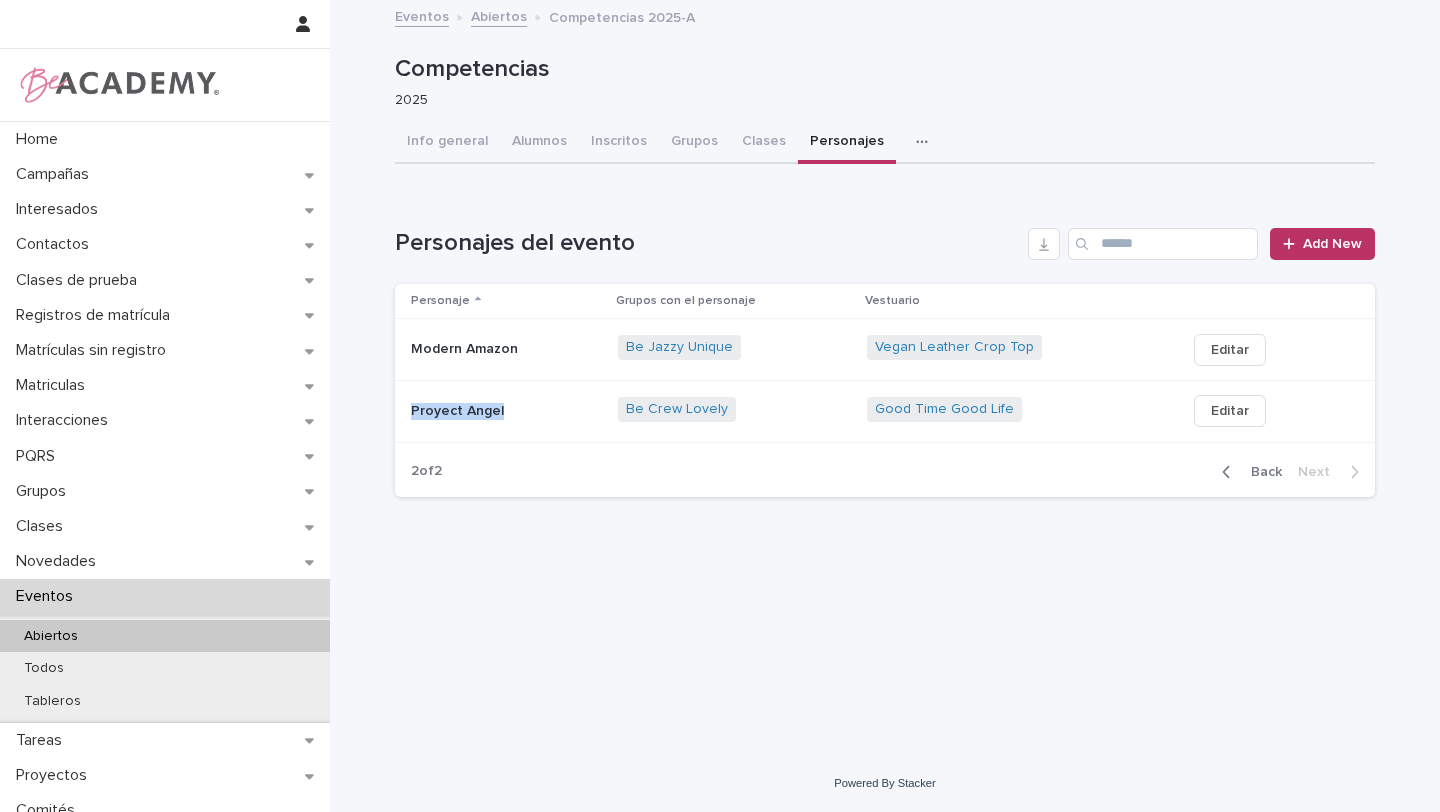 drag, startPoint x: 512, startPoint y: 411, endPoint x: 411, endPoint y: 408, distance: 101.04455 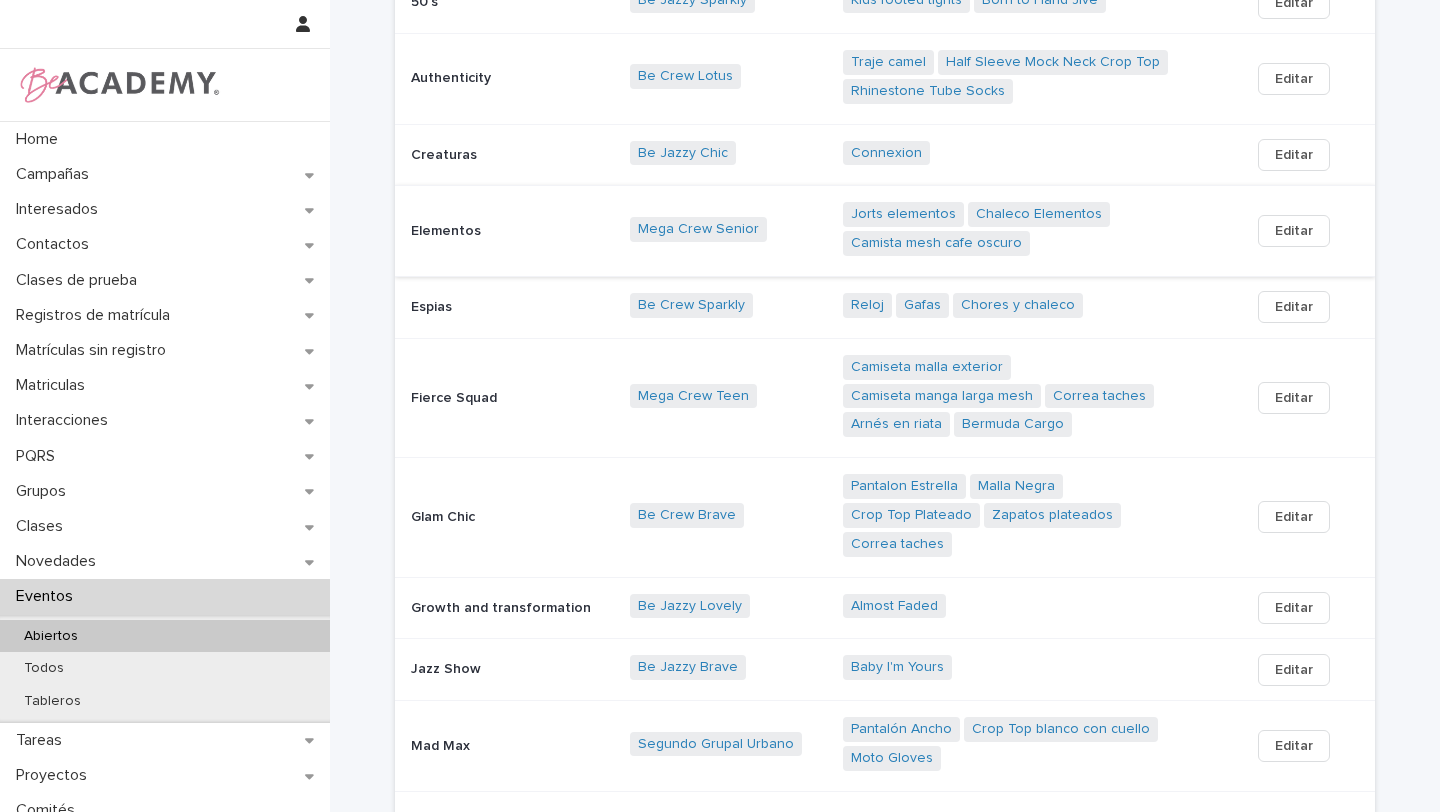 scroll, scrollTop: 524, scrollLeft: 0, axis: vertical 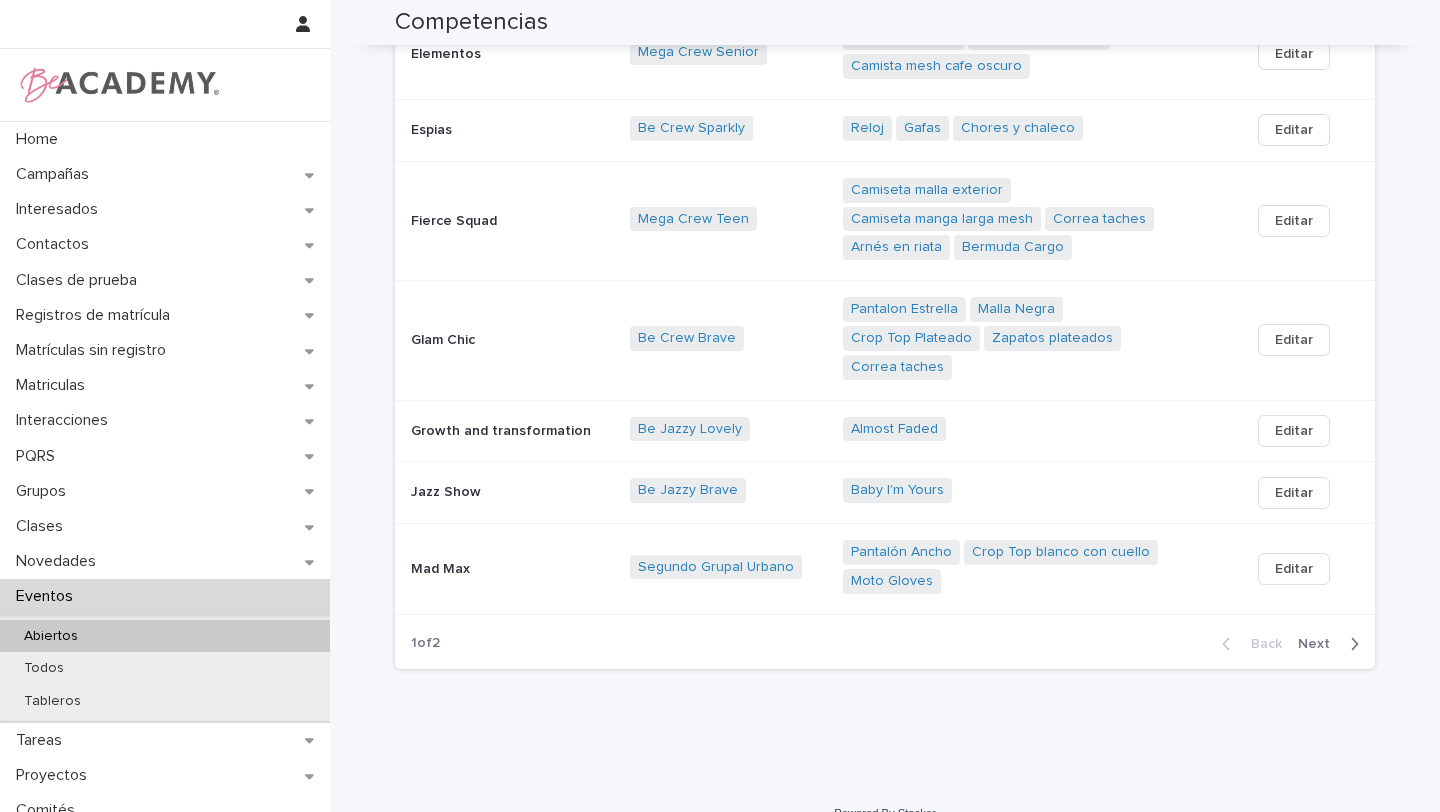 click on "Next" at bounding box center [1320, 644] 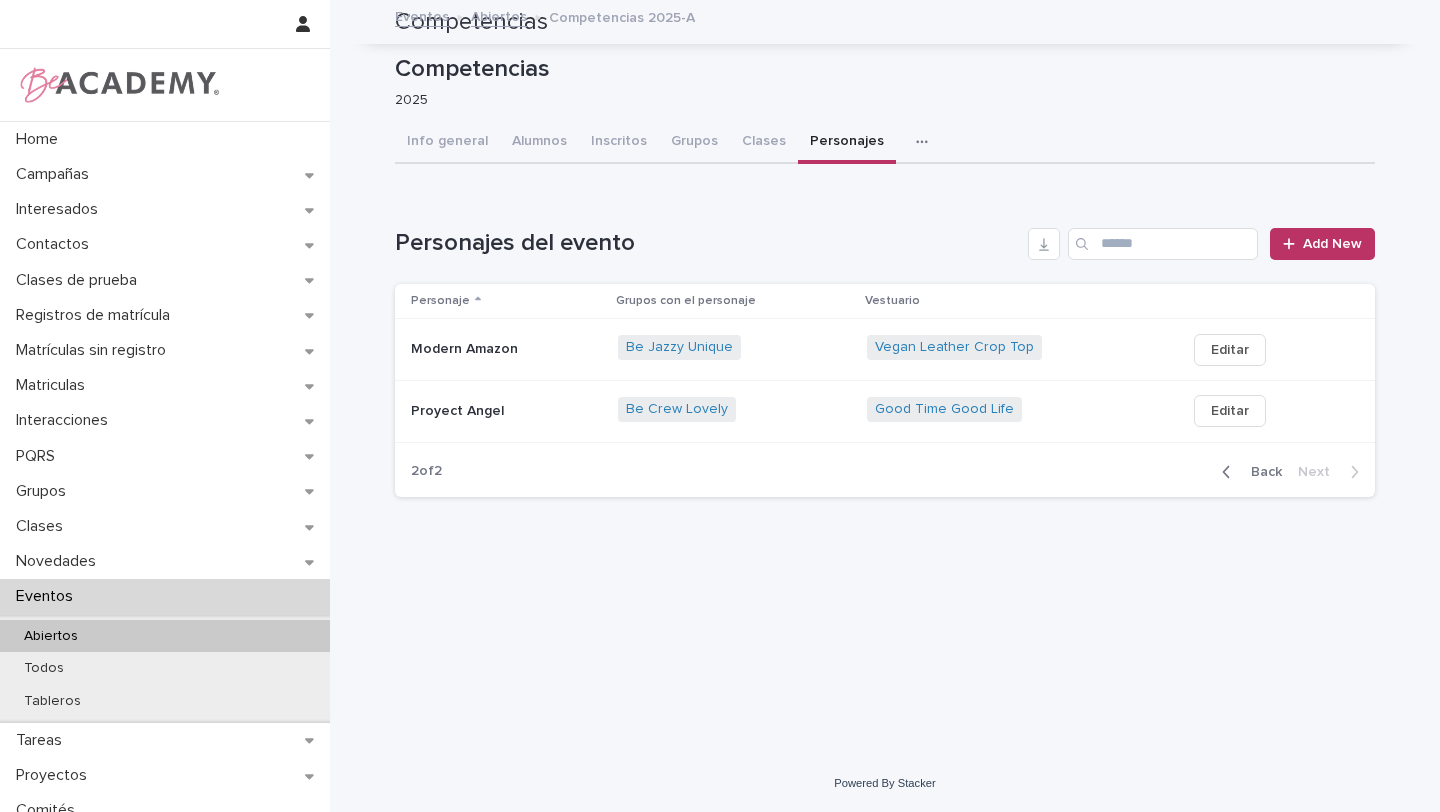 scroll, scrollTop: 0, scrollLeft: 0, axis: both 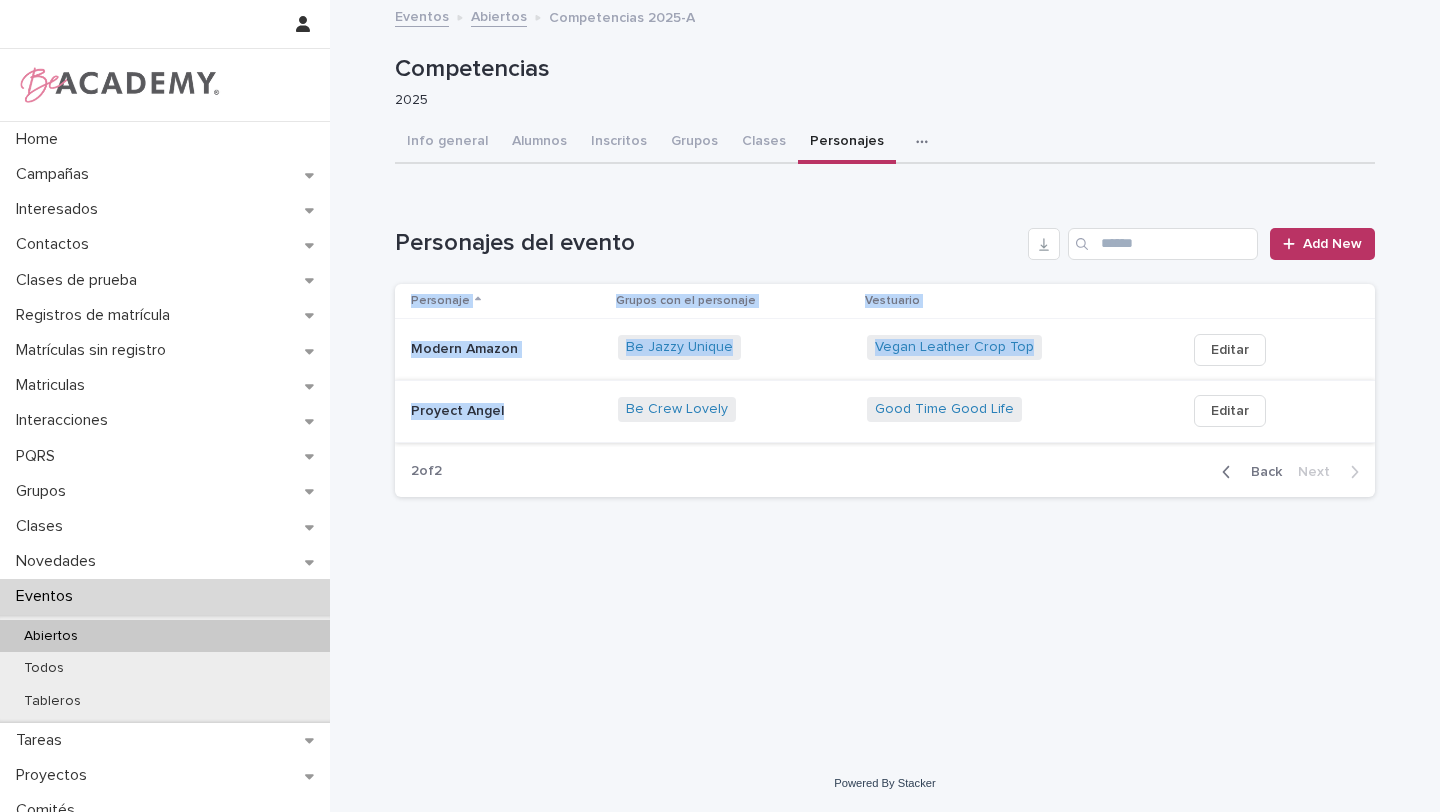 drag, startPoint x: 389, startPoint y: 408, endPoint x: 505, endPoint y: 412, distance: 116.06895 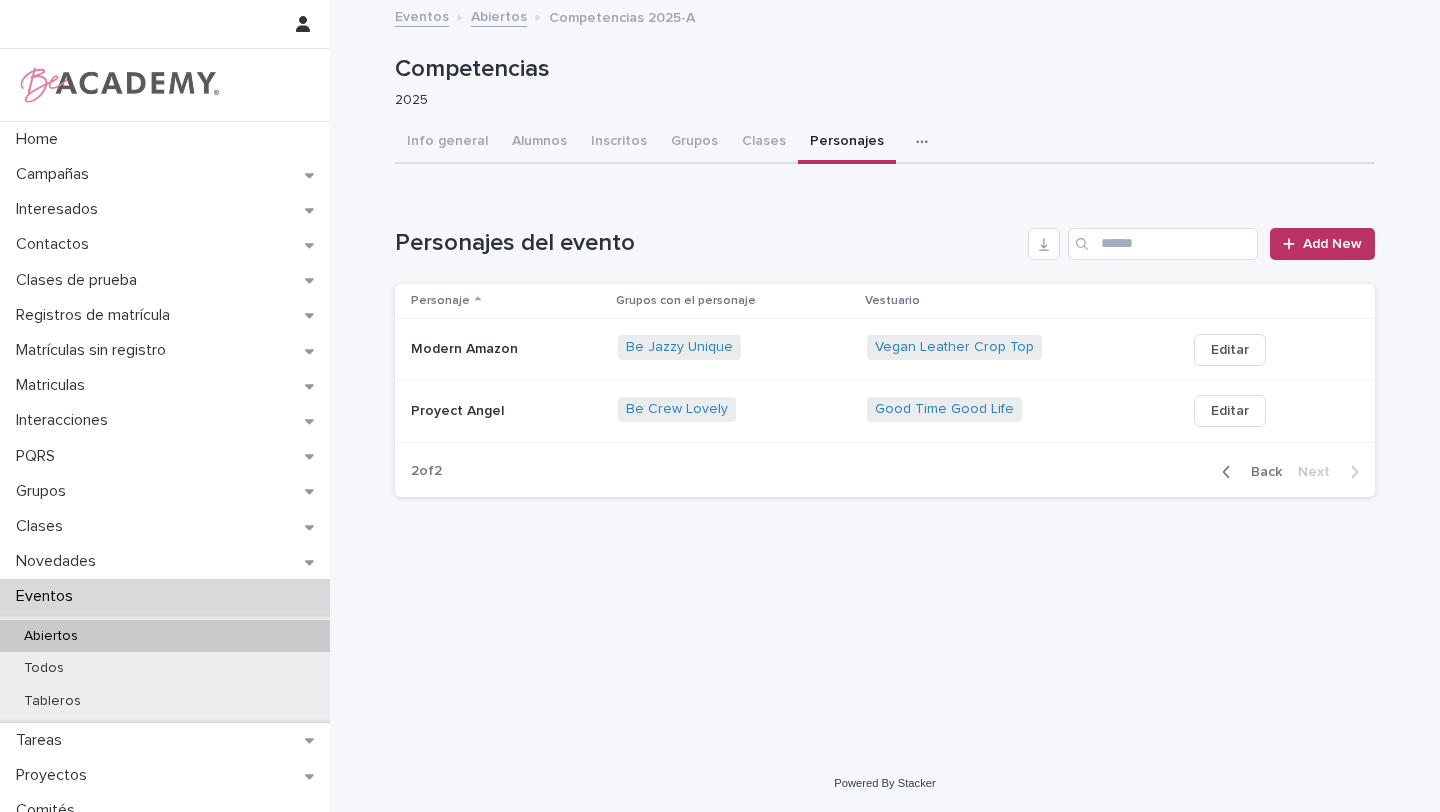 click on "Loading... Saving… Loading... Saving… Competencias Competencias 2025 Sorry, there was an error saving your record. Please try again. Please fill out the required fields below. Info general Alumnos Inscritos Grupos Clases Personajes Vestuarios Proveedores Can't display tree at index  0 Can't display tree at index  6 Can't display tree at index  1 Can't display tree at index  2 Can't display tree at index  4 Loading... Saving… Loading... Saving… Loading... Saving… Personajes del evento Add New Personaje Grupos con el personaje Vestuario Modern Amazon  Be Jazzy Unique   Vegan Leather Crop Top   Editar Proyect Angel Be Crew Lovely   Good Time Good Life   Editar 2  of  2 Back Next" at bounding box center (885, 353) 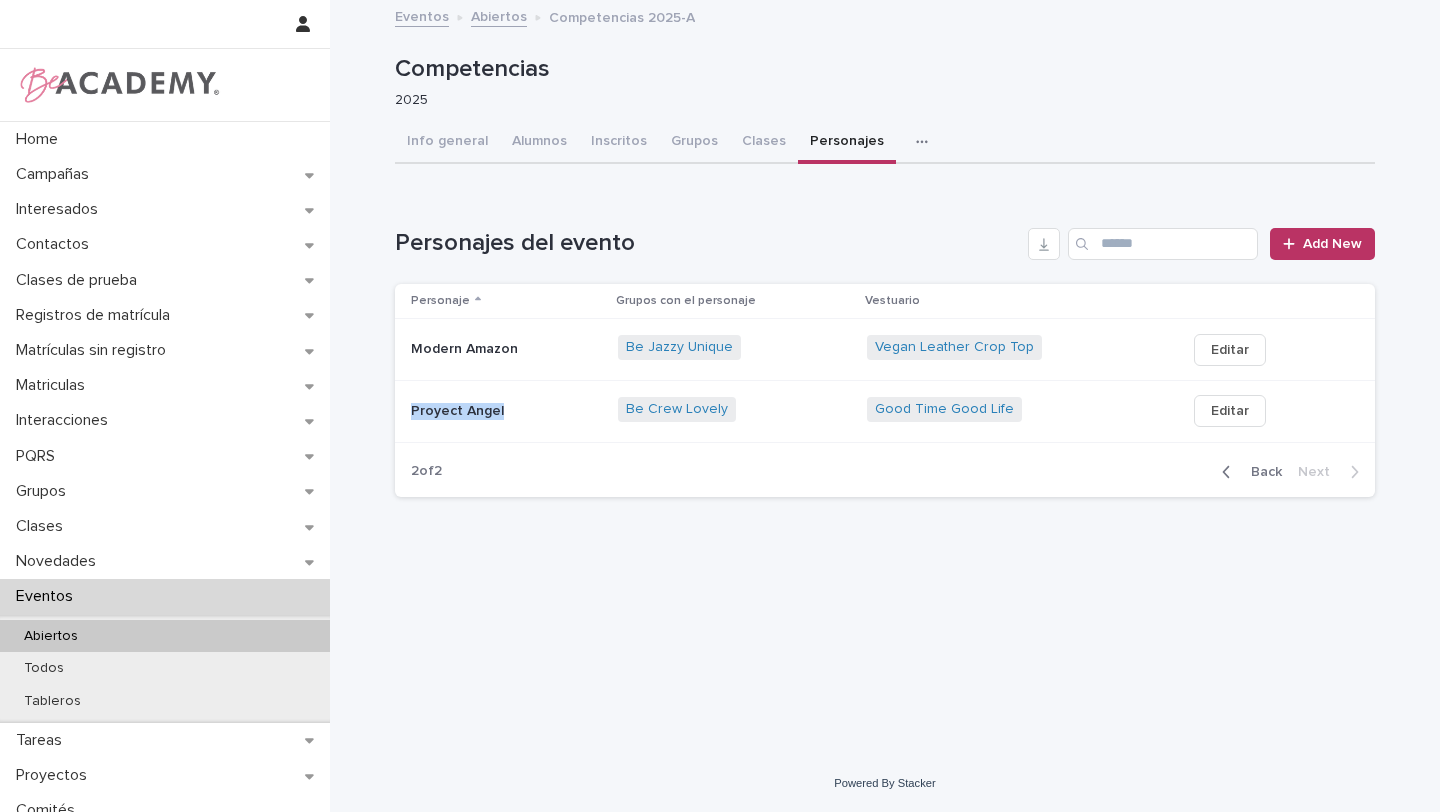 drag, startPoint x: 509, startPoint y: 411, endPoint x: 414, endPoint y: 414, distance: 95.047356 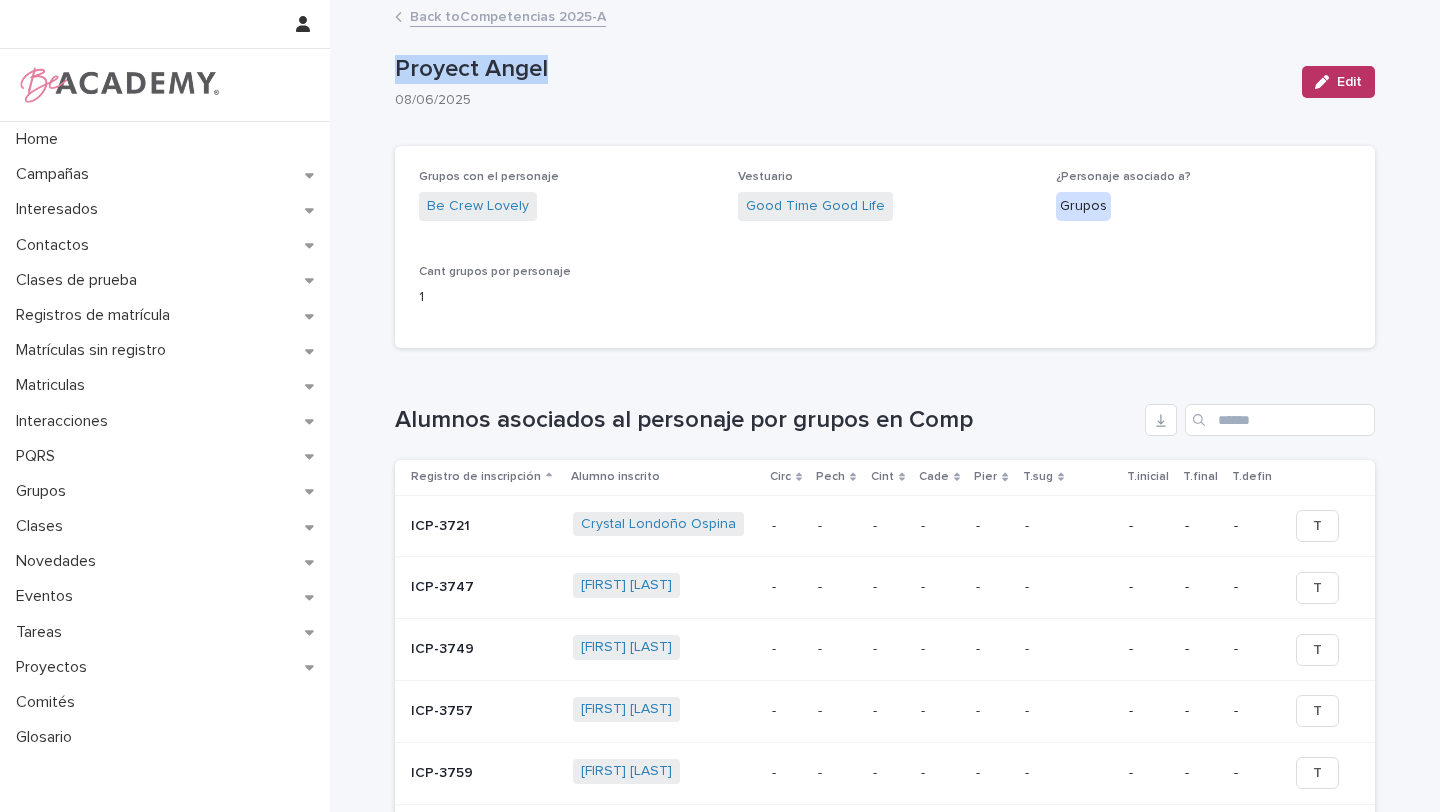 drag, startPoint x: 553, startPoint y: 68, endPoint x: 366, endPoint y: 79, distance: 187.32326 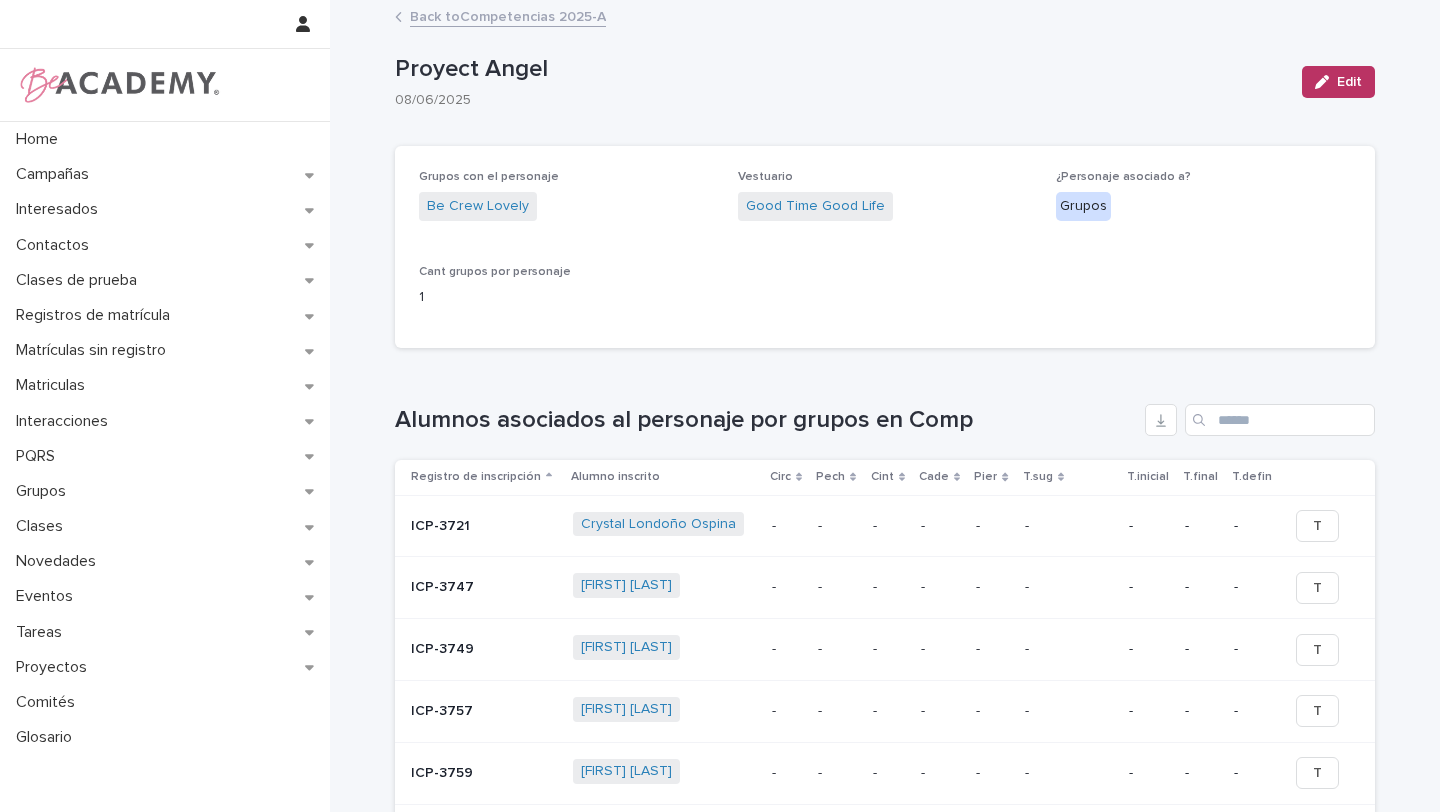 click on "Back to  Competencias 2025-A" at bounding box center [885, 18] 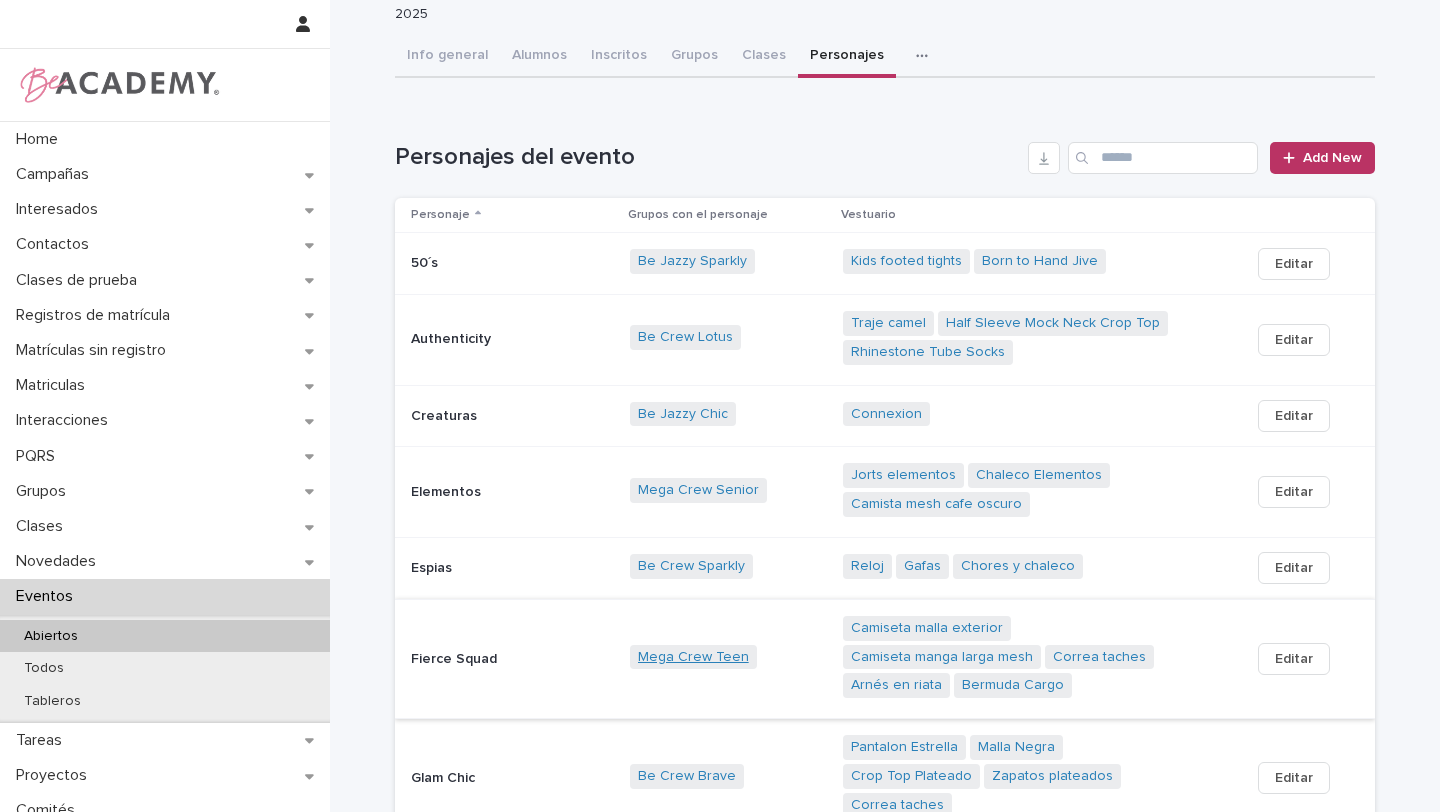 scroll, scrollTop: 85, scrollLeft: 0, axis: vertical 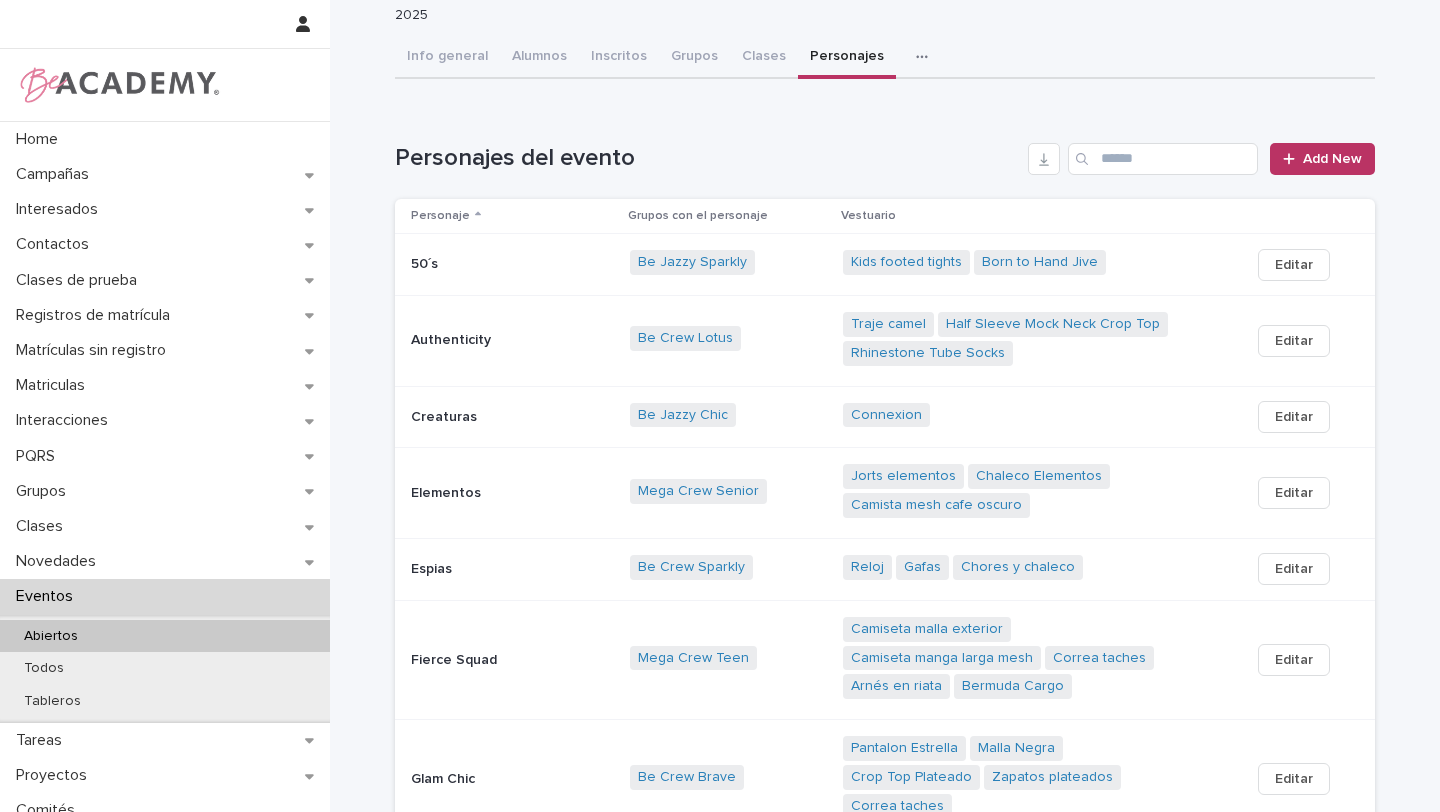 drag, startPoint x: 511, startPoint y: 663, endPoint x: 398, endPoint y: 663, distance: 113 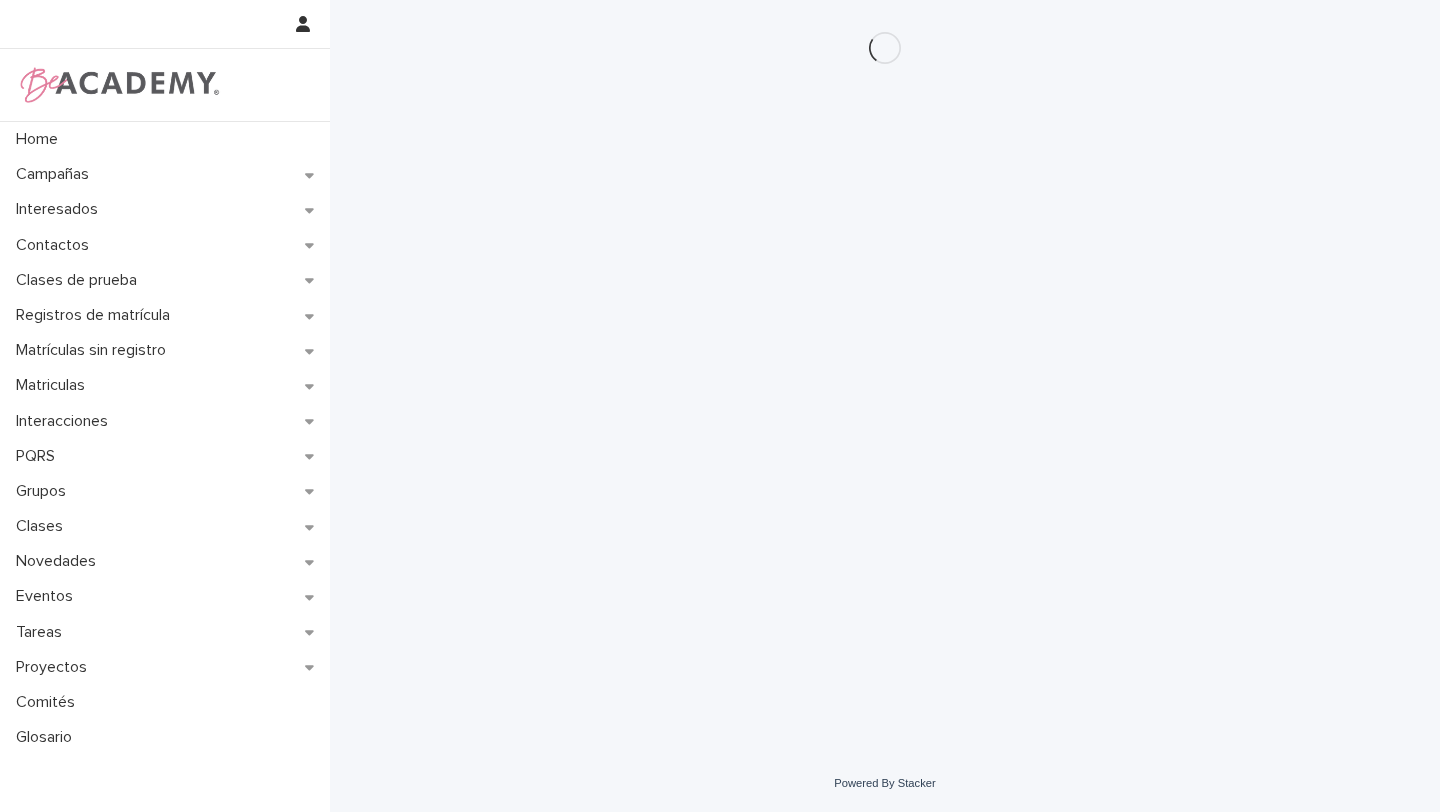 scroll, scrollTop: 0, scrollLeft: 0, axis: both 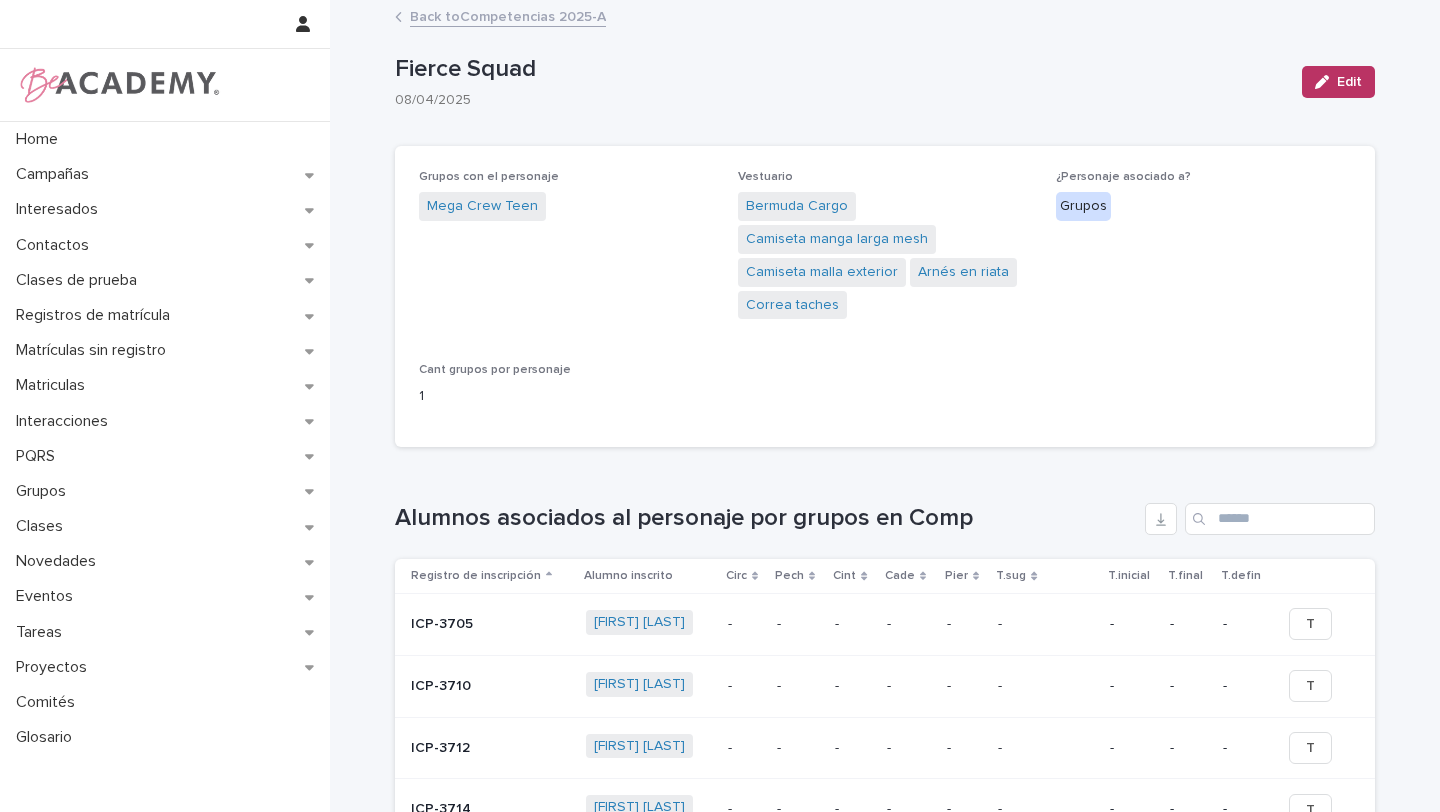 drag, startPoint x: 409, startPoint y: 62, endPoint x: 625, endPoint y: 63, distance: 216.00232 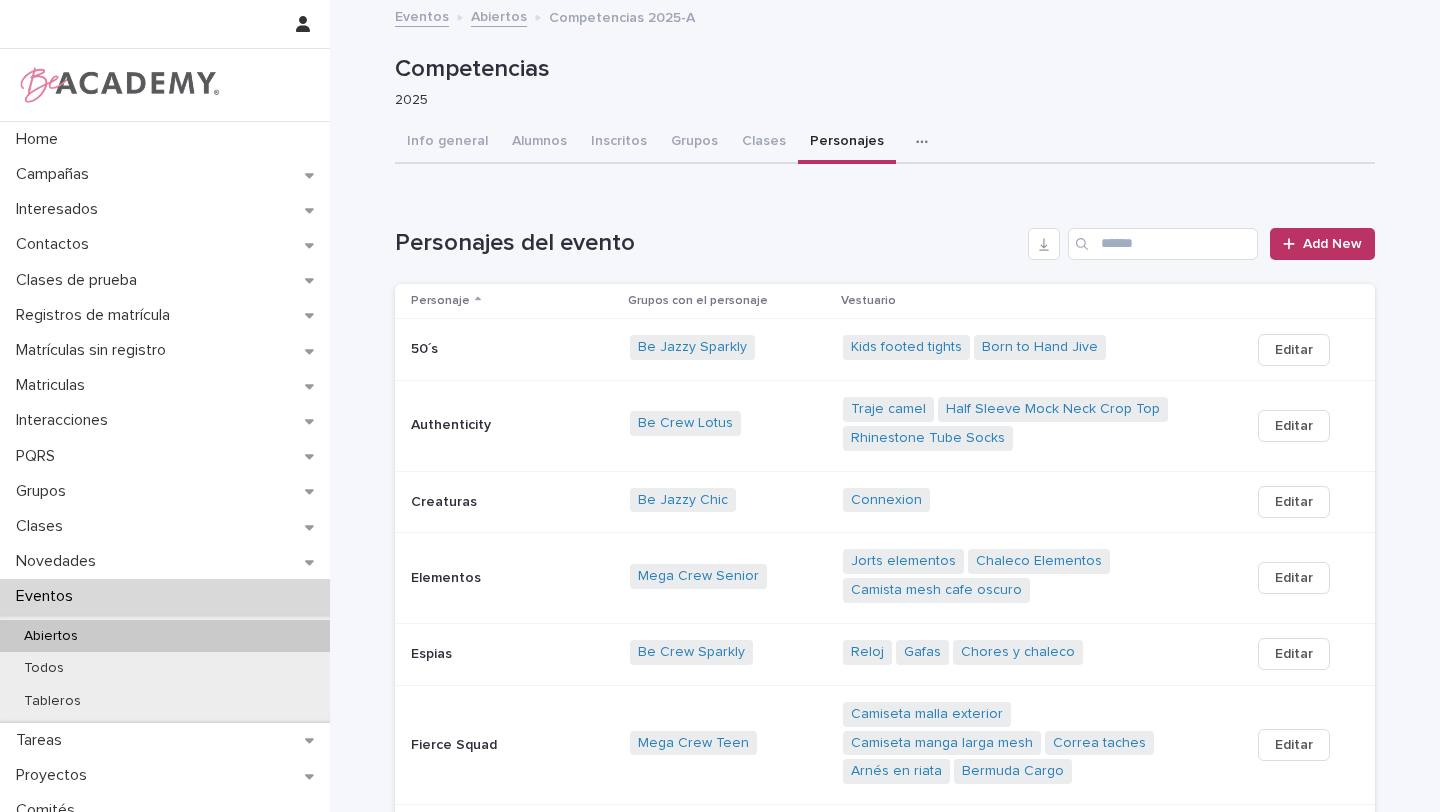 scroll, scrollTop: 524, scrollLeft: 0, axis: vertical 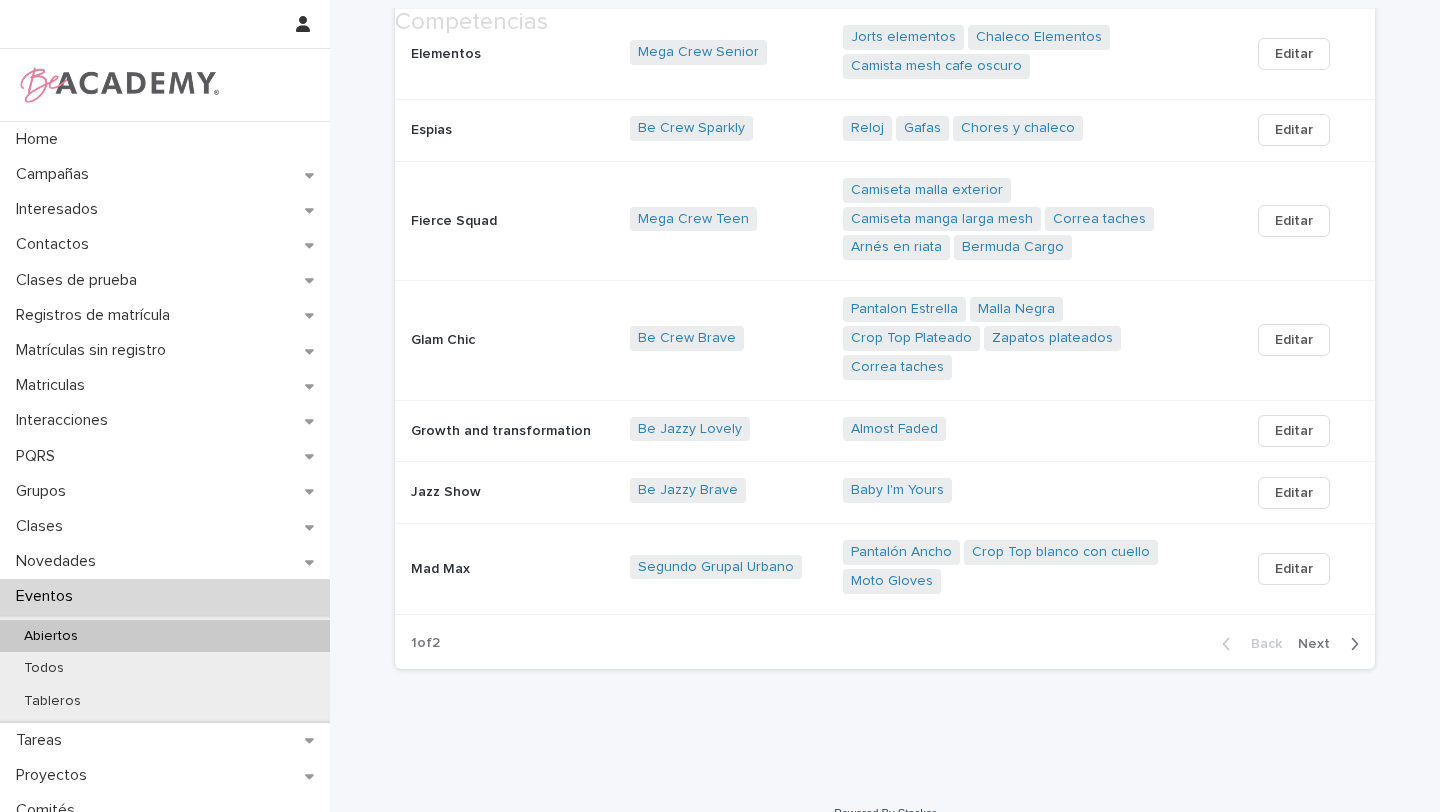 click on "Next" at bounding box center [1320, 644] 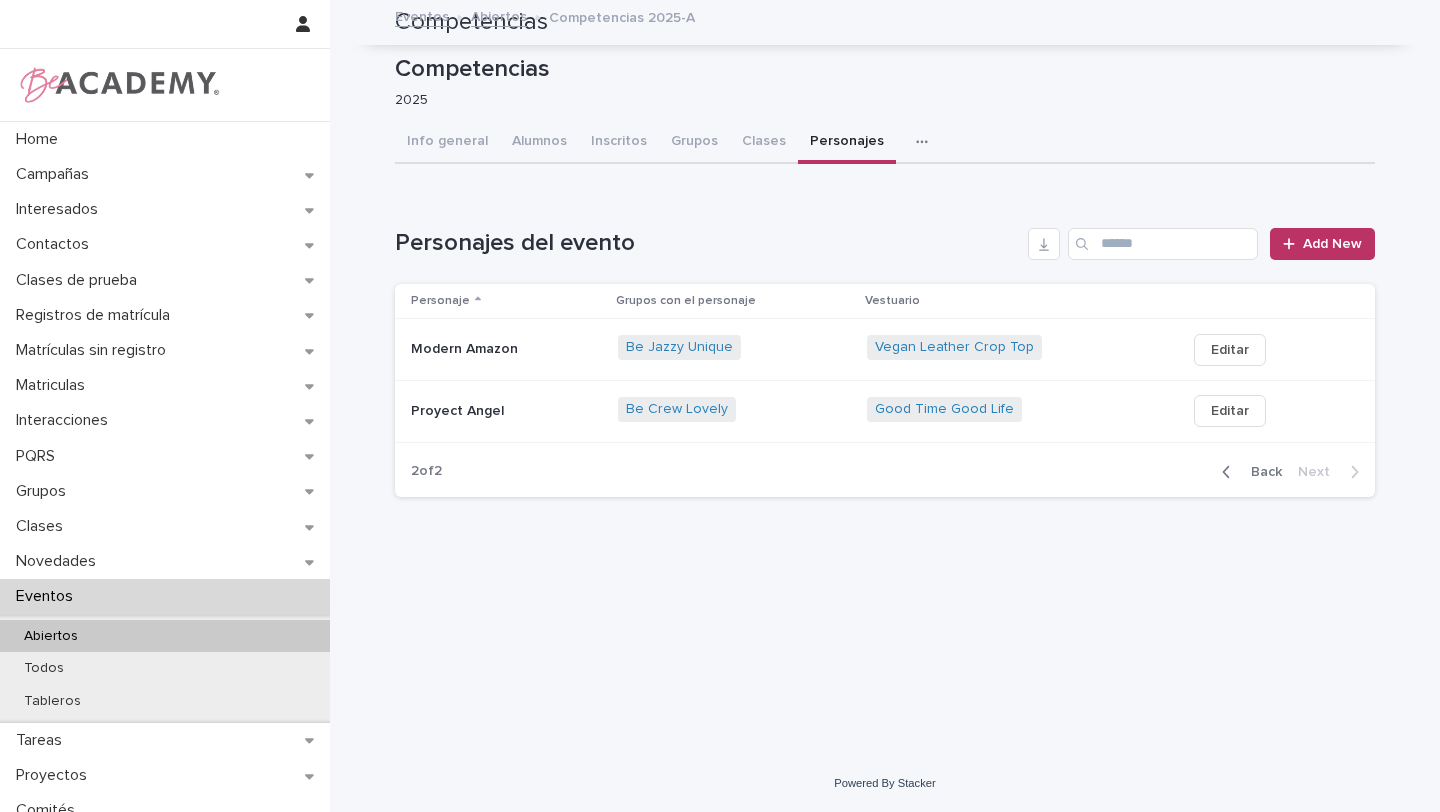 scroll, scrollTop: 0, scrollLeft: 0, axis: both 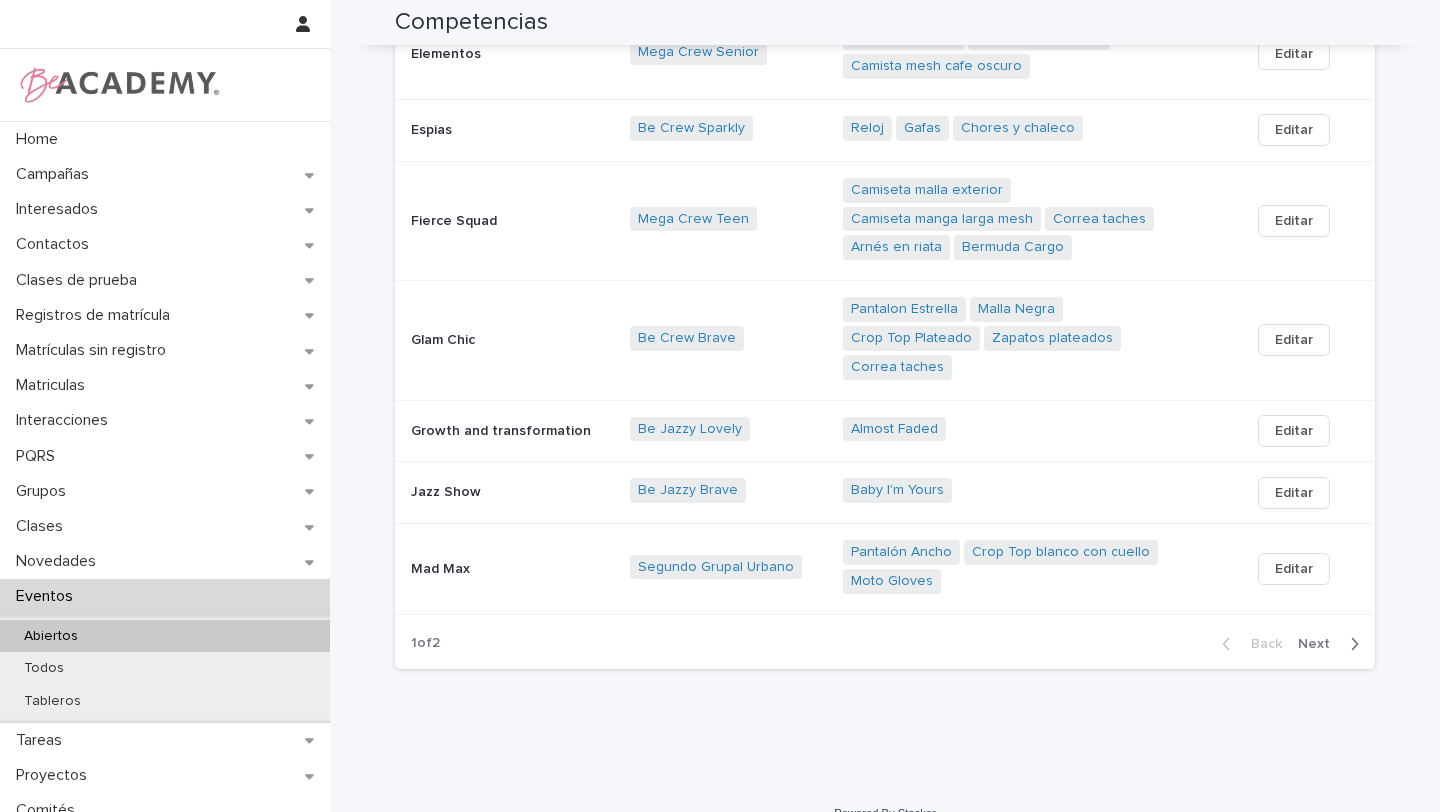 click on "Next" at bounding box center [1320, 644] 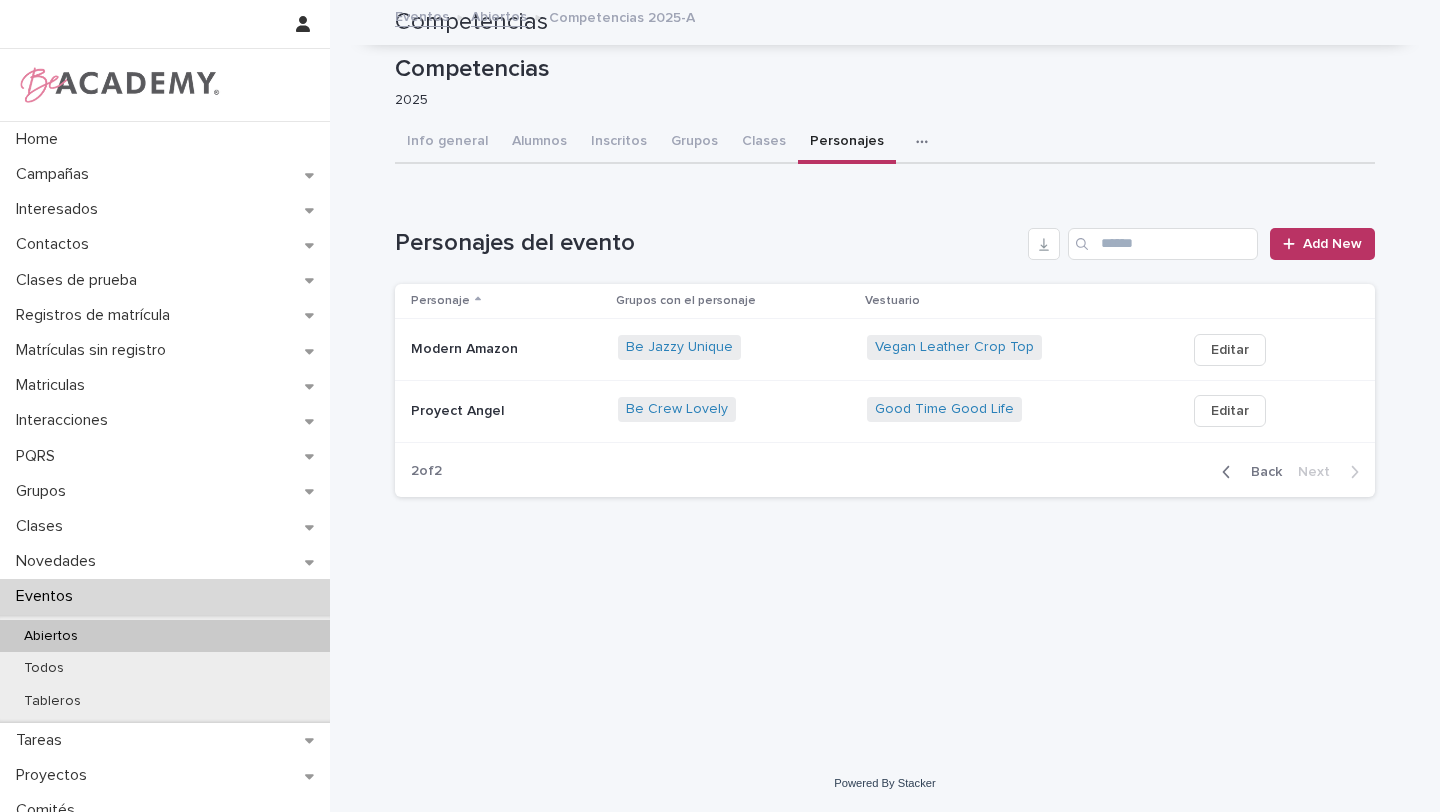 scroll, scrollTop: 0, scrollLeft: 0, axis: both 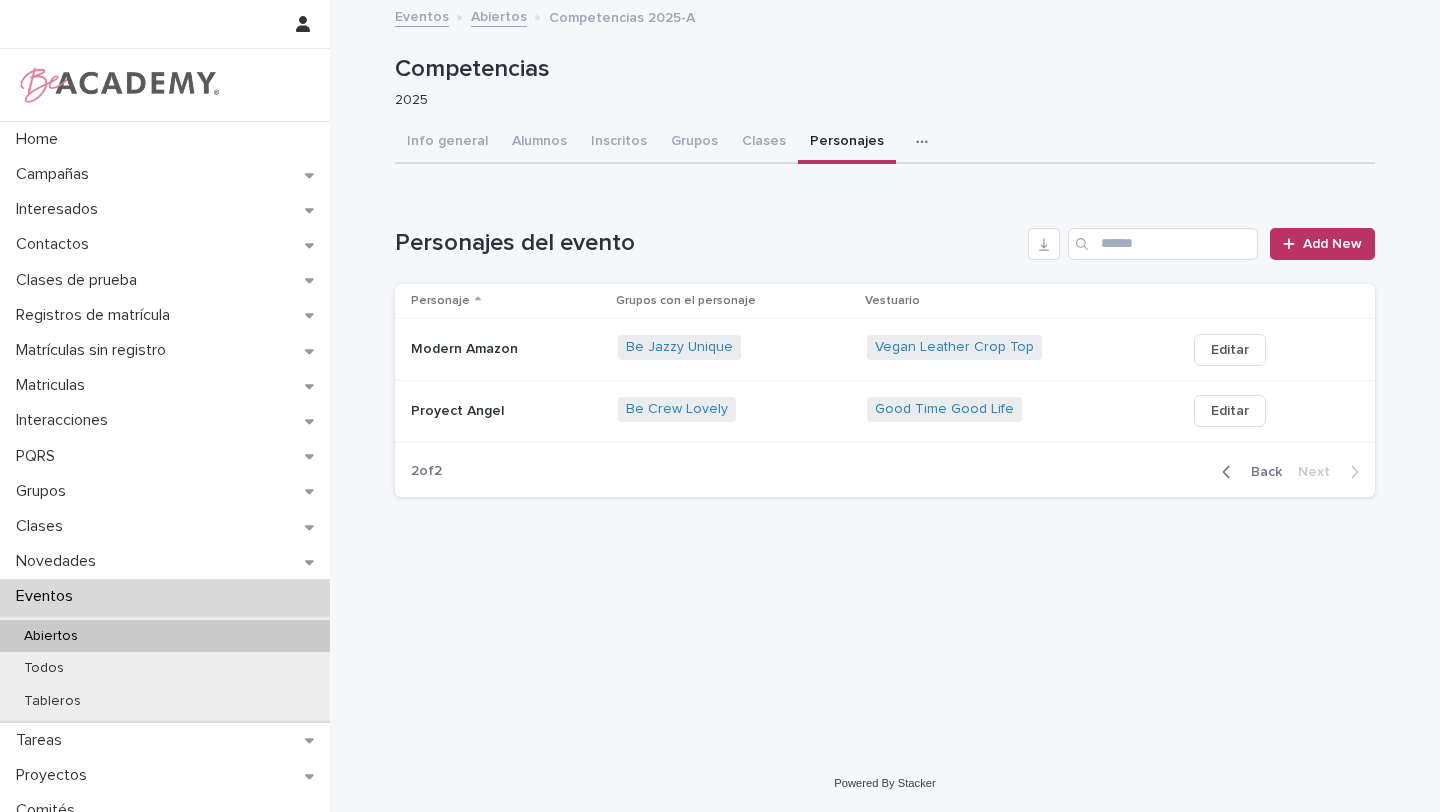 click on "Modern Amazon" at bounding box center (506, 349) 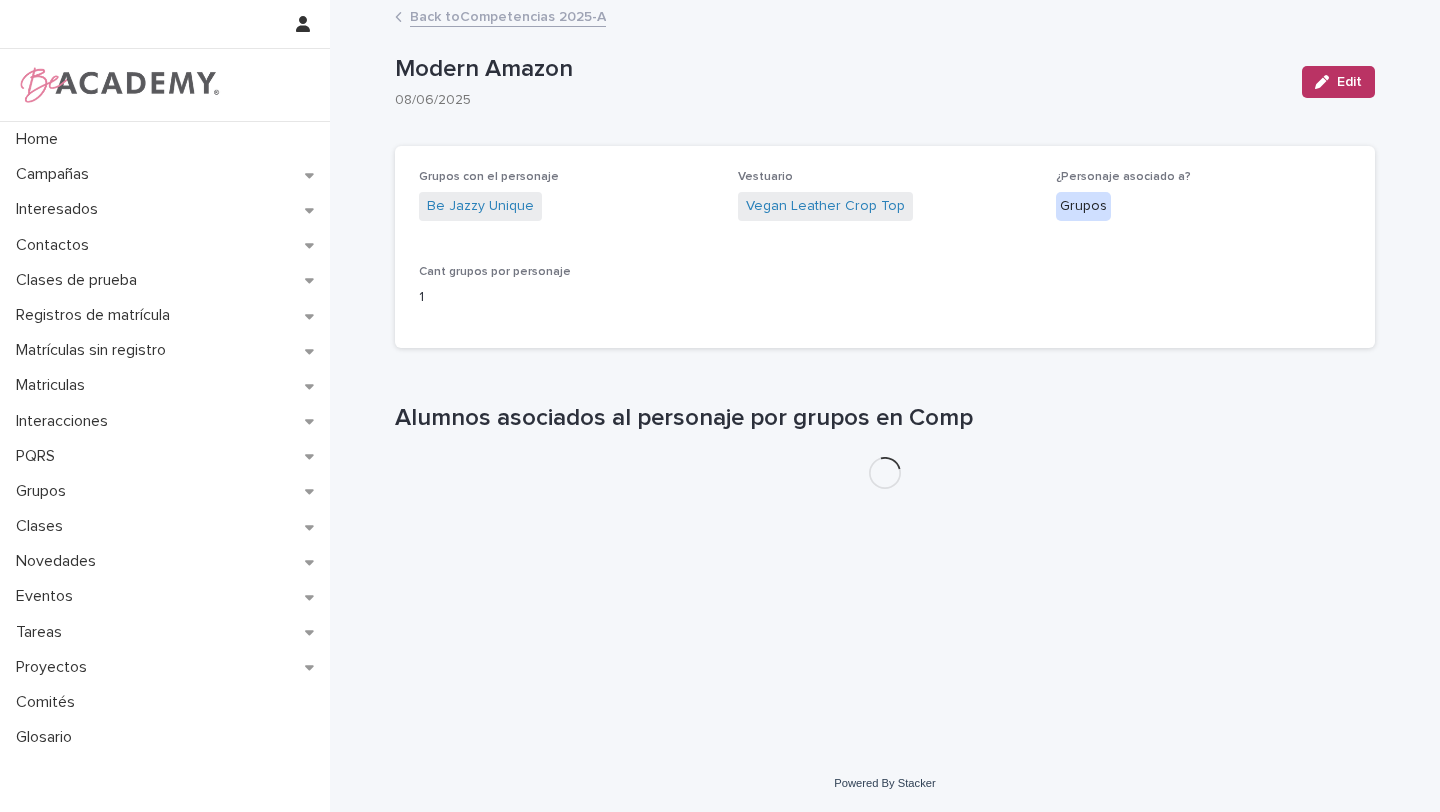 drag, startPoint x: 556, startPoint y: 79, endPoint x: 363, endPoint y: 75, distance: 193.04144 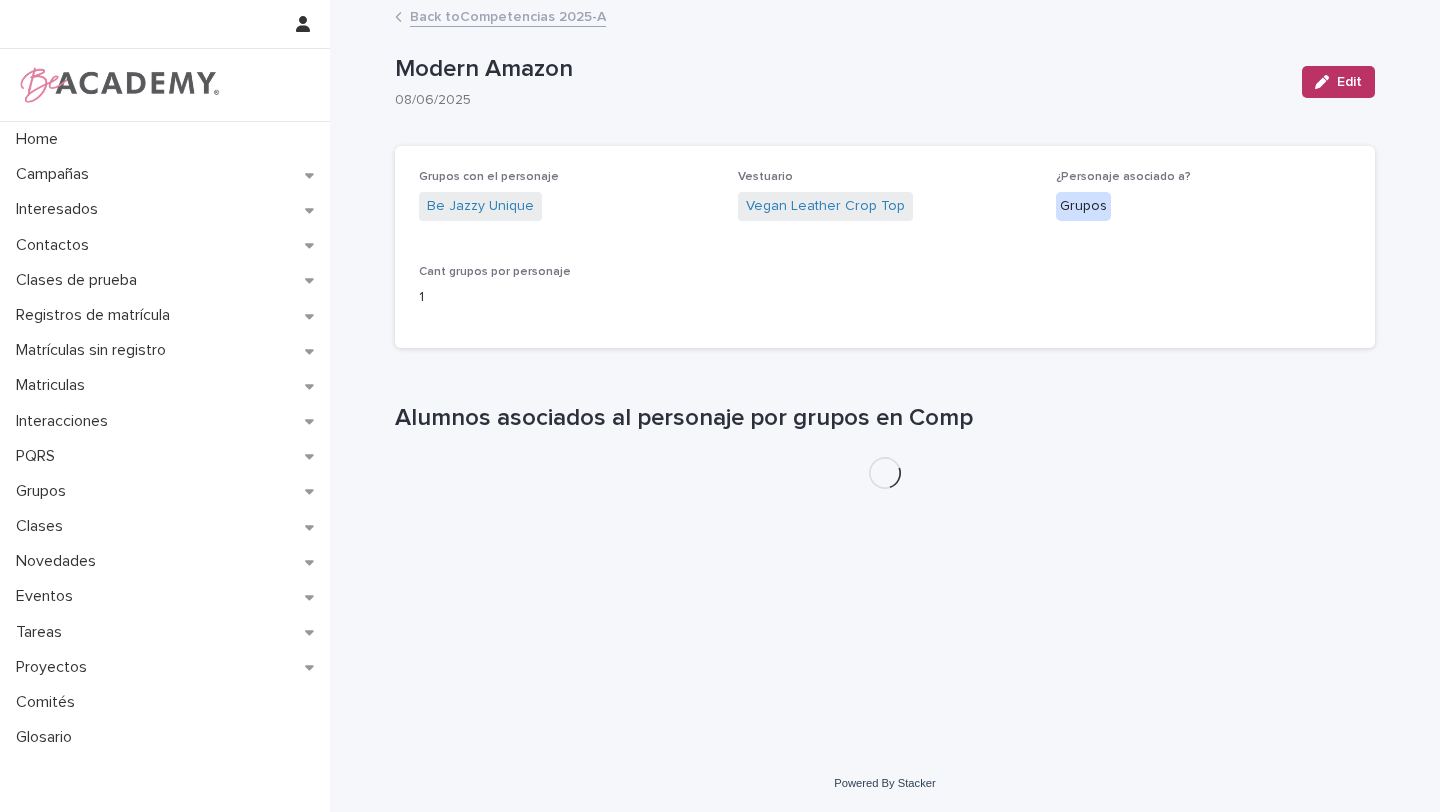 click on "Loading... Saving… Loading... Saving… Modern Amazon  Edit Modern Amazon  08/06/2025 Edit Sorry, there was an error saving your record. Please try again. Please fill out the required fields below. Loading... Saving… Loading... Saving… Loading... Saving… Grupos con el personaje Be Jazzy Unique   Vestuario Vegan Leather Crop Top   ¿Personaje asociado a? Grupos Cant grupos por personaje 1 Loading... Saving… Loading... Saving… Alumnos asociados al personaje por grupos en Comp Loading... Saving…" at bounding box center (885, 378) 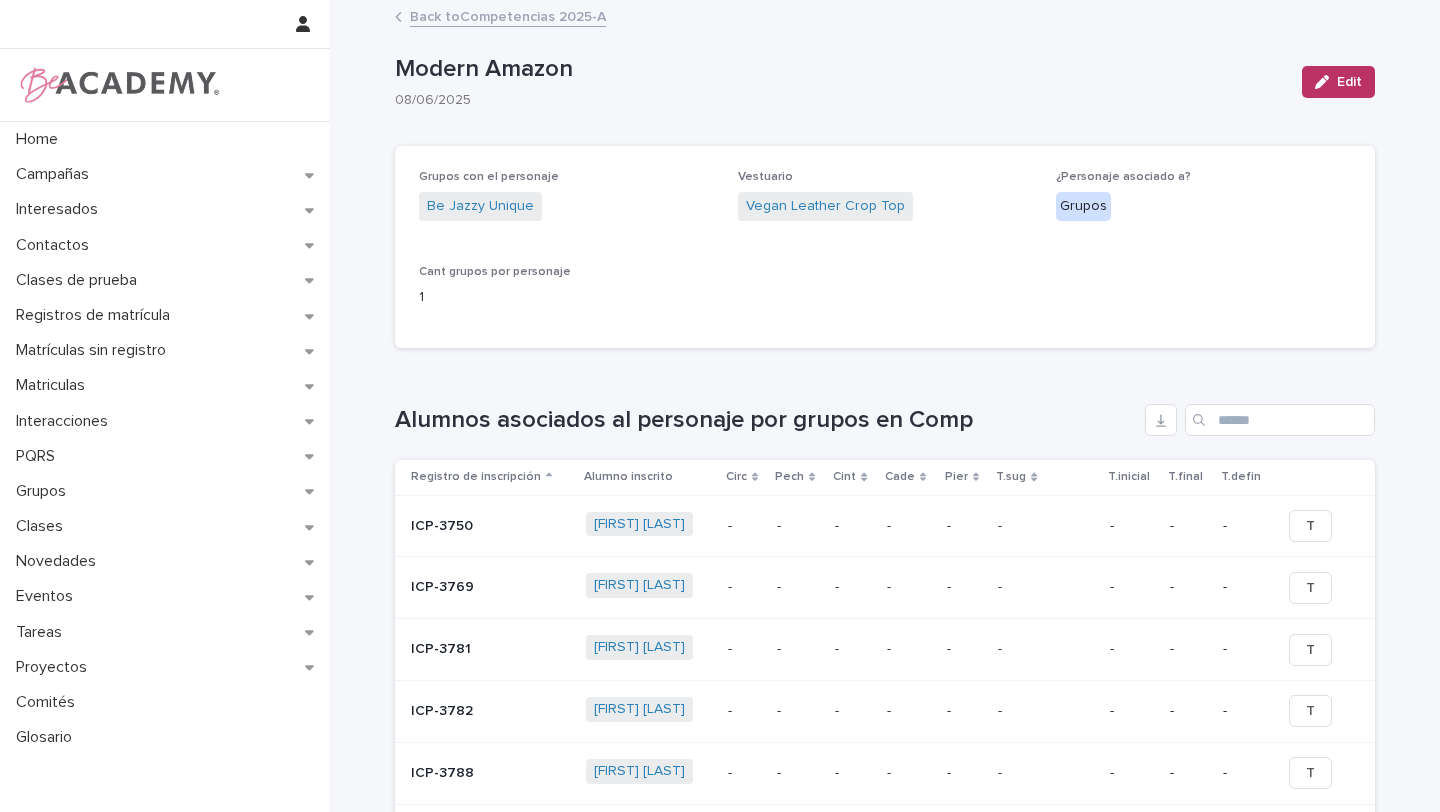 click on "Back to  Competencias 2025-A" at bounding box center (508, 15) 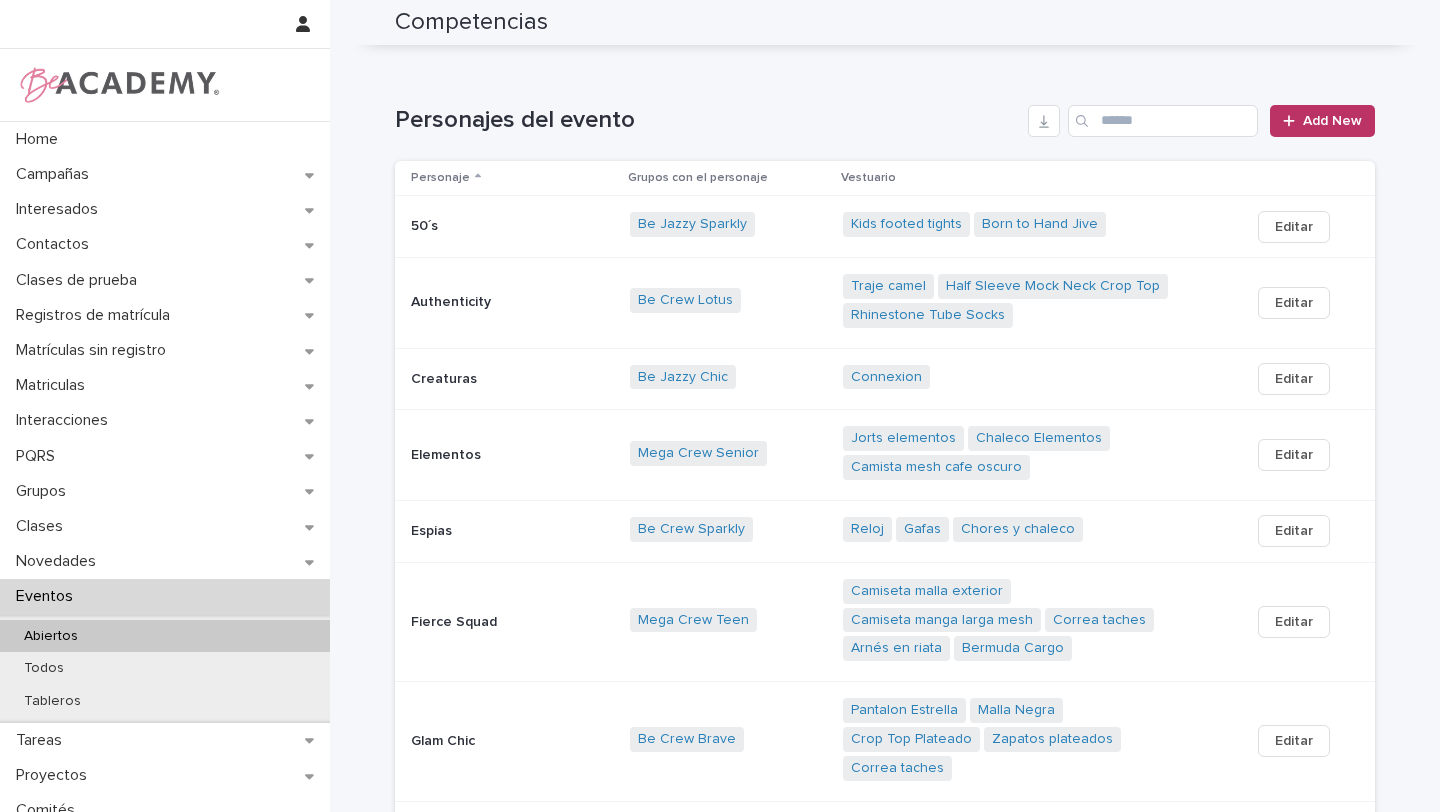 scroll, scrollTop: 122, scrollLeft: 0, axis: vertical 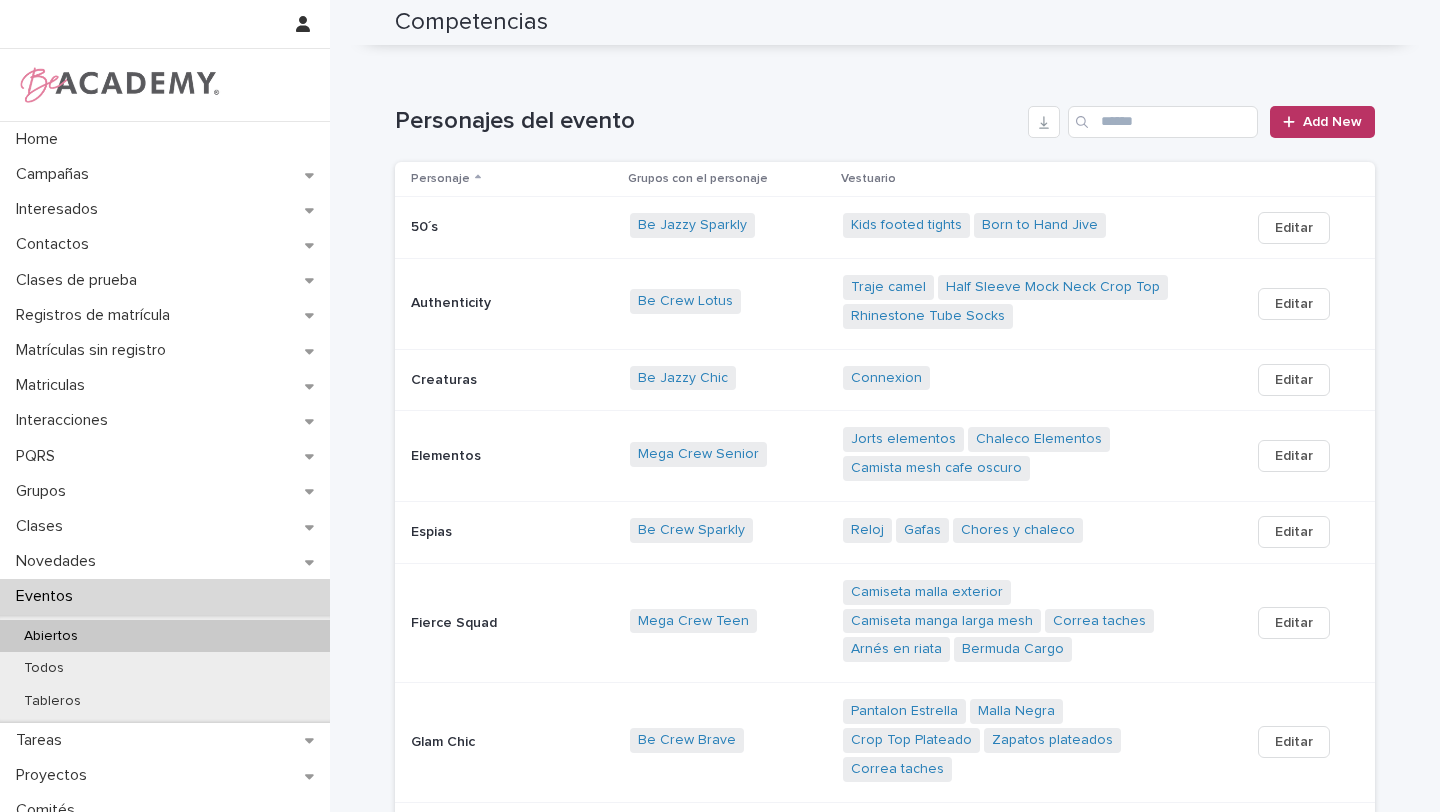 copy on "Authenticity" 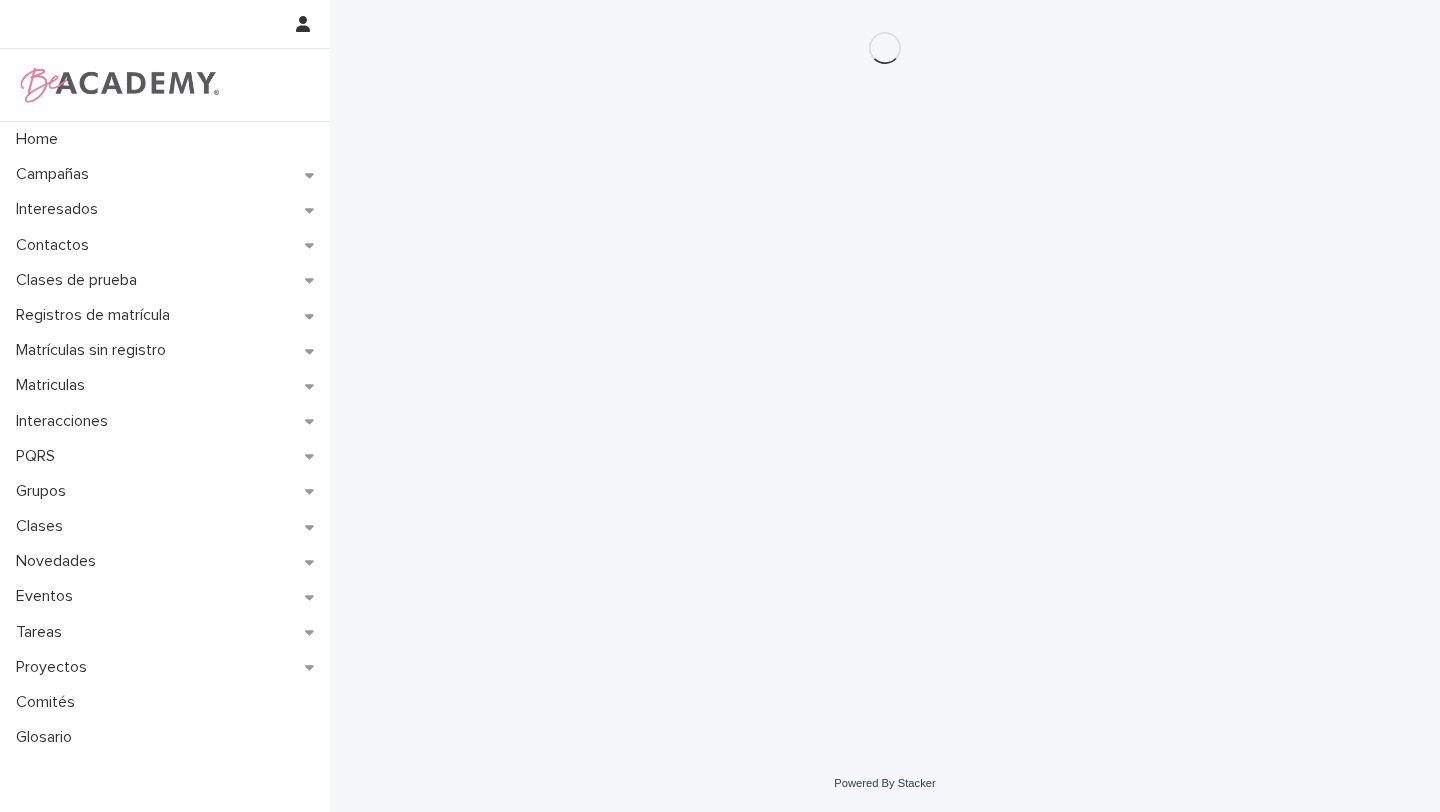 scroll, scrollTop: 0, scrollLeft: 0, axis: both 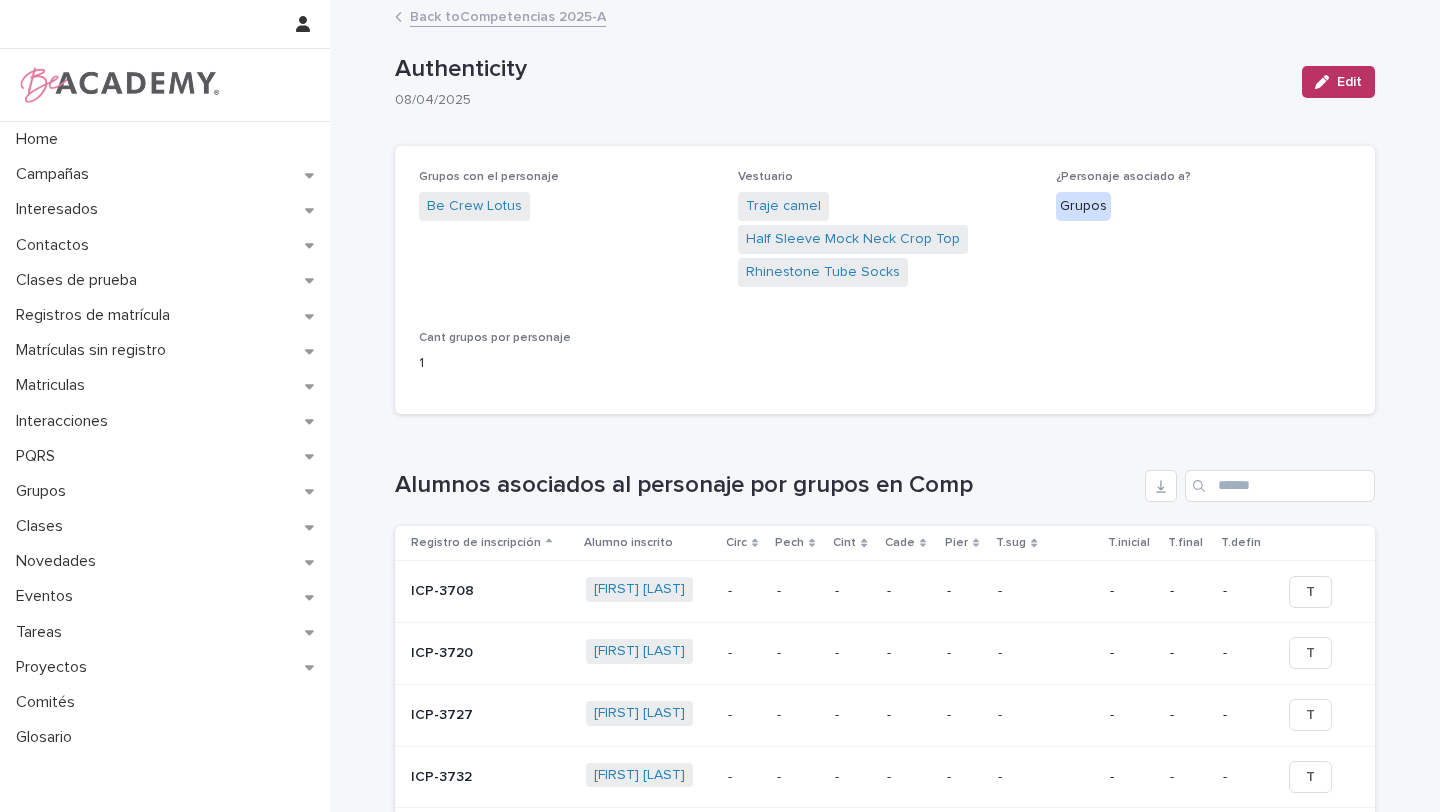 click on "Back to  Competencias 2025-A" at bounding box center [508, 15] 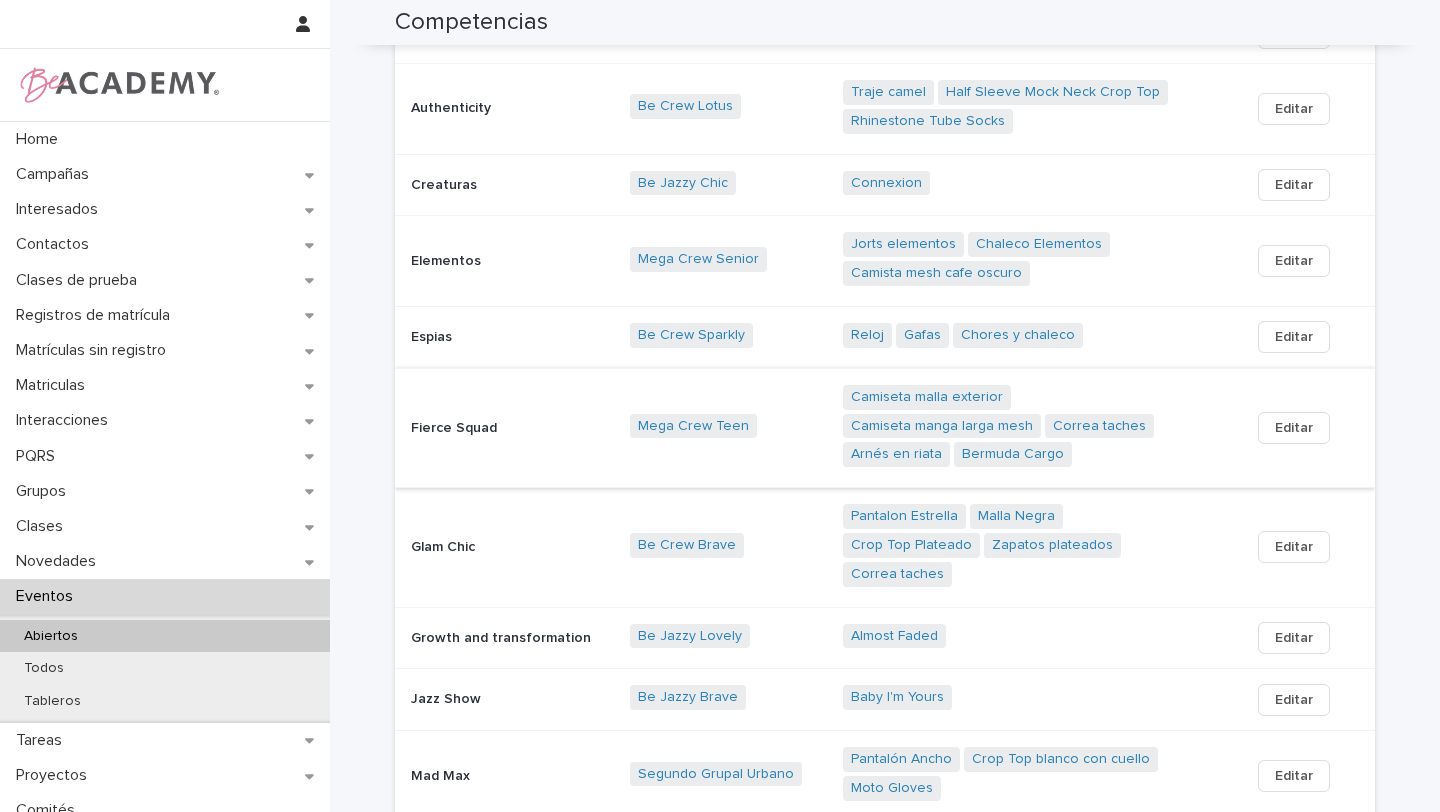 scroll, scrollTop: 323, scrollLeft: 0, axis: vertical 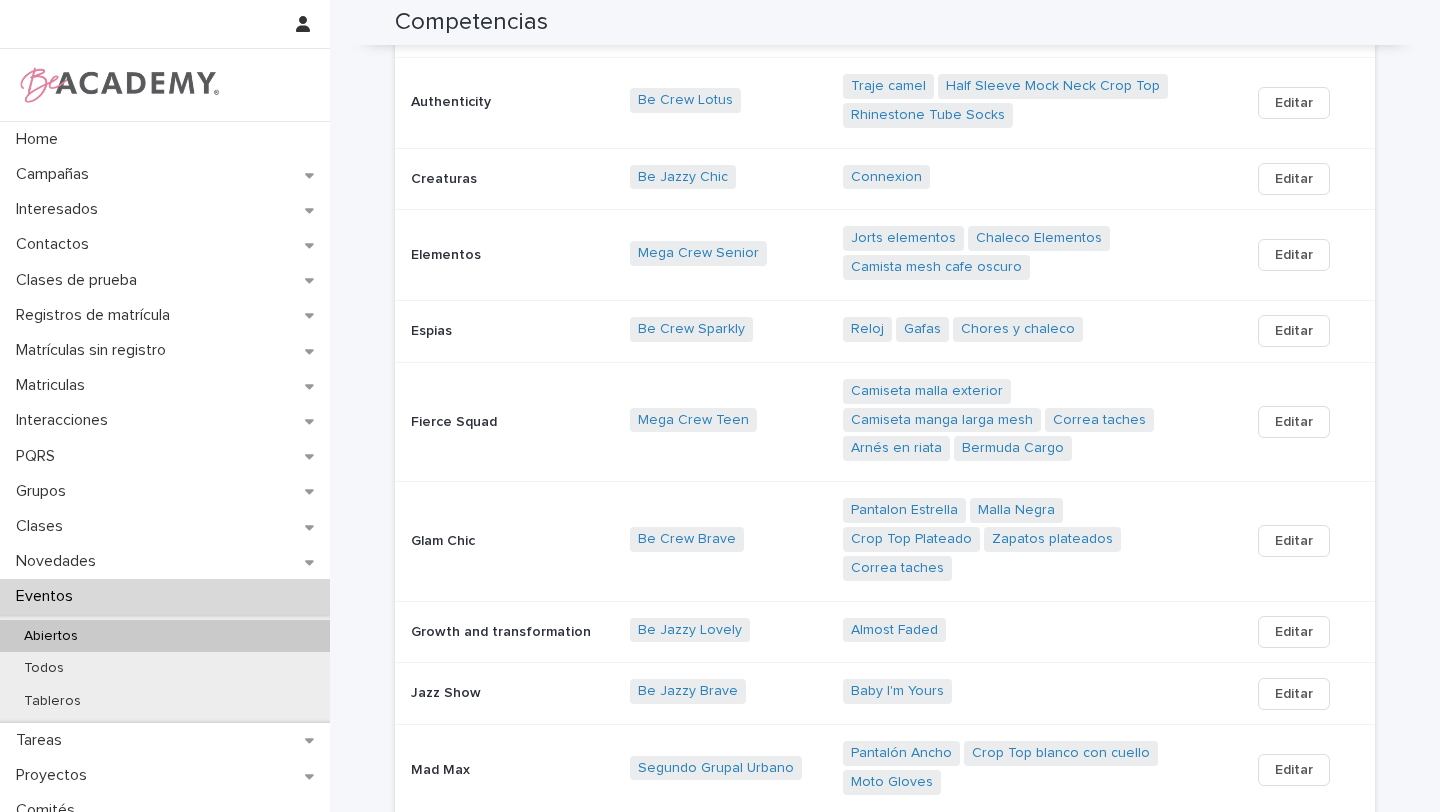 click on "Growth and transformation" at bounding box center (512, 632) 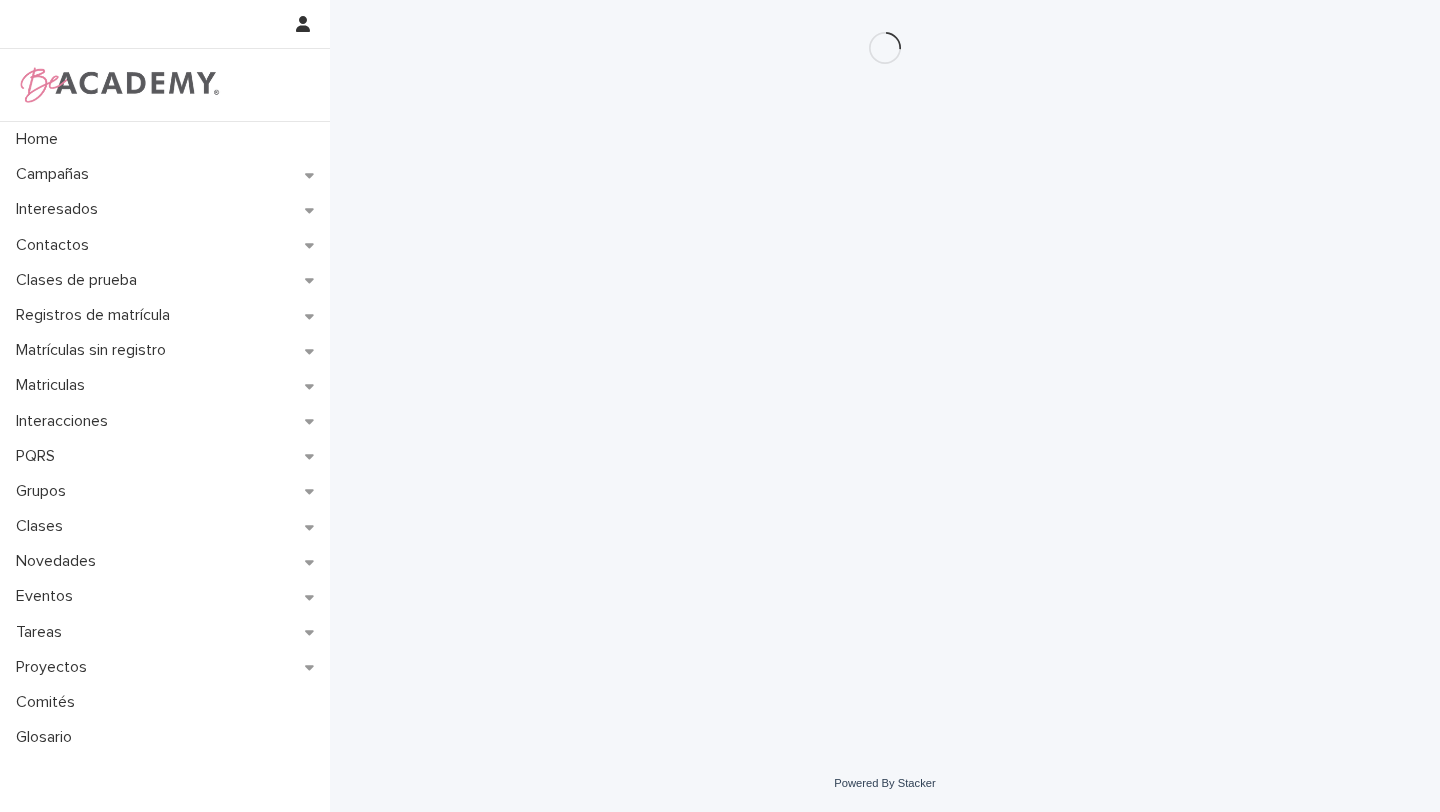 scroll, scrollTop: 0, scrollLeft: 0, axis: both 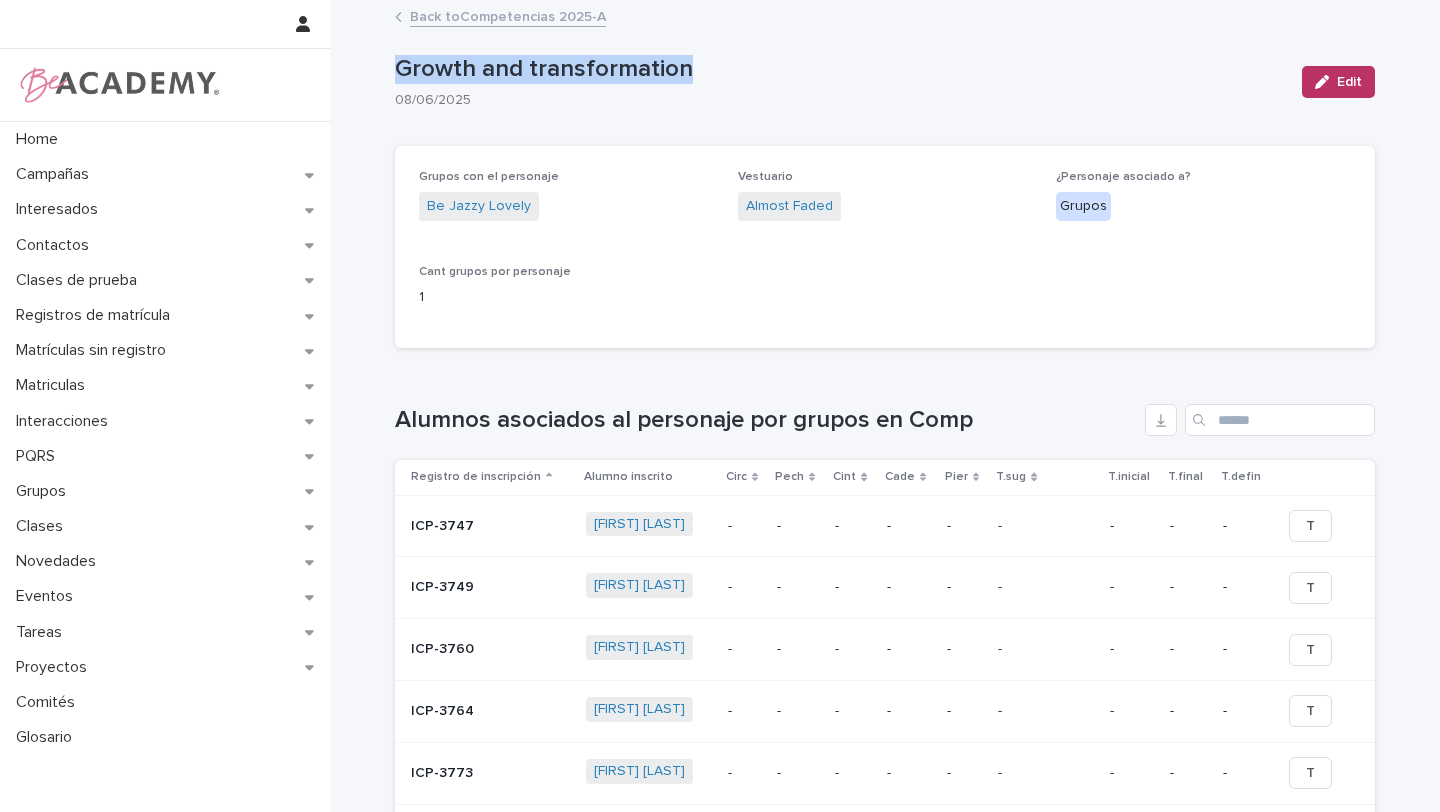 drag, startPoint x: 694, startPoint y: 70, endPoint x: 388, endPoint y: 71, distance: 306.00165 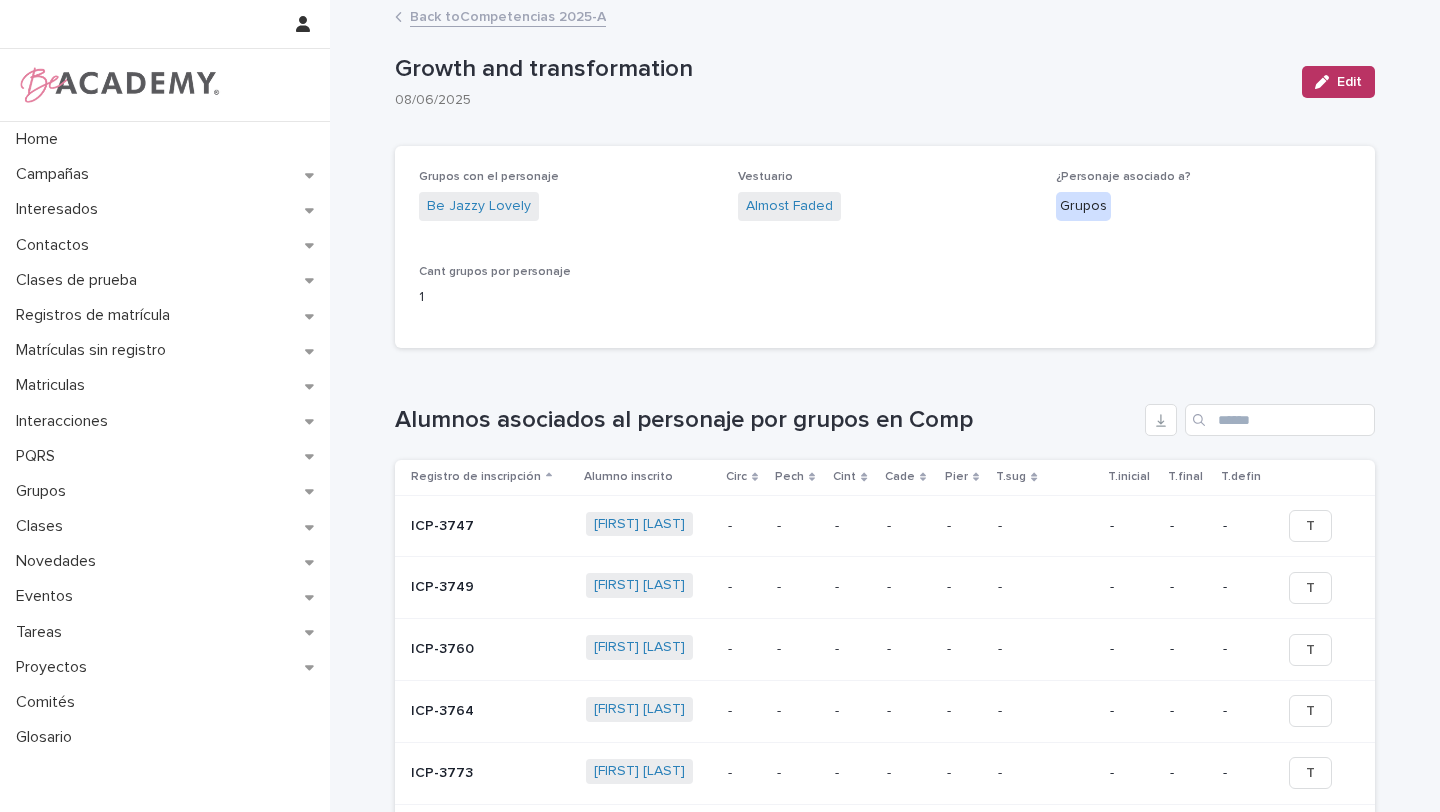 click on "Back to  Competencias 2025-A" at bounding box center [885, 18] 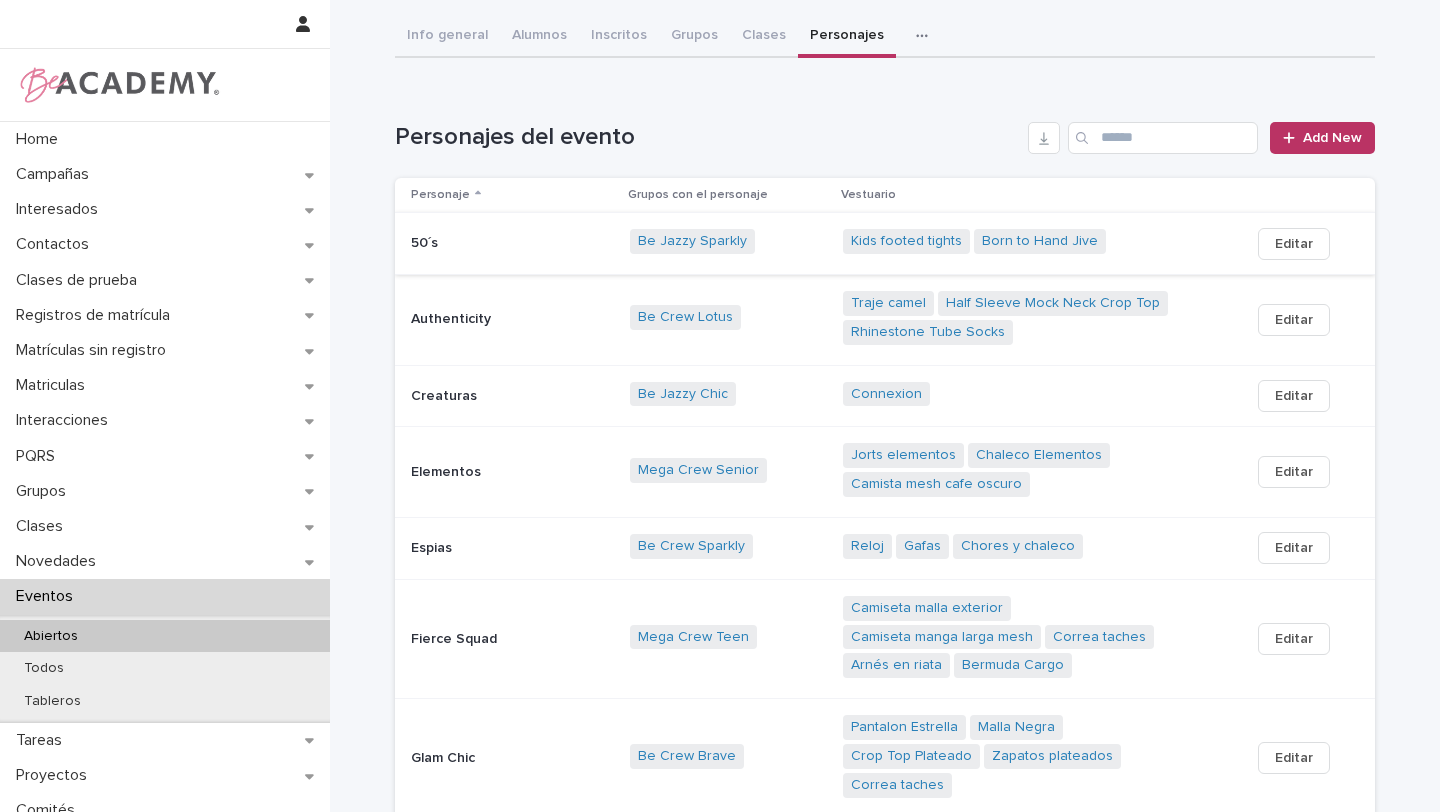scroll, scrollTop: 107, scrollLeft: 0, axis: vertical 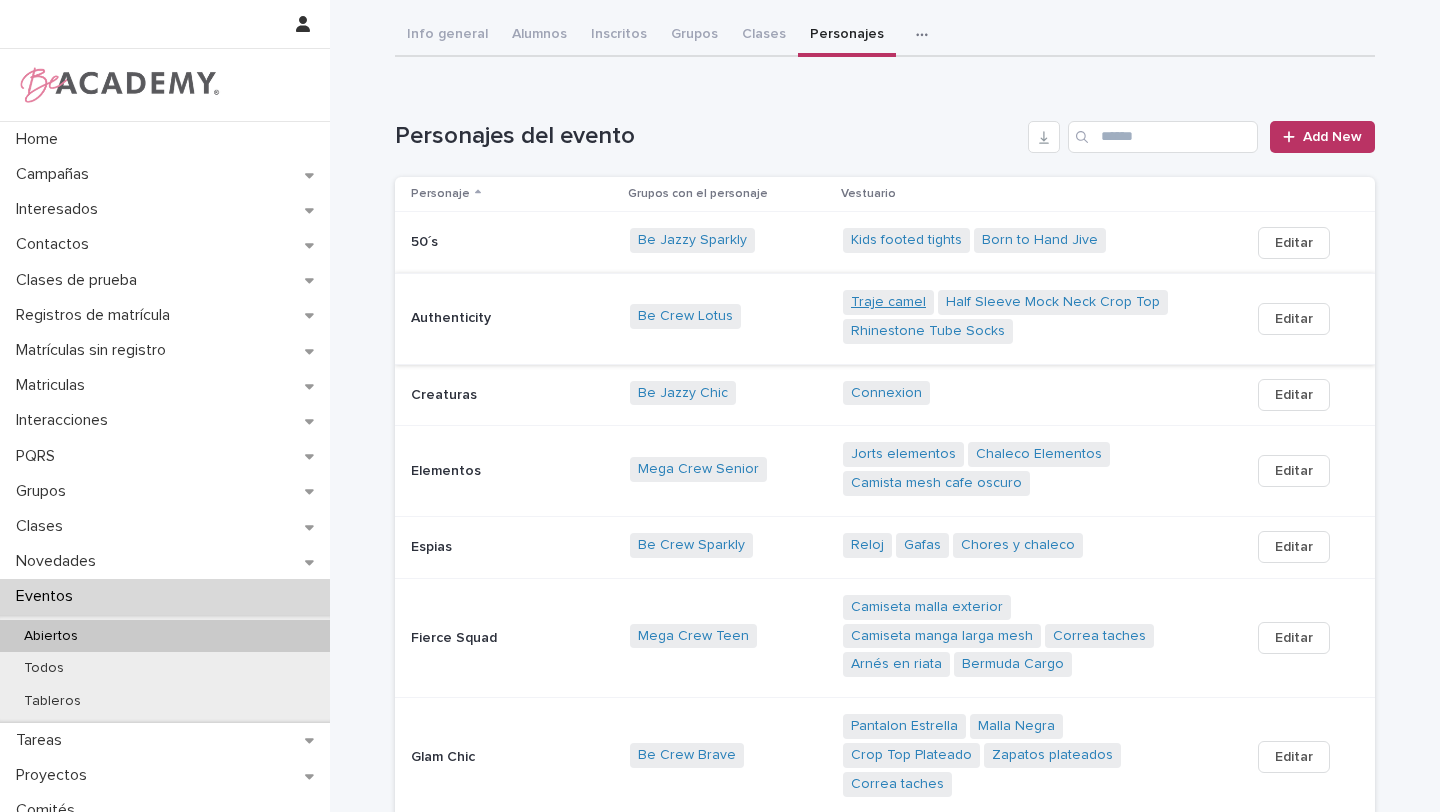 click on "Traje camel" at bounding box center (888, 302) 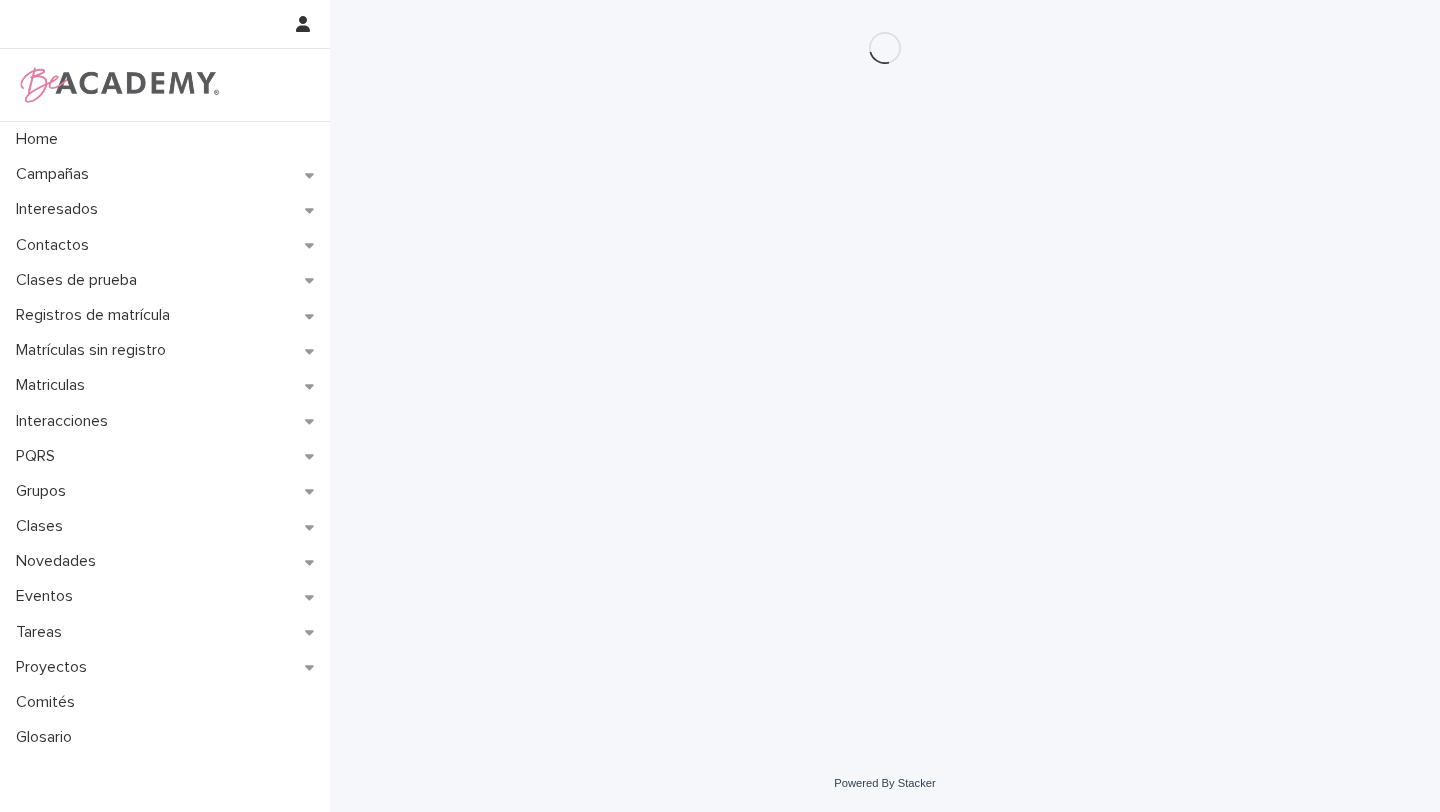 scroll, scrollTop: 0, scrollLeft: 0, axis: both 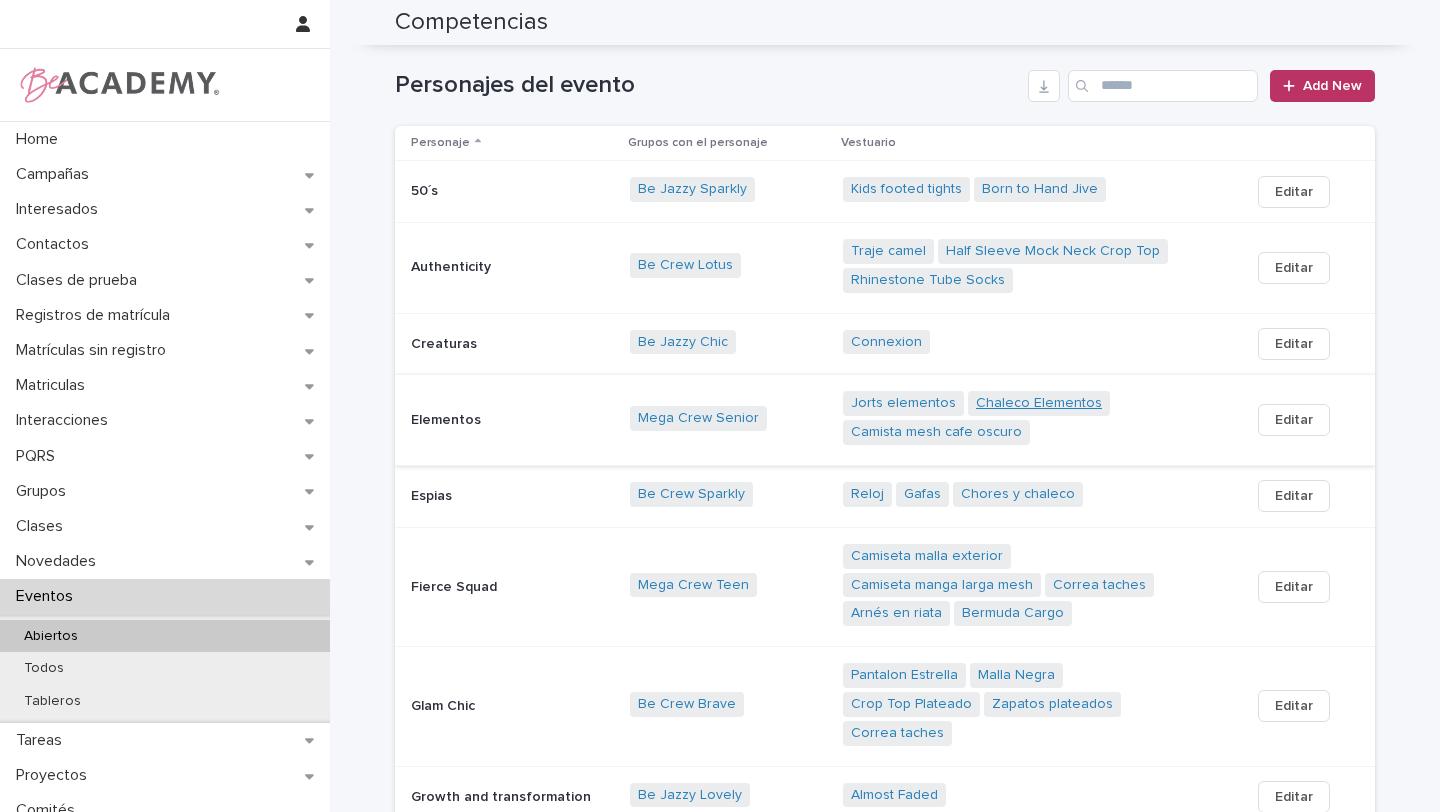 click on "Chaleco Elementos" at bounding box center [1039, 403] 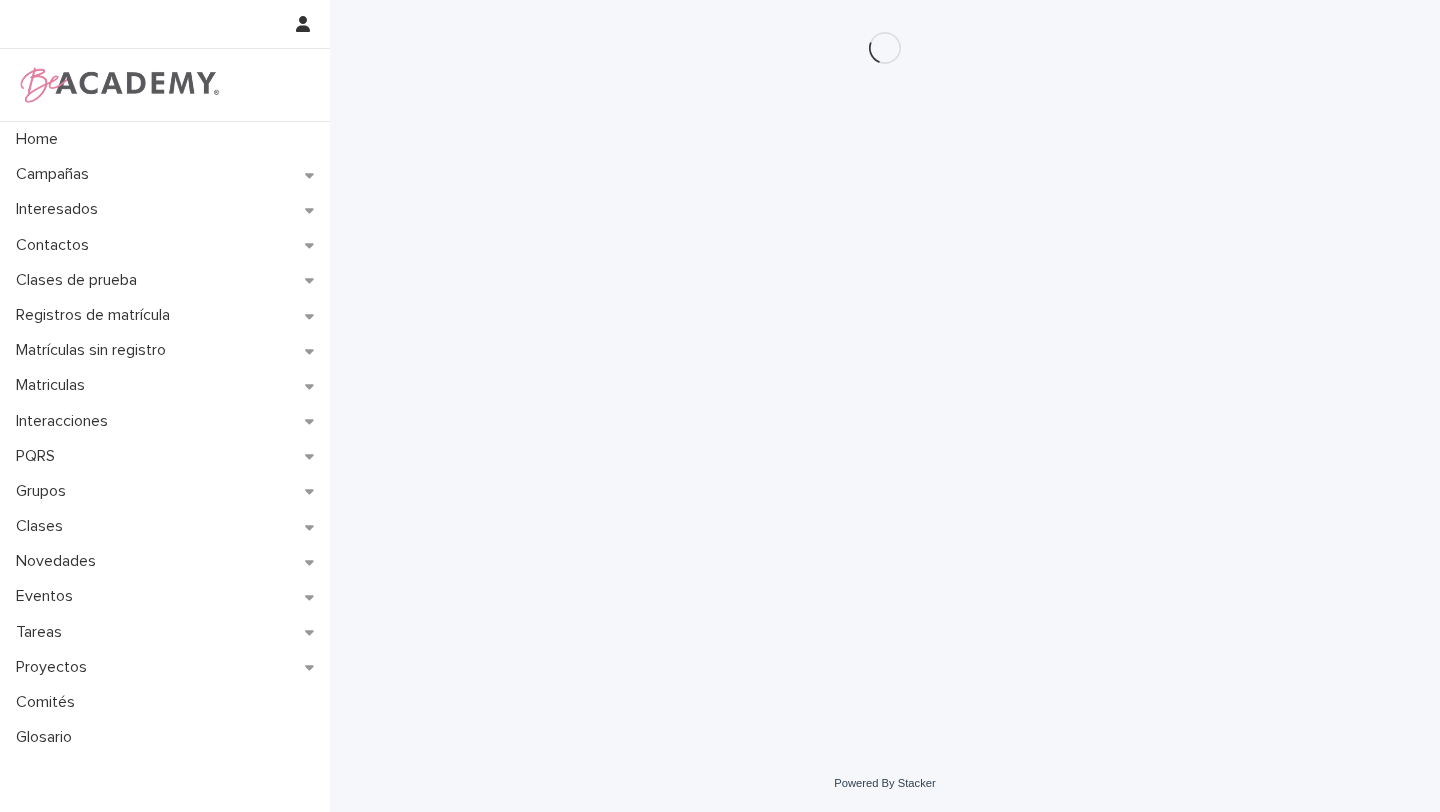 scroll, scrollTop: 0, scrollLeft: 0, axis: both 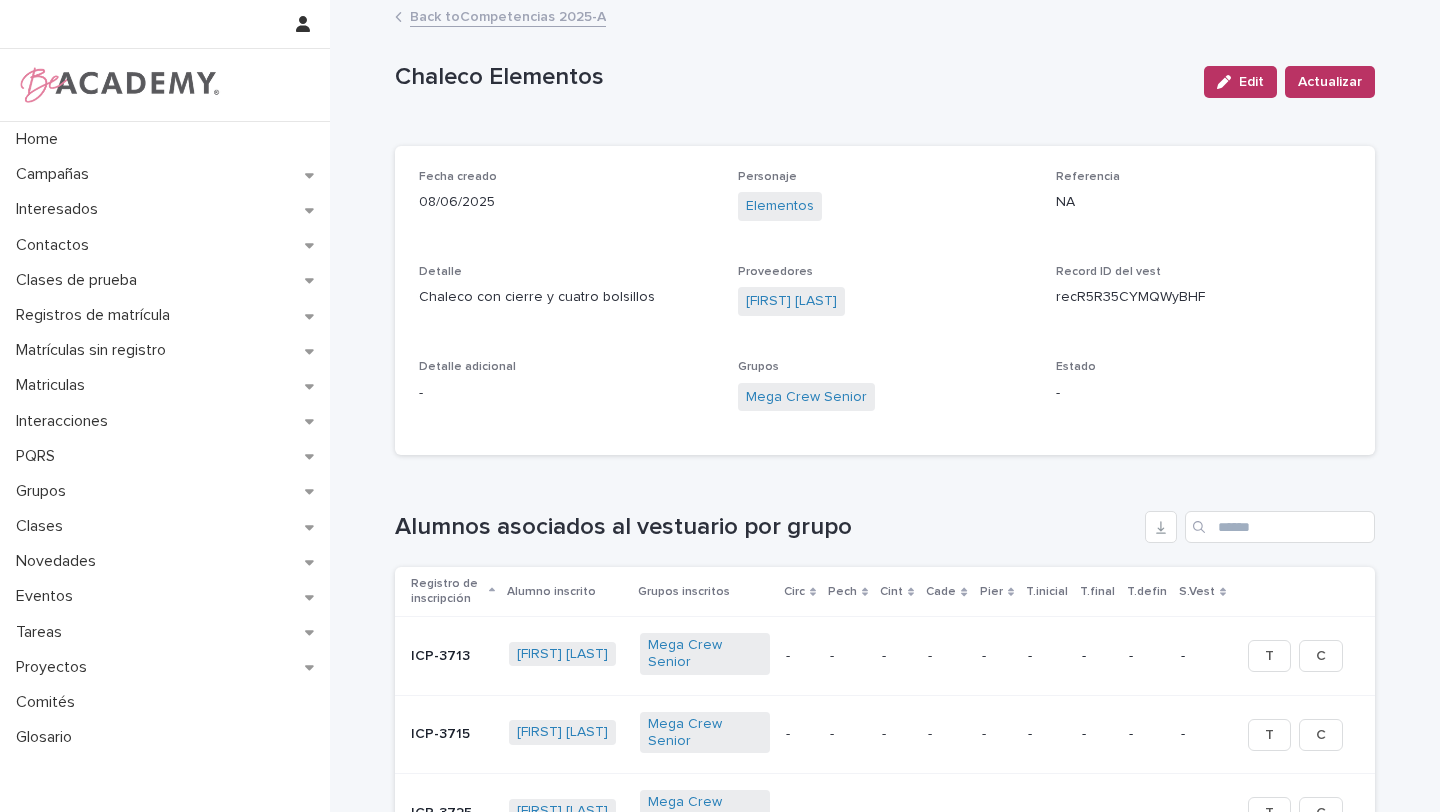 click on "Back to  Competencias 2025-A" at bounding box center (508, 15) 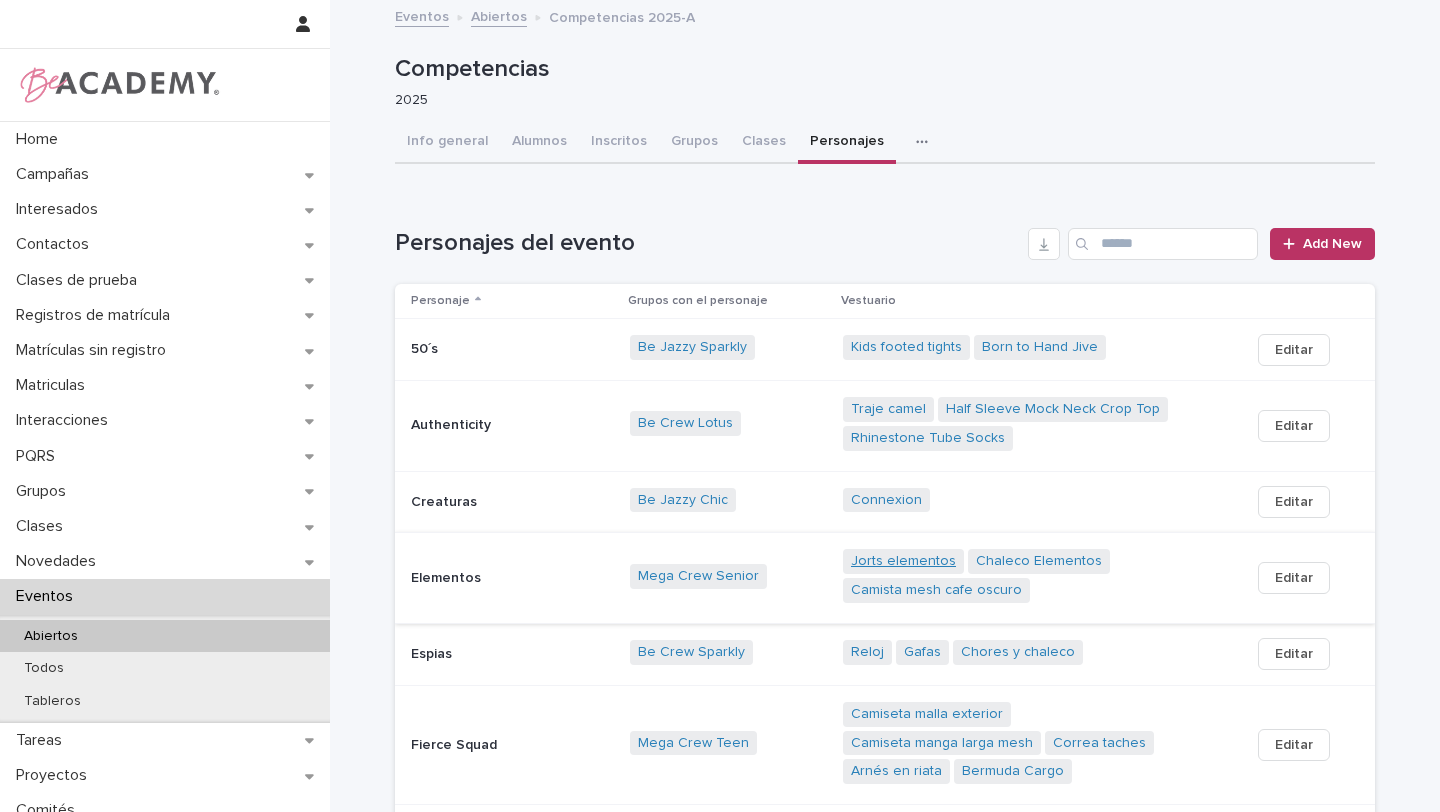 click on "Jorts elementos" at bounding box center [903, 561] 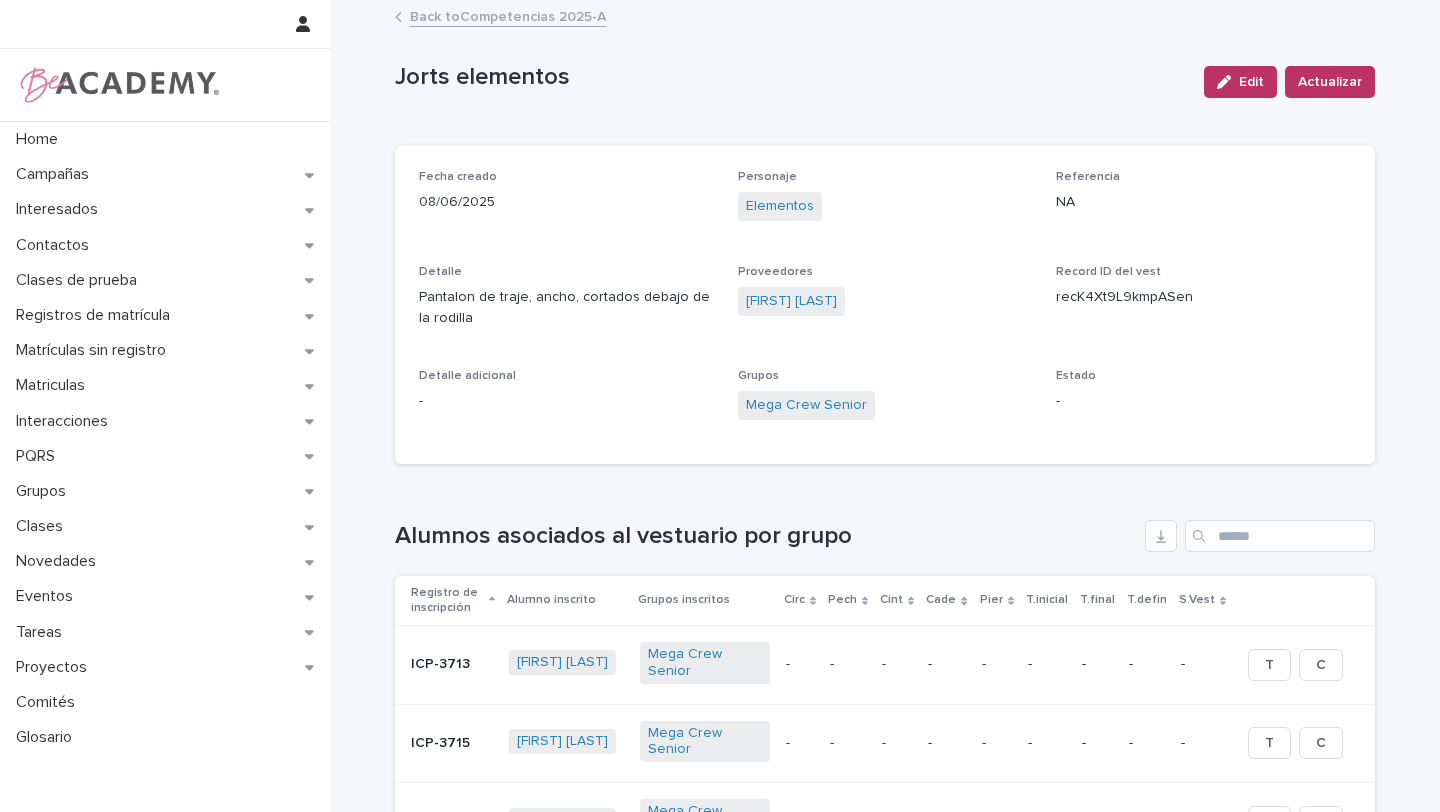 click on "Back to  Competencias 2025-A" at bounding box center [508, 15] 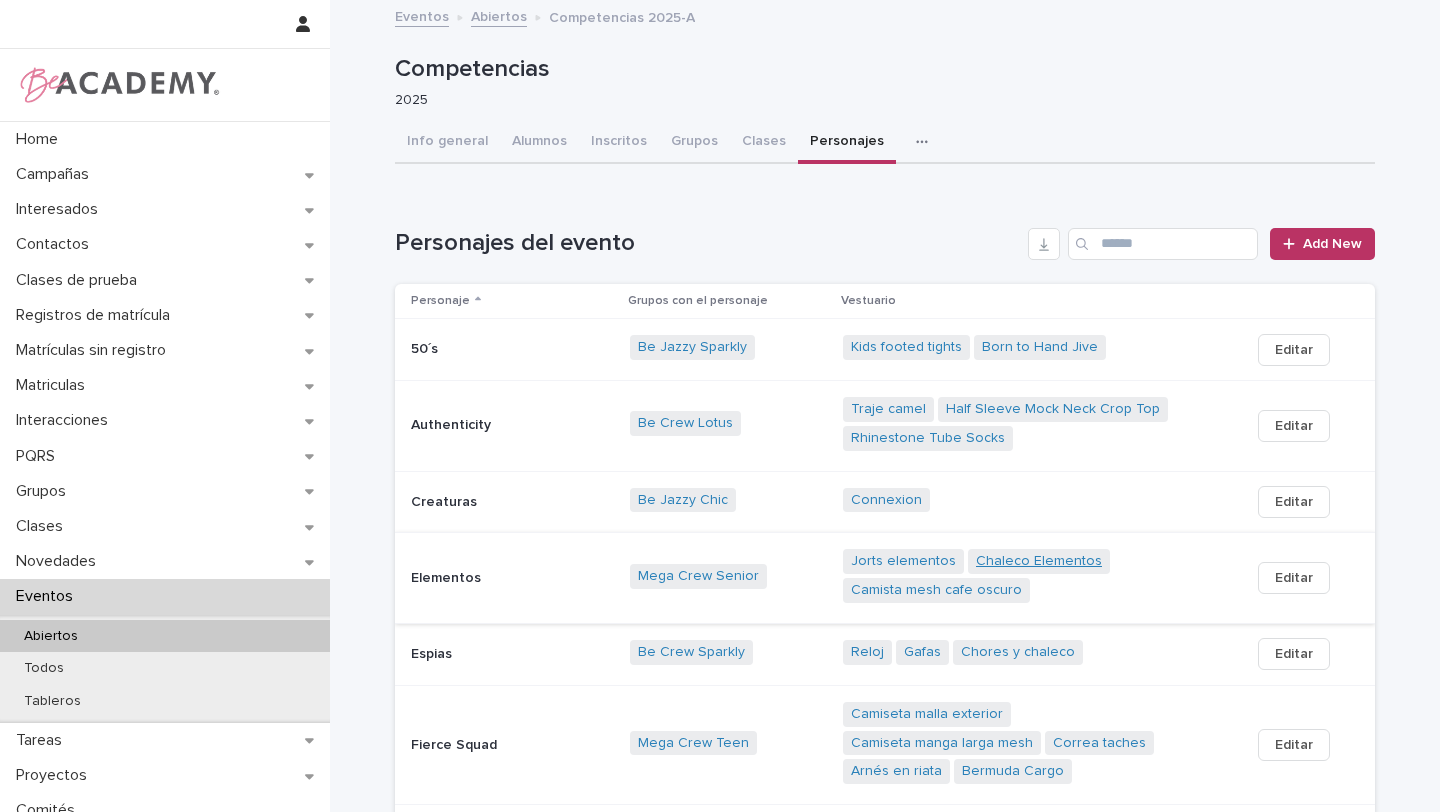 click on "Chaleco Elementos" at bounding box center (1039, 561) 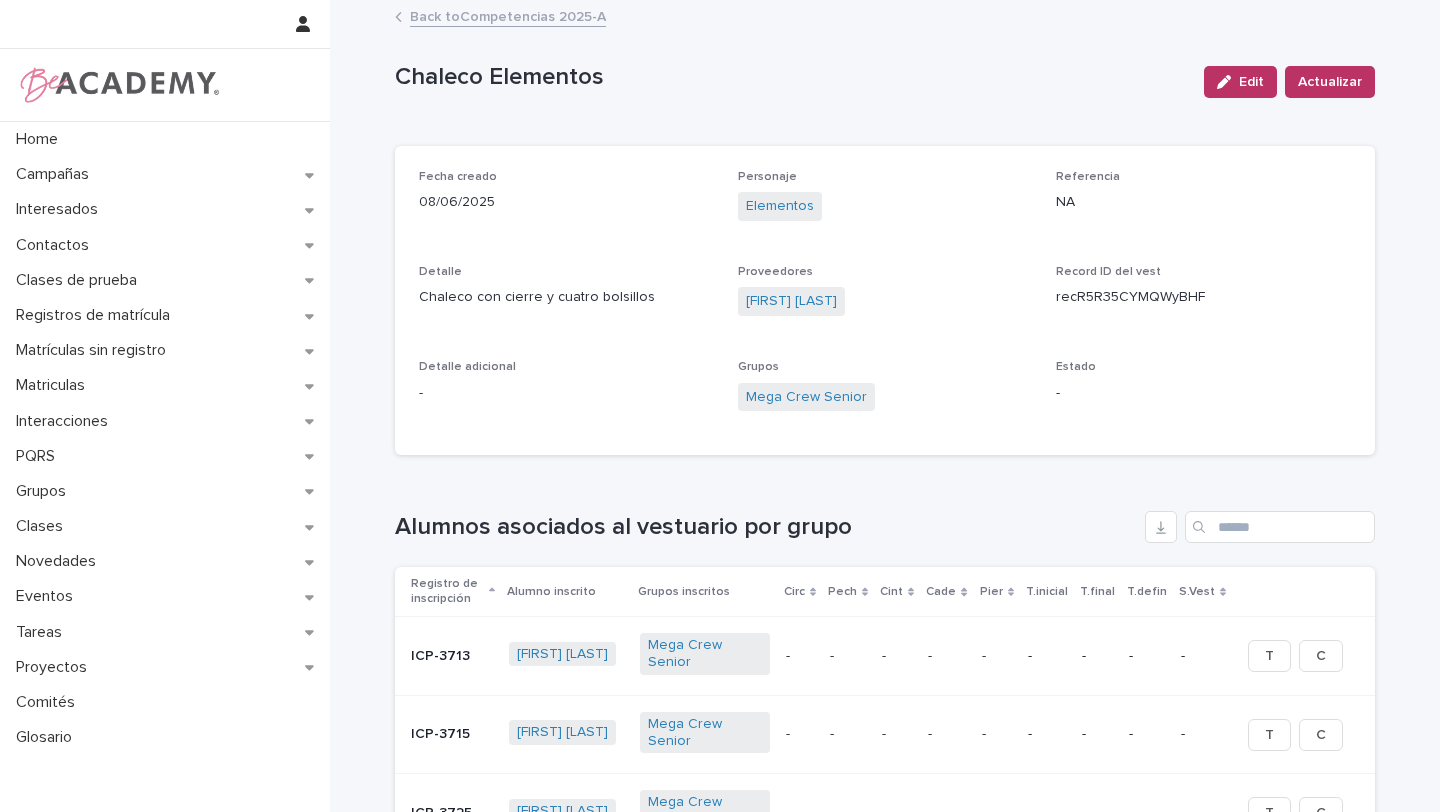 click on "Back to  Competencias 2025-A" at bounding box center (508, 15) 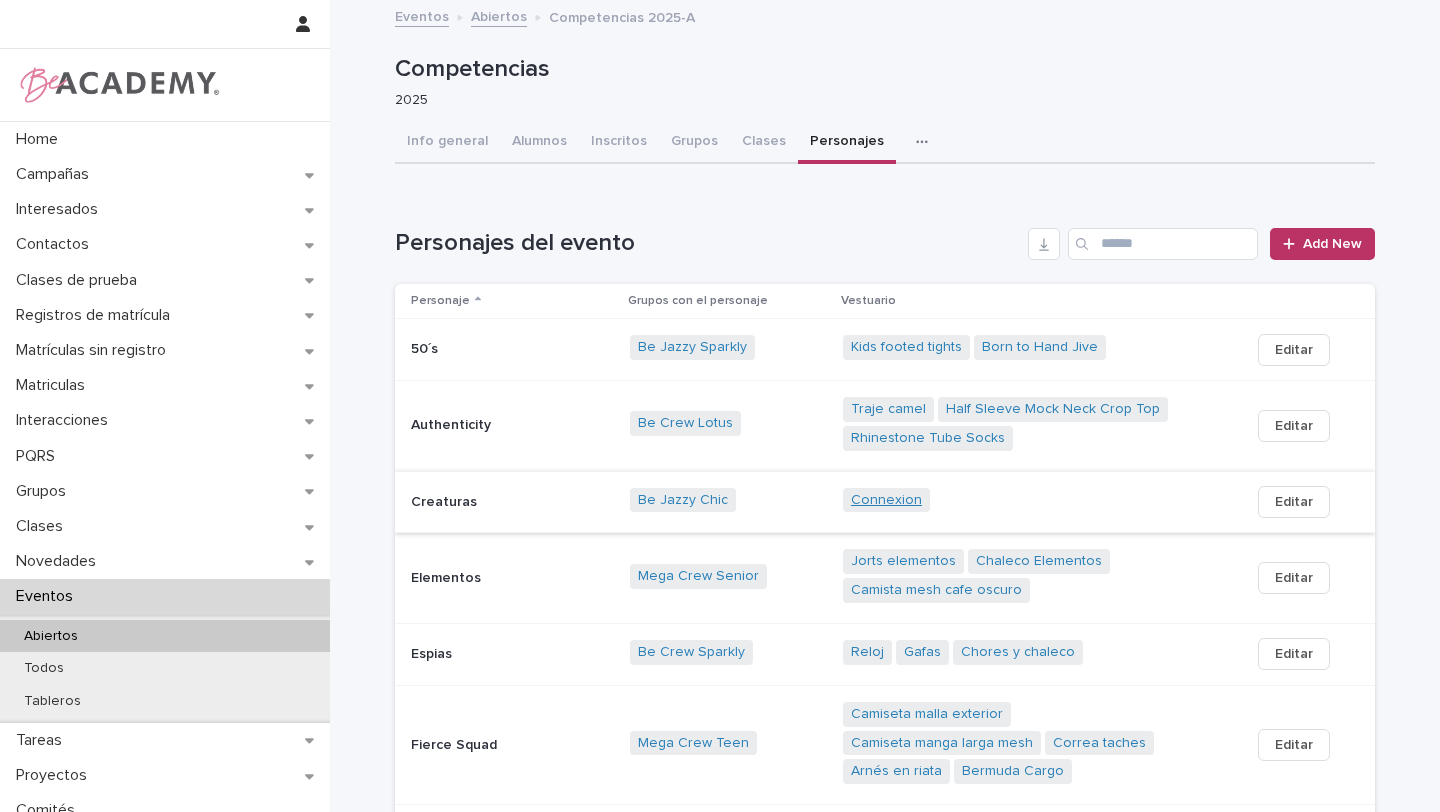 click on "Connexion" at bounding box center [886, 500] 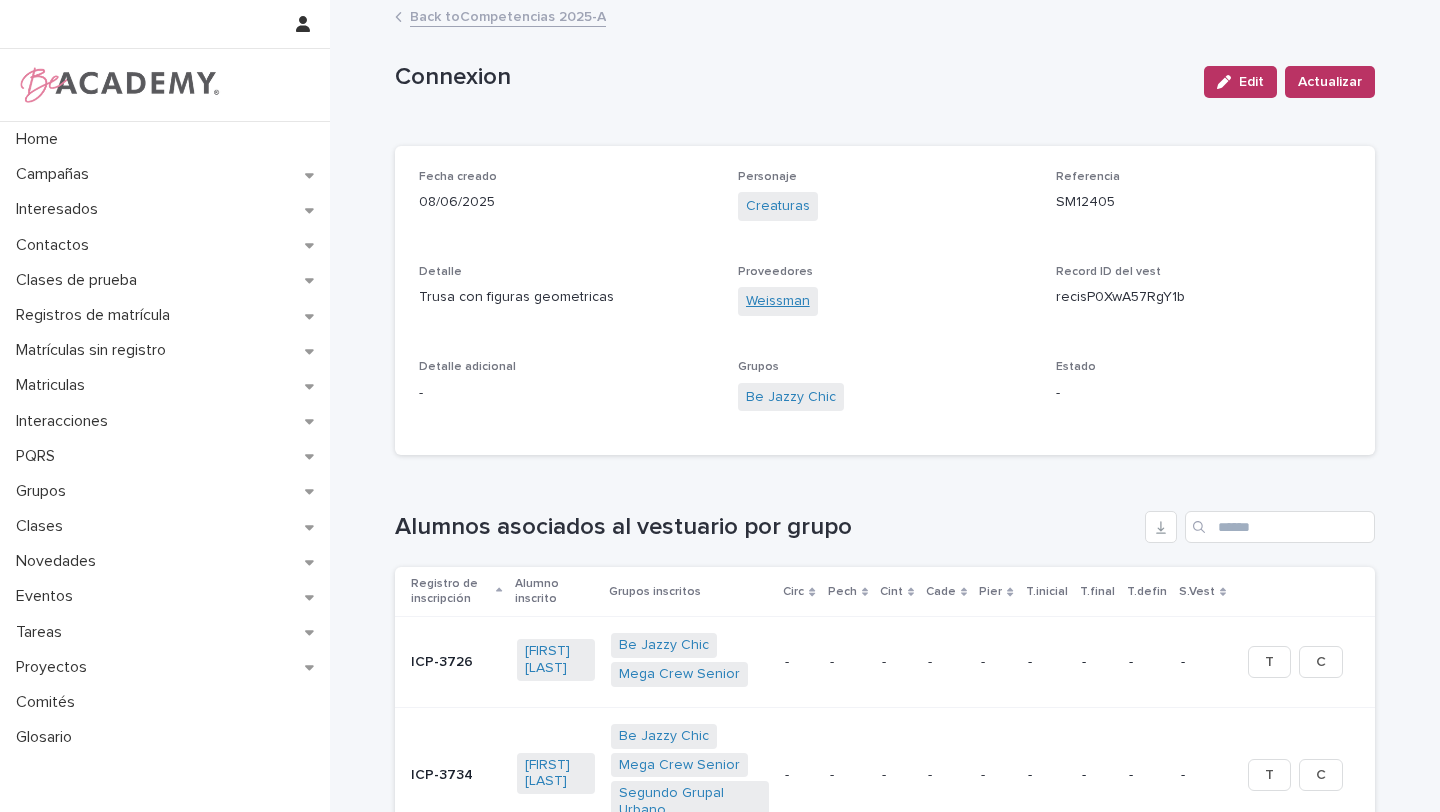 click on "Weissman" at bounding box center [778, 301] 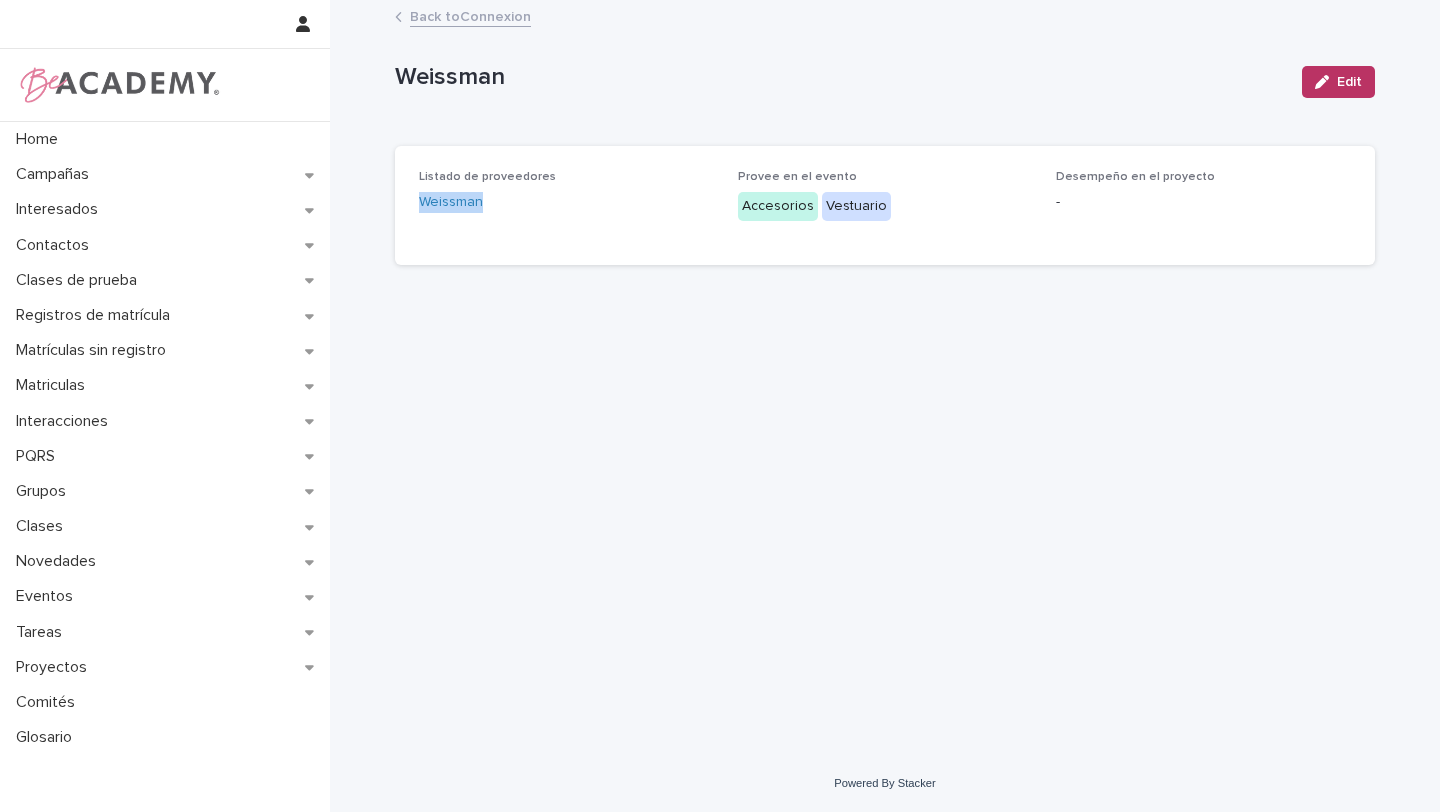 drag, startPoint x: 500, startPoint y: 193, endPoint x: 396, endPoint y: 197, distance: 104.0769 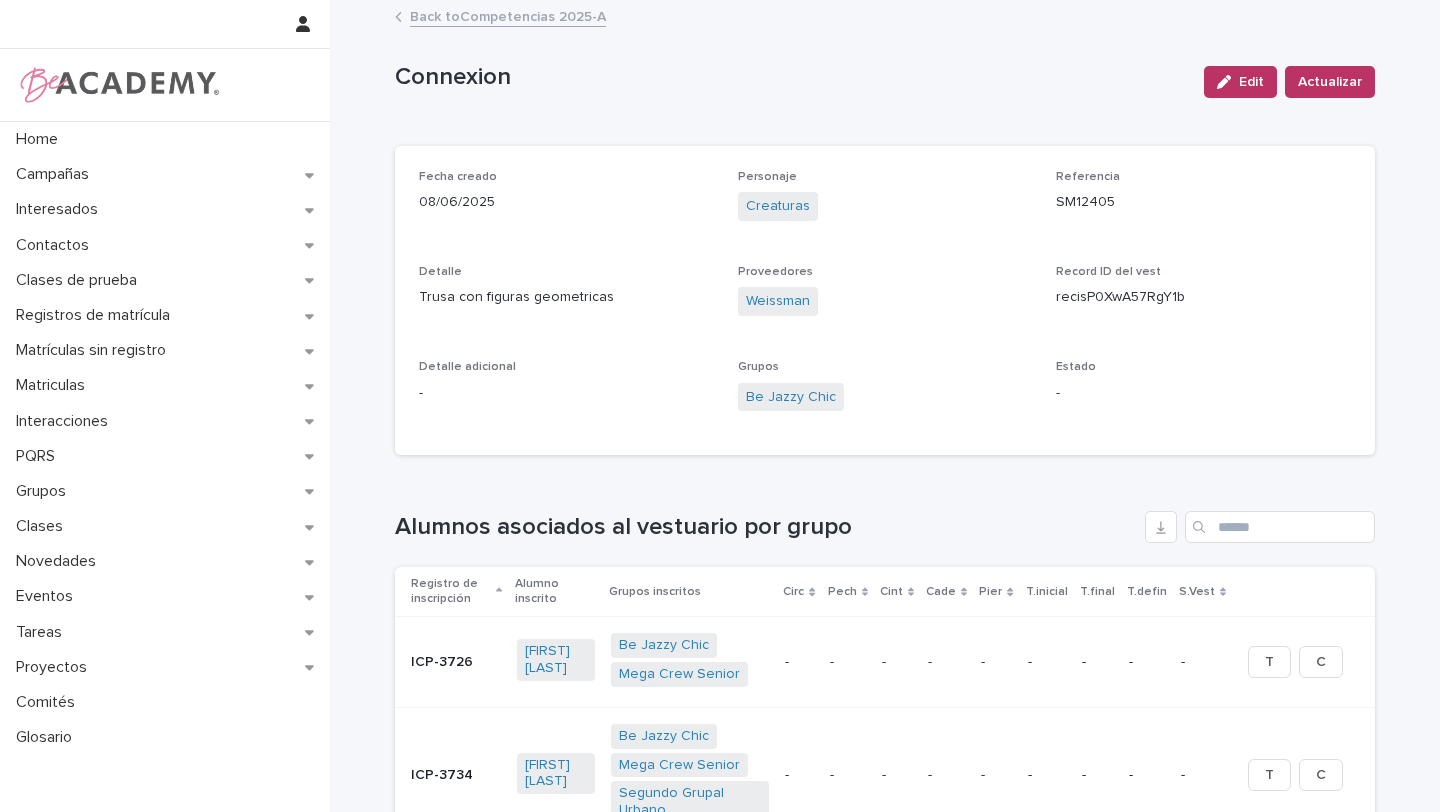 click on "Back to  Competencias 2025-A" at bounding box center [508, 15] 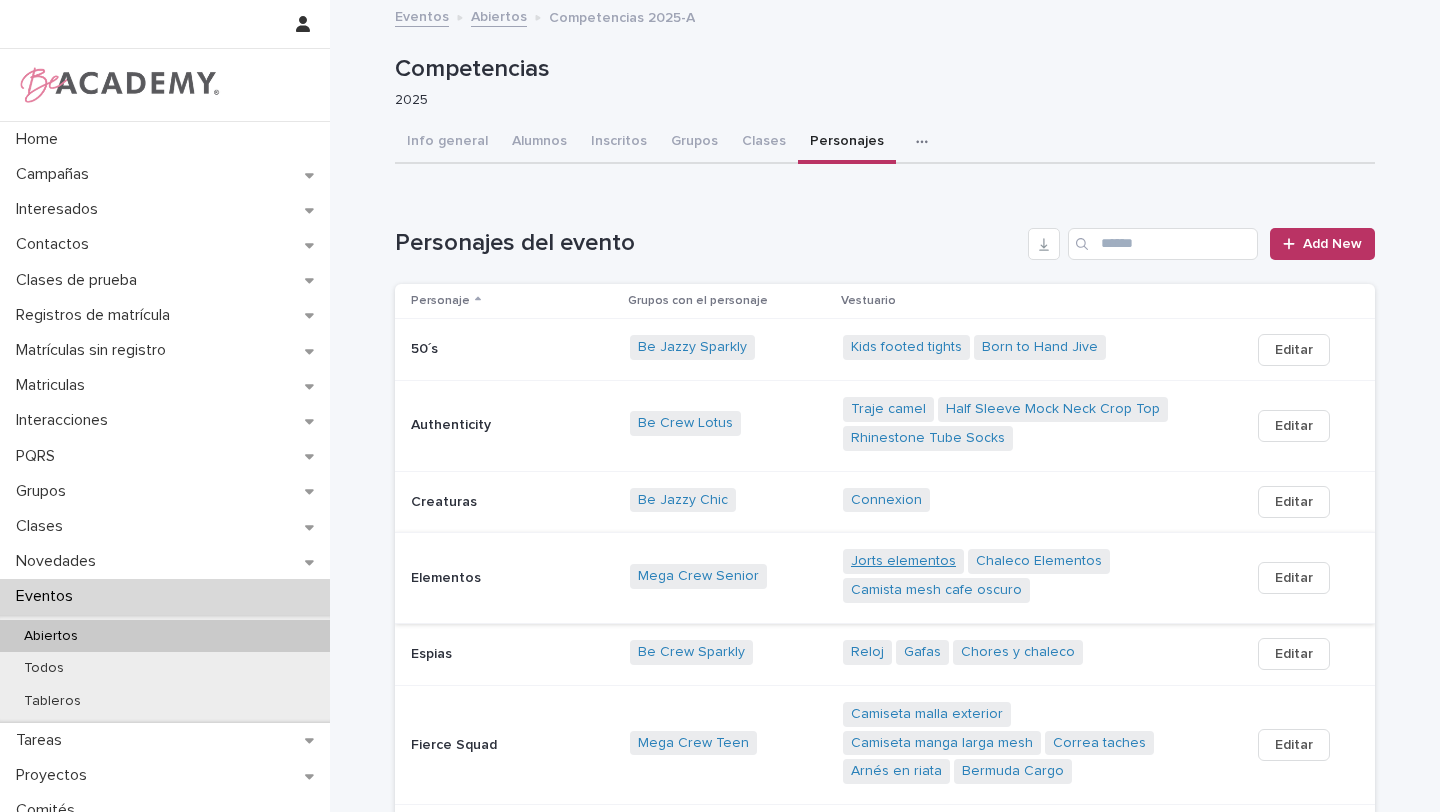 click on "Jorts elementos" at bounding box center (903, 561) 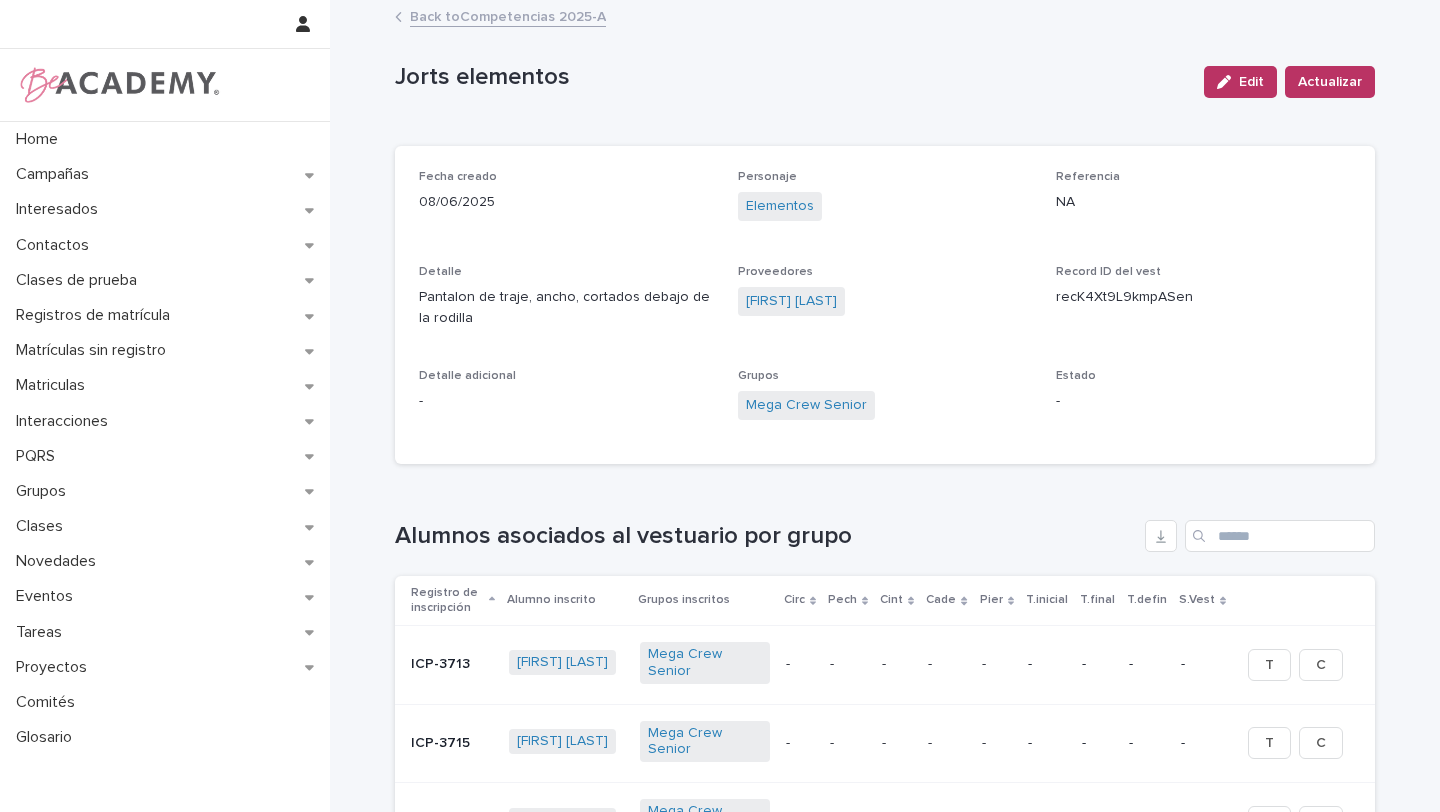click on "Back to  Competencias 2025-A" at bounding box center (508, 15) 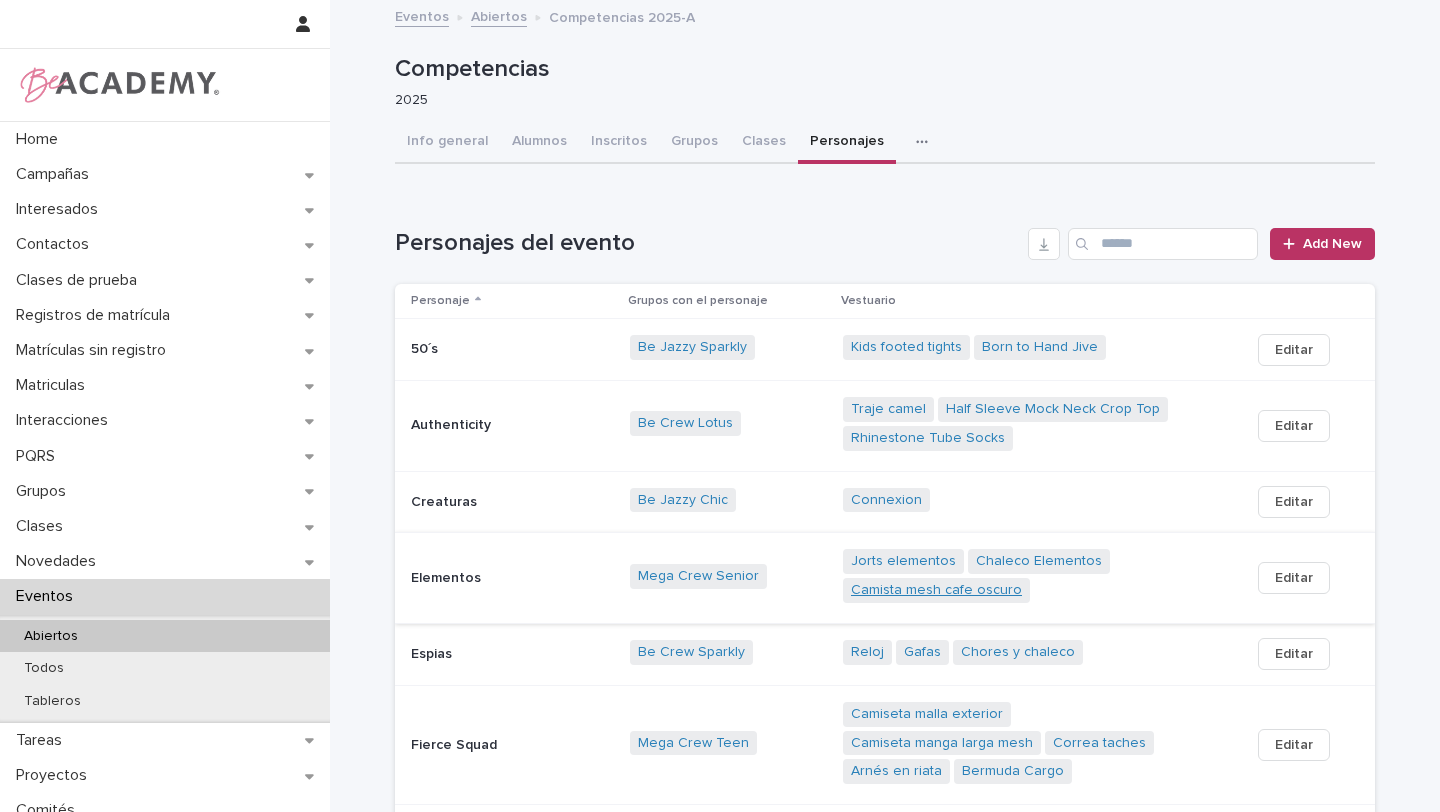 click on "Camista mesh cafe oscuro" at bounding box center [936, 590] 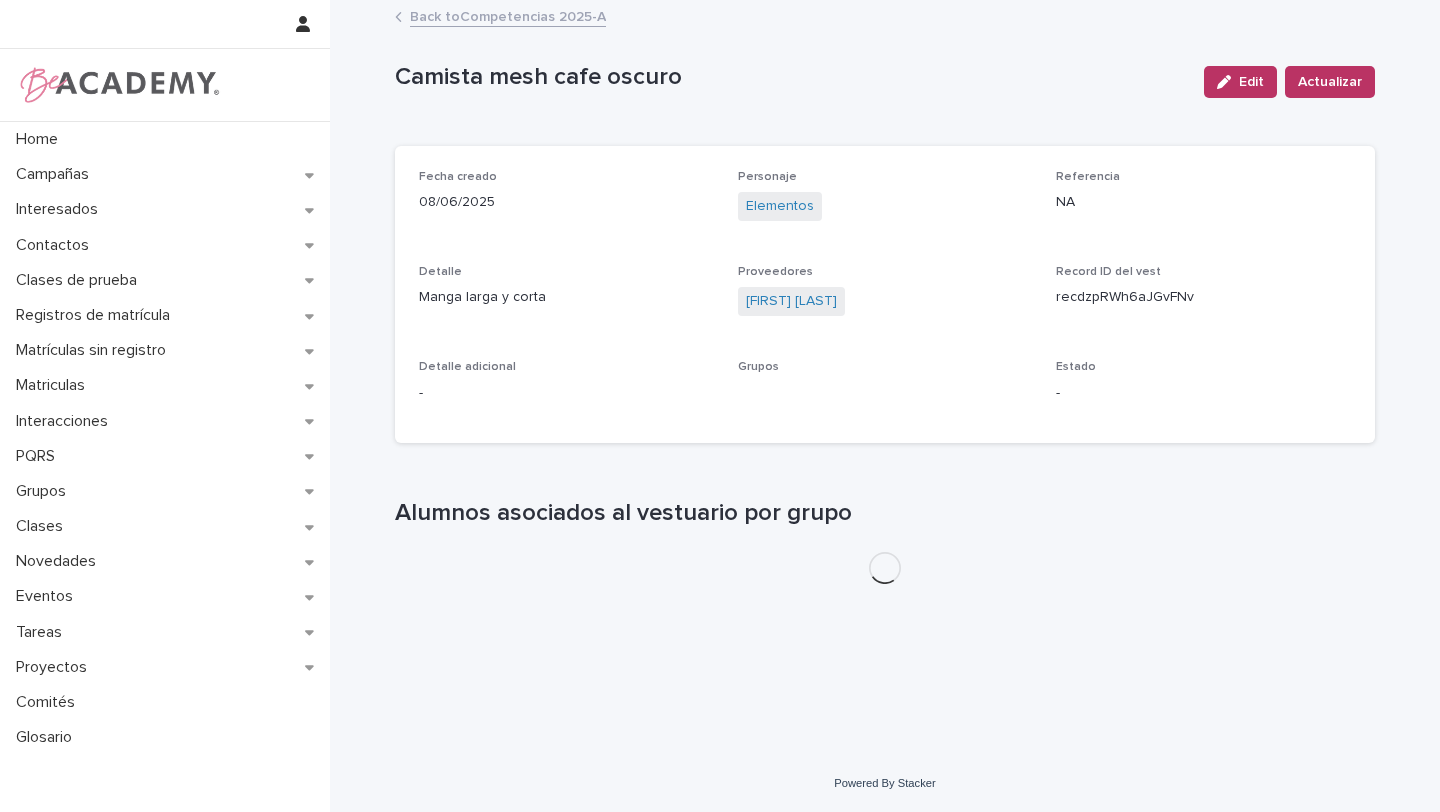 click on "Back to  Competencias 2025-A" at bounding box center (508, 15) 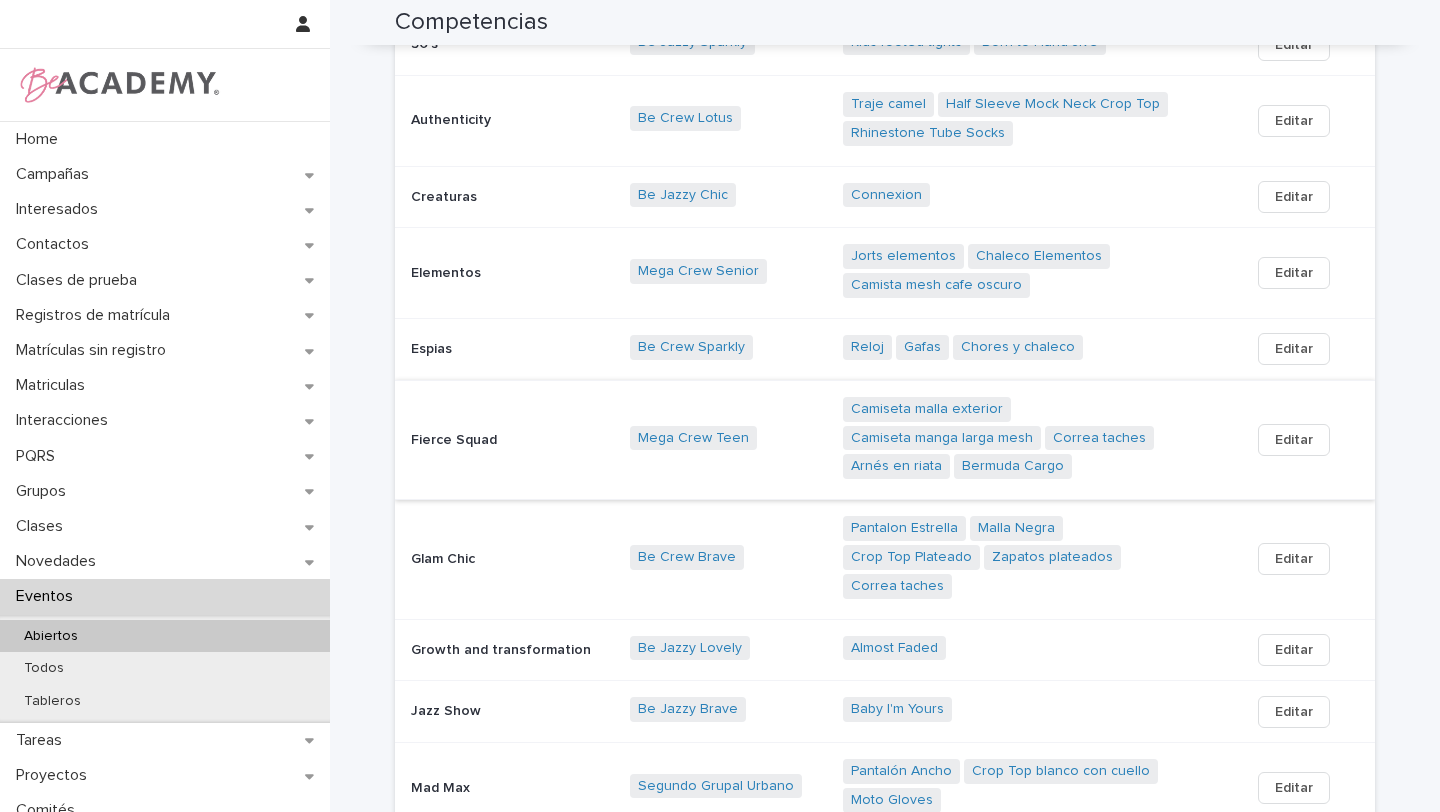 scroll, scrollTop: 308, scrollLeft: 0, axis: vertical 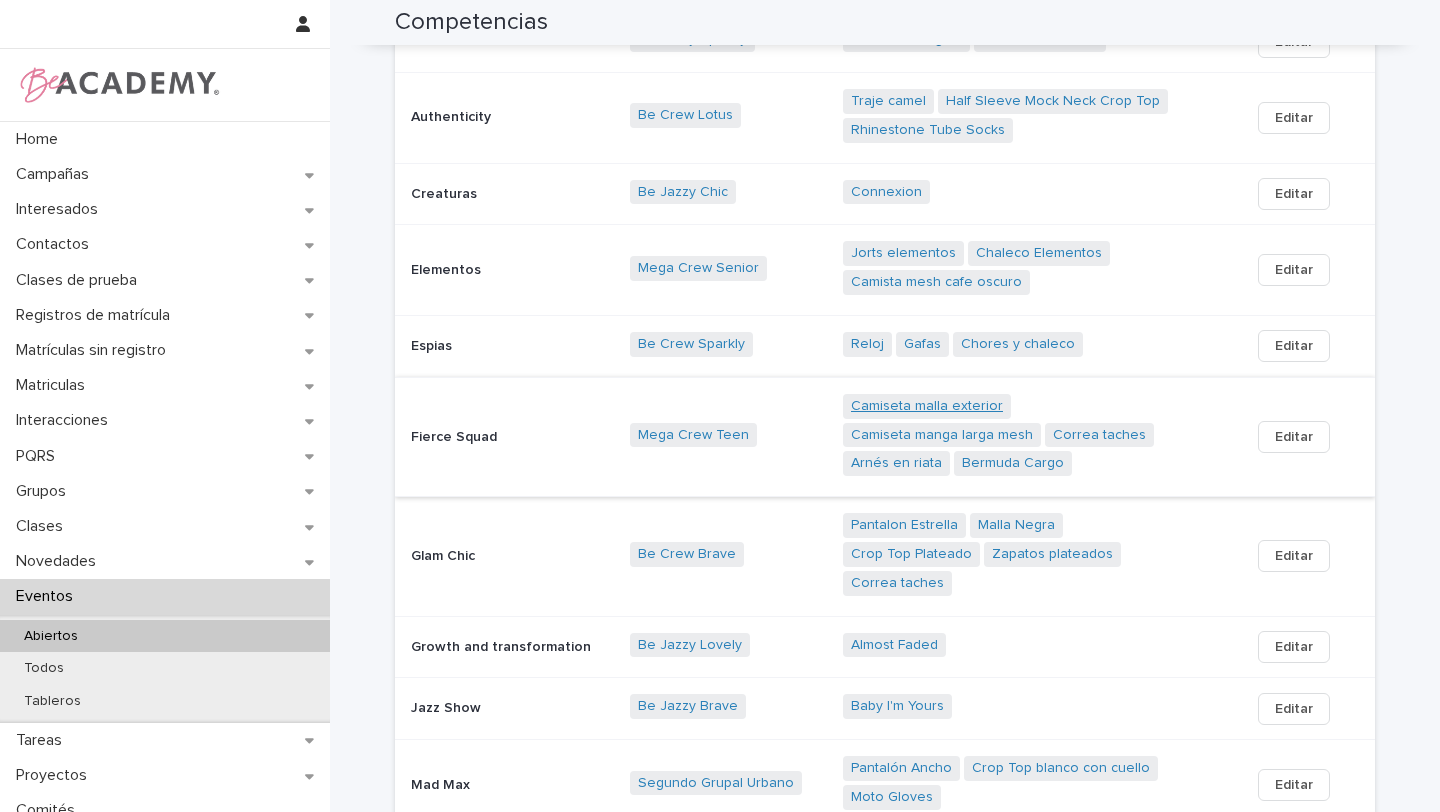 click on "Camiseta malla exterior" at bounding box center [927, 406] 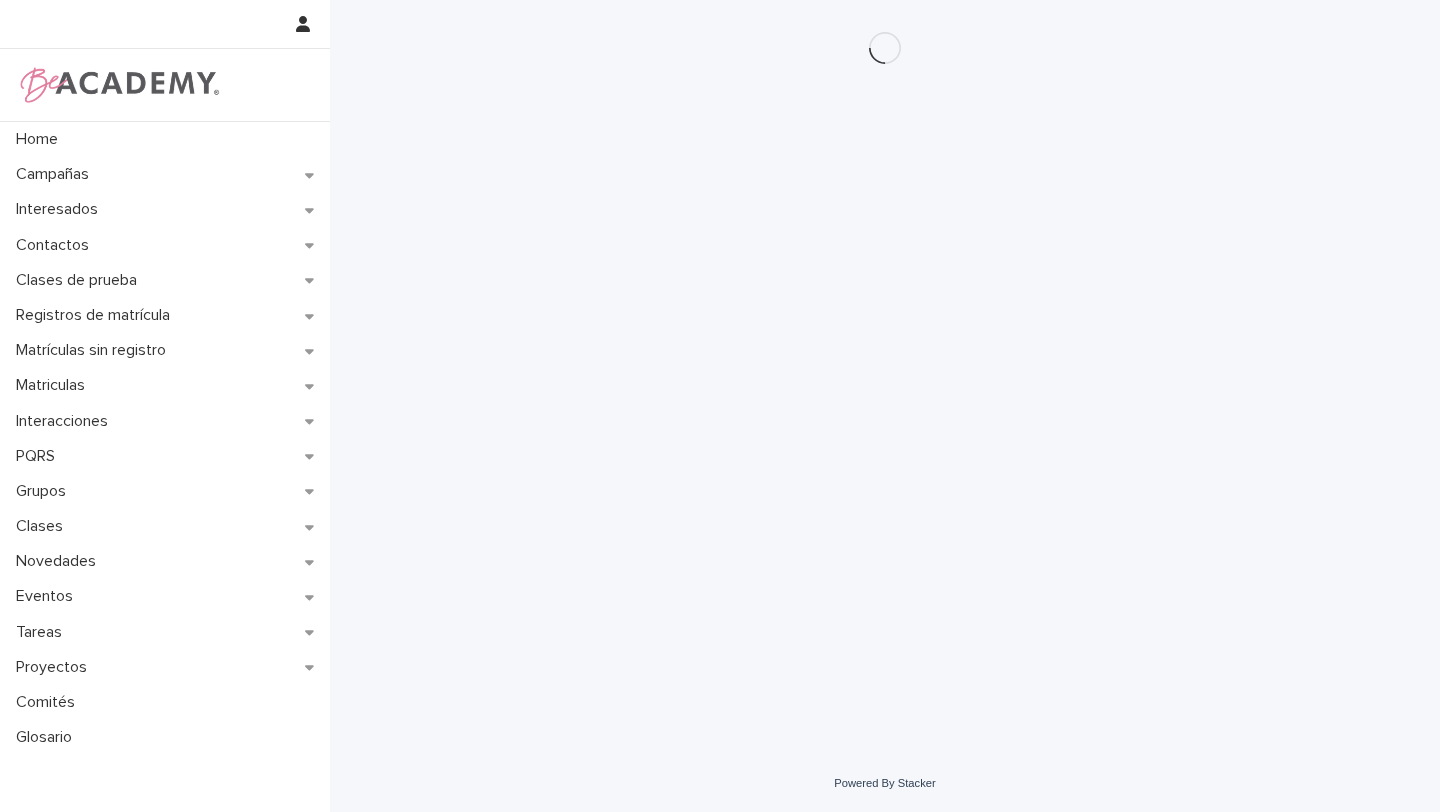 scroll, scrollTop: 0, scrollLeft: 0, axis: both 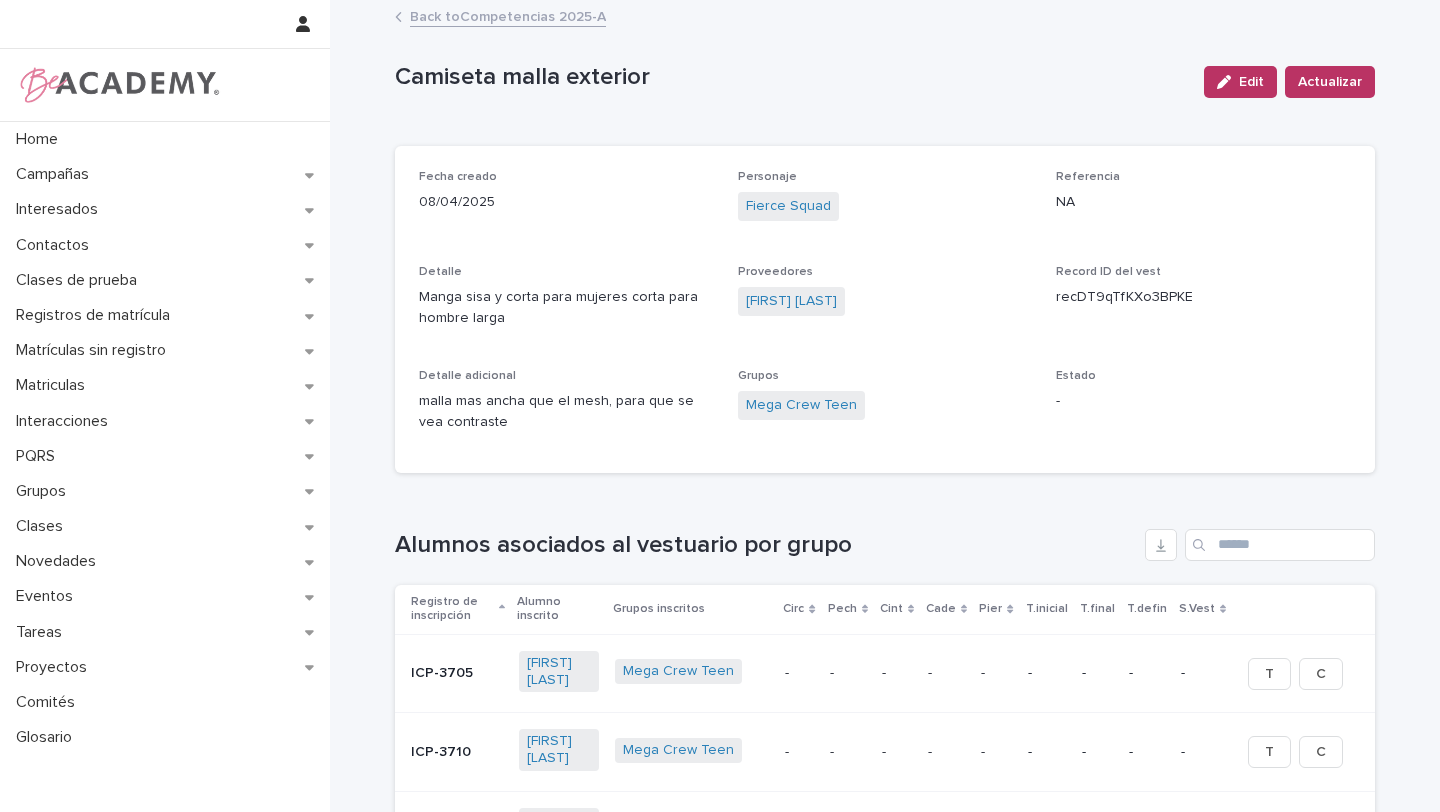click on "Back to  Competencias 2025-A" at bounding box center (508, 15) 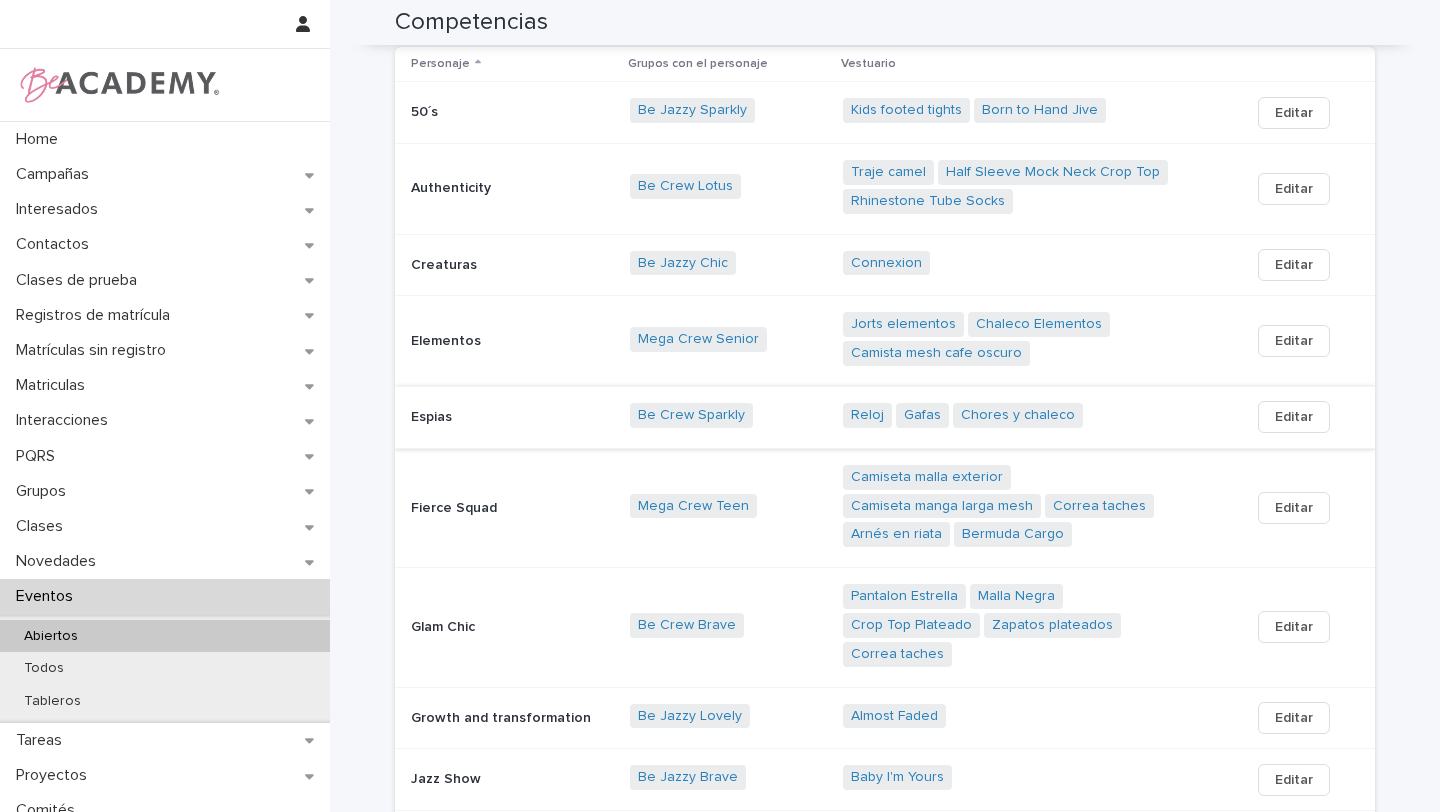 scroll, scrollTop: 236, scrollLeft: 0, axis: vertical 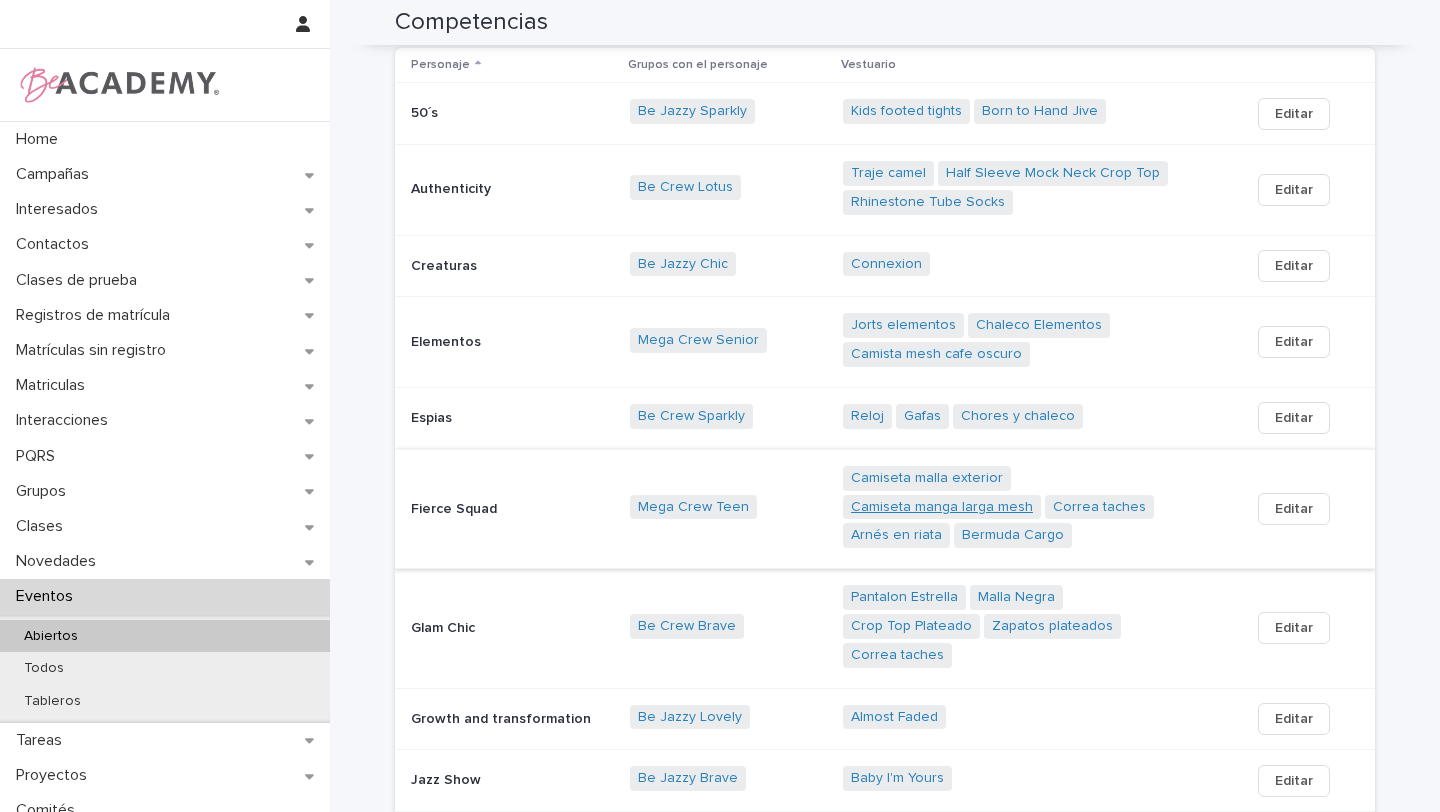 click on "Camiseta manga larga mesh" at bounding box center [942, 507] 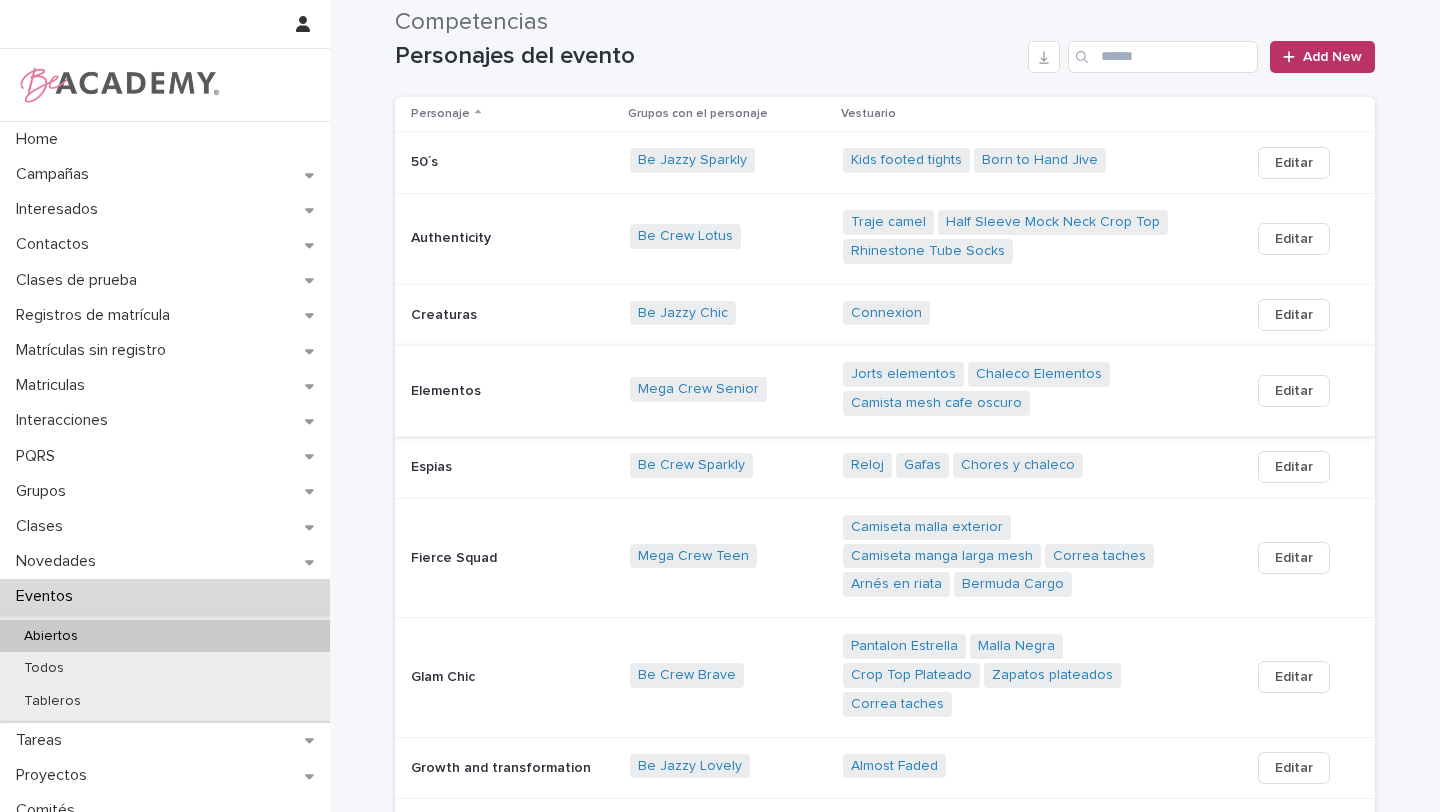 scroll, scrollTop: 195, scrollLeft: 0, axis: vertical 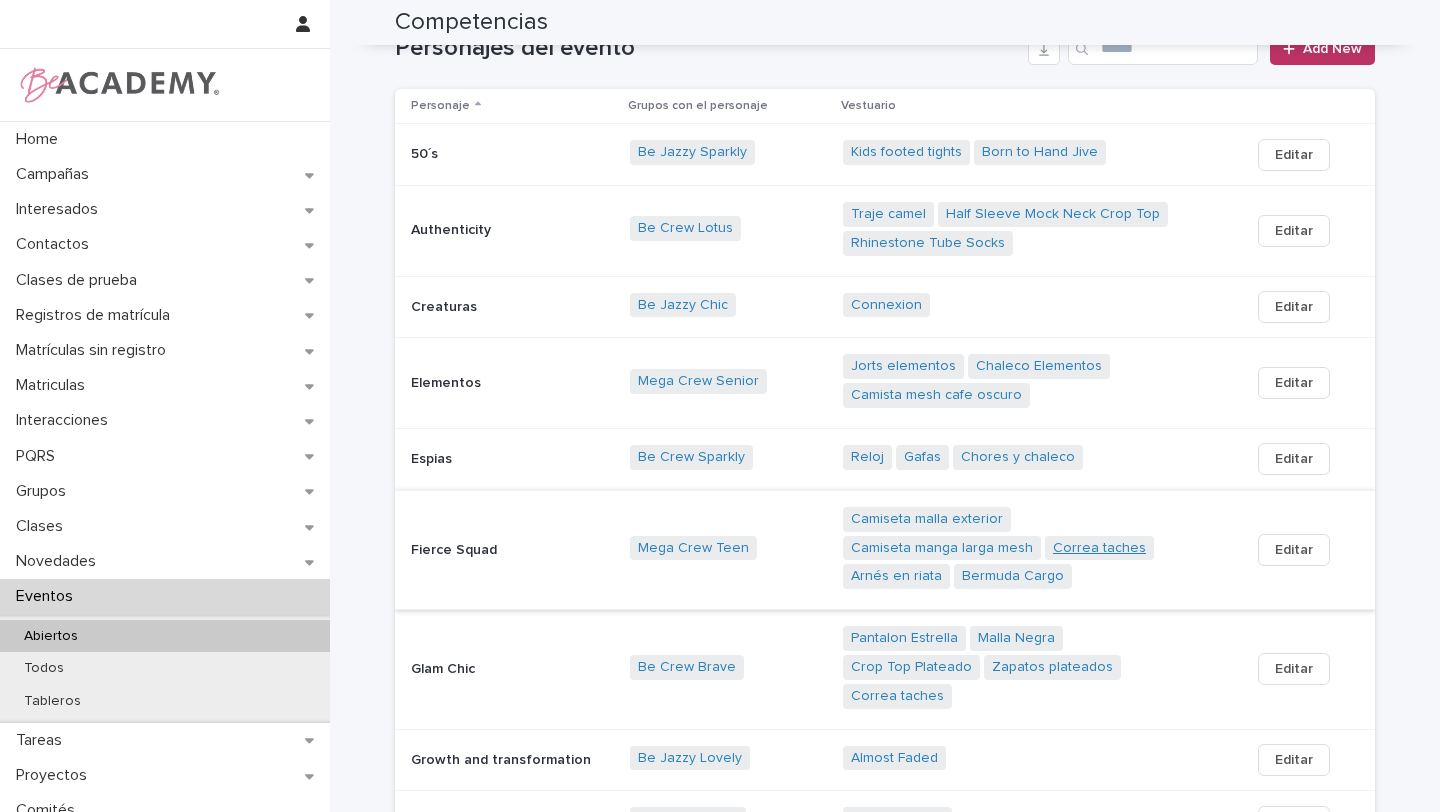 click on "Correa taches" at bounding box center [1099, 548] 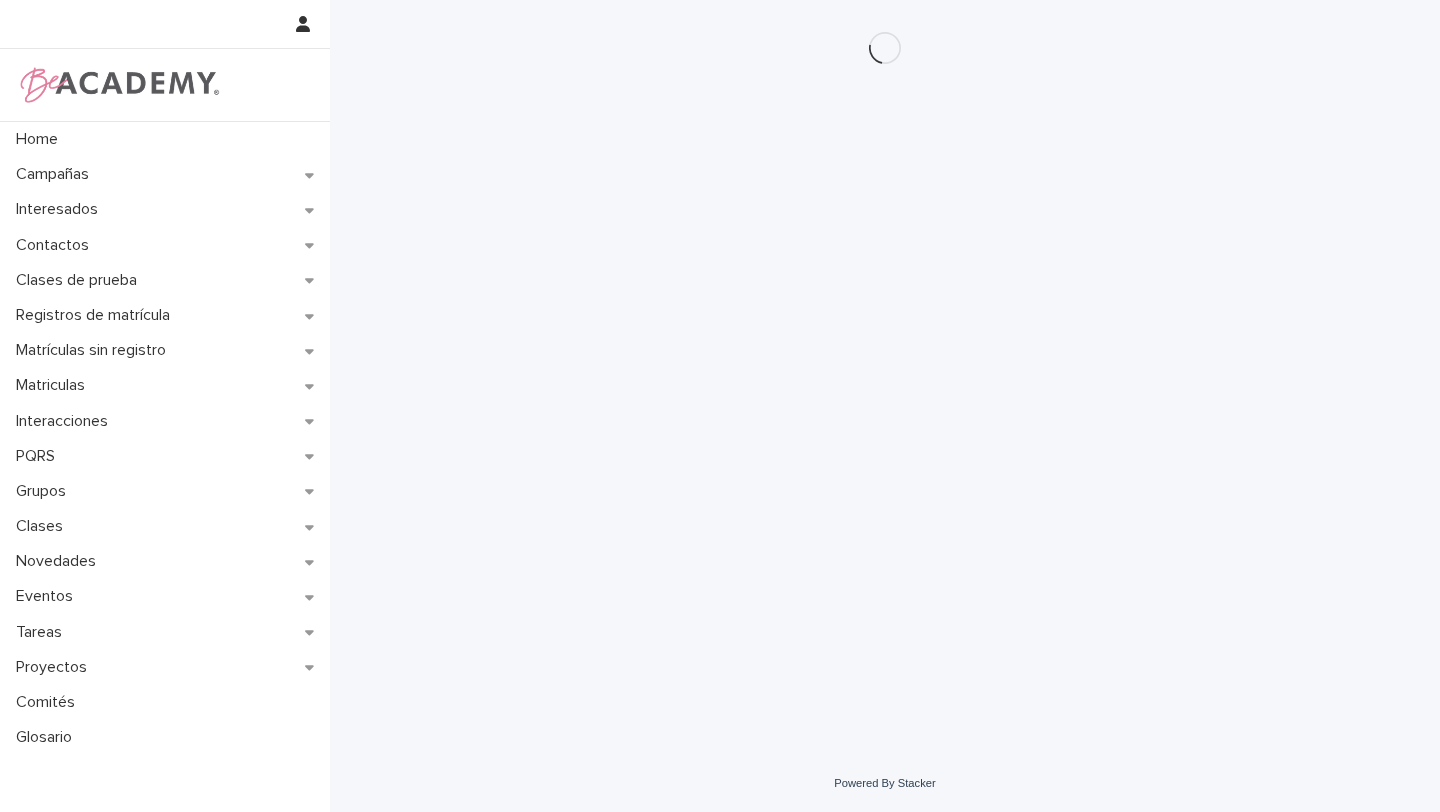 scroll, scrollTop: 0, scrollLeft: 0, axis: both 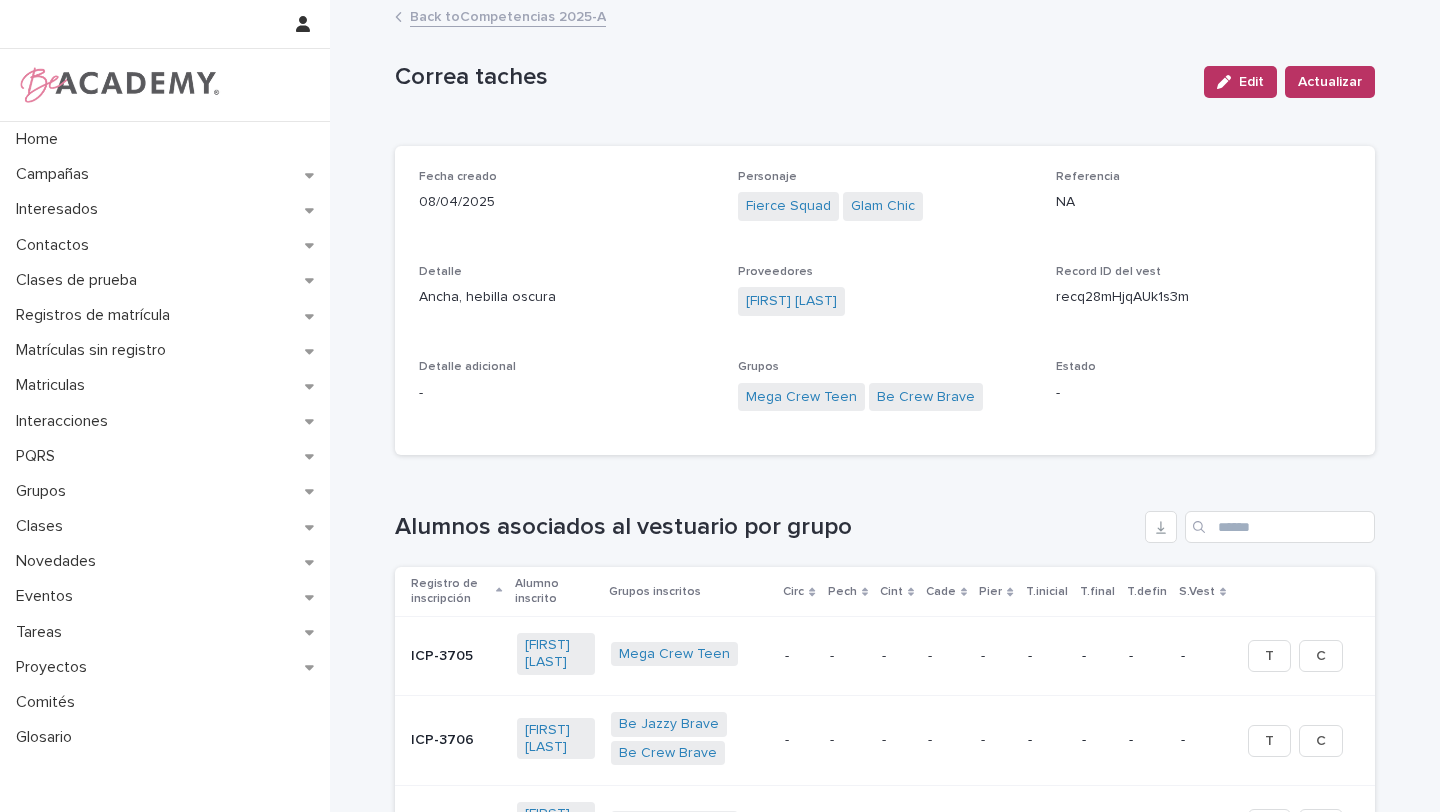 click on "Back to  Competencias 2025-A" at bounding box center (508, 15) 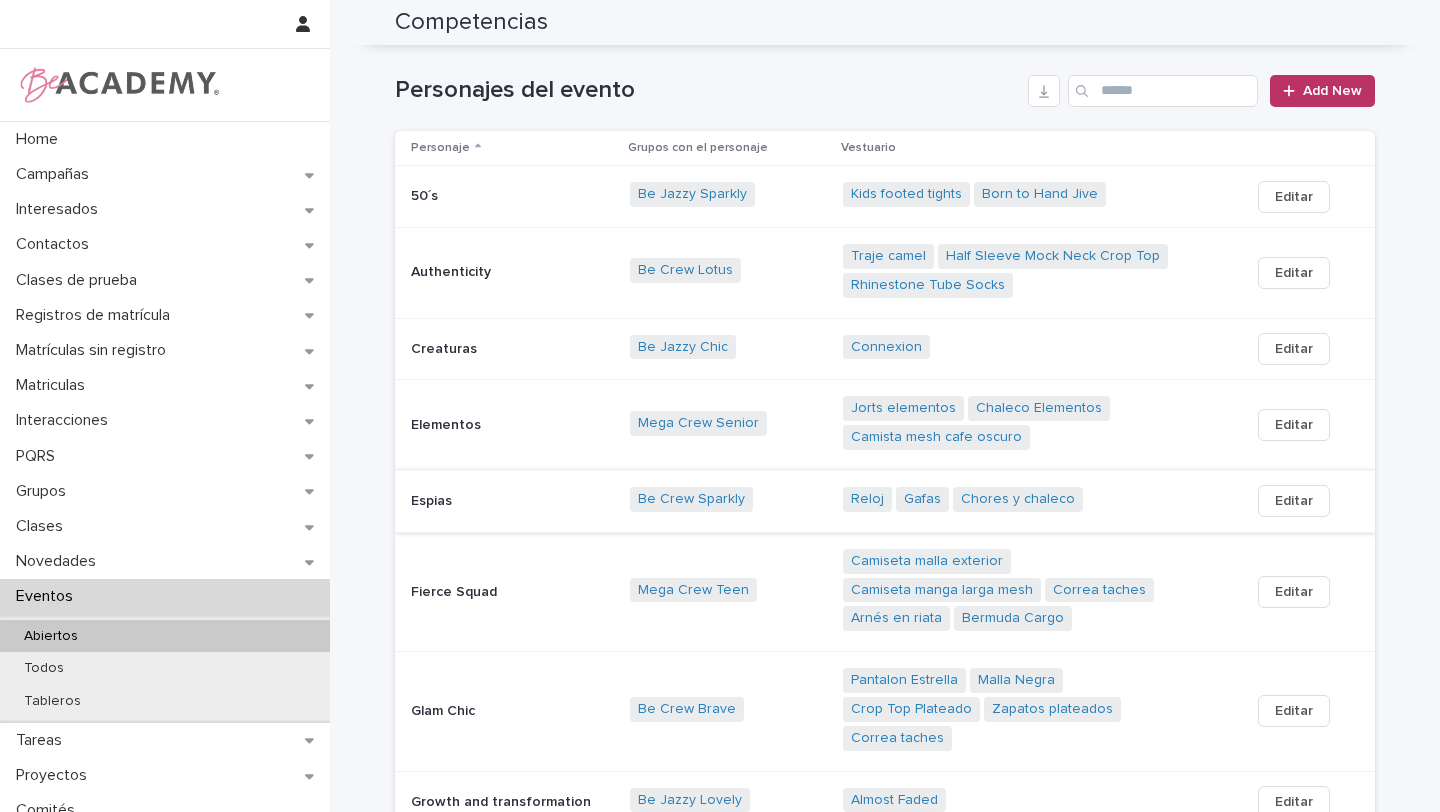 scroll, scrollTop: 151, scrollLeft: 0, axis: vertical 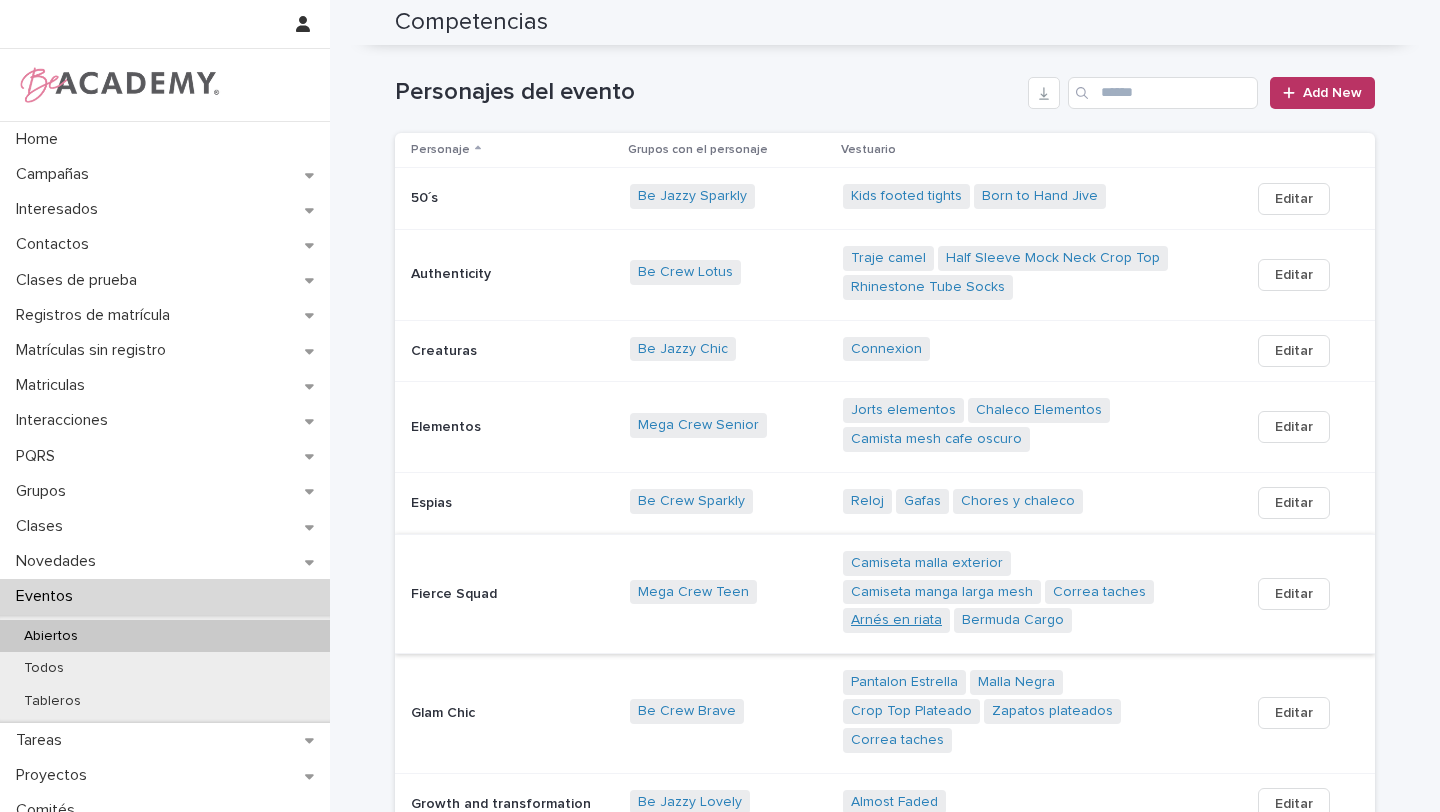click on "Arnés en riata" at bounding box center (896, 620) 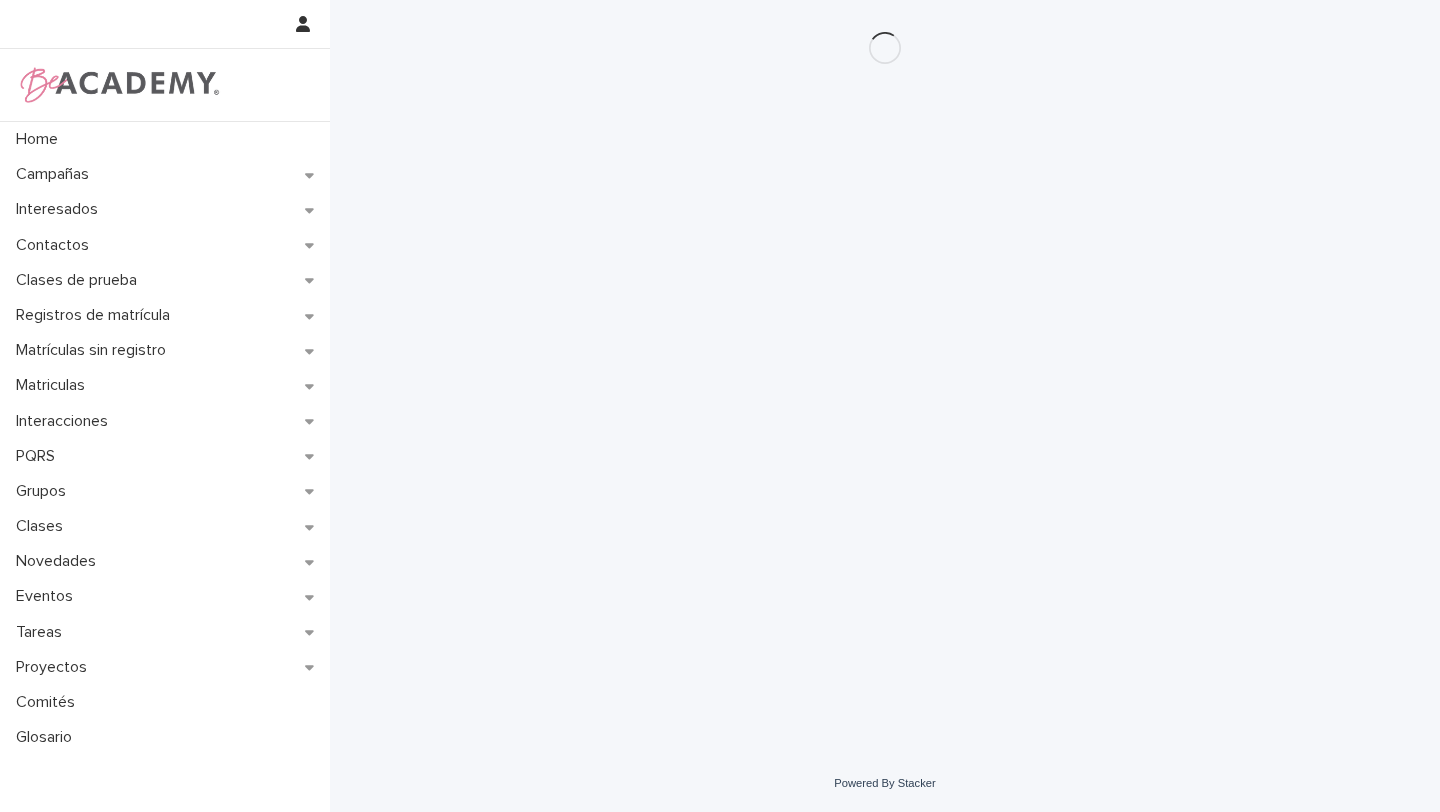 scroll, scrollTop: 0, scrollLeft: 0, axis: both 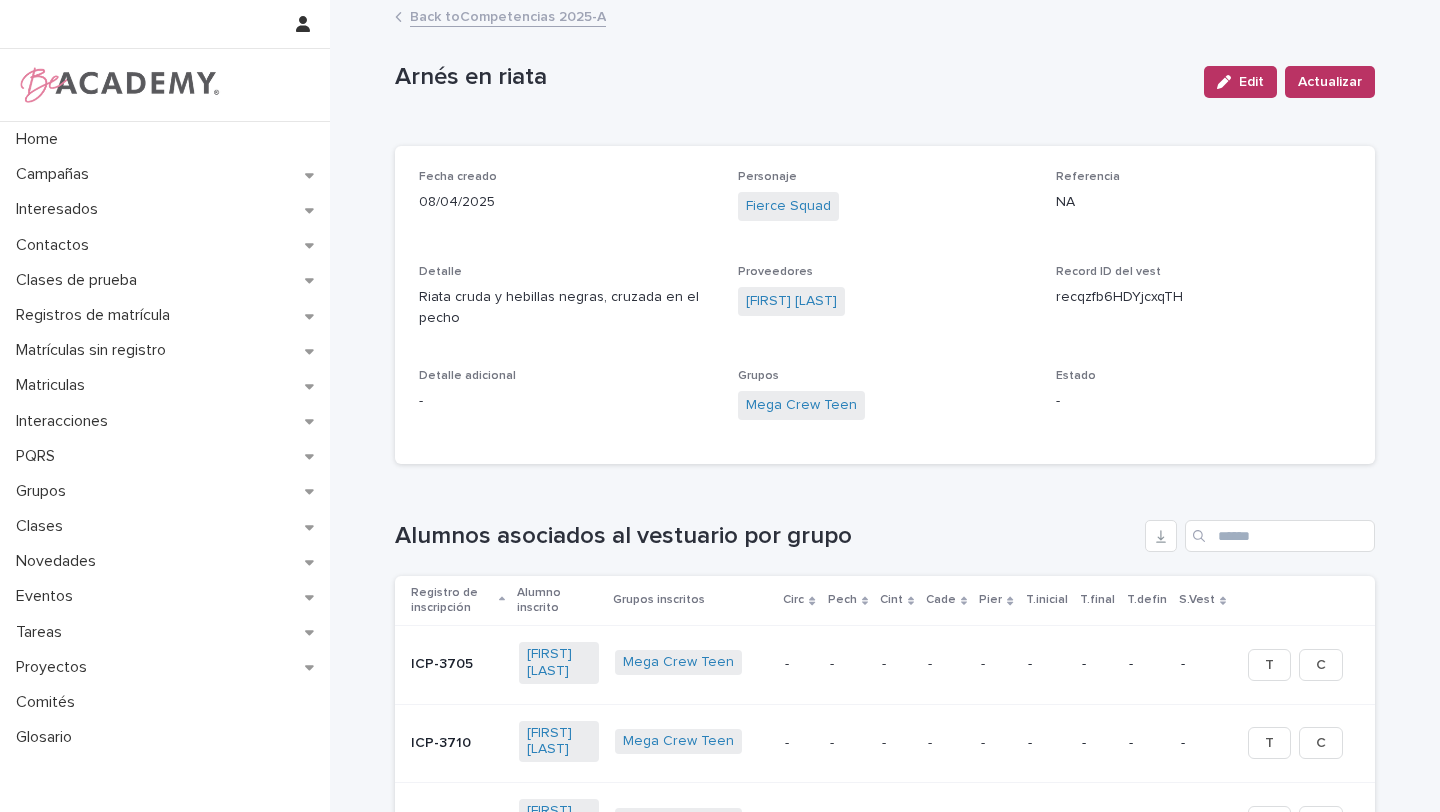 click on "Back to  Competencias 2025-A" at bounding box center (885, 18) 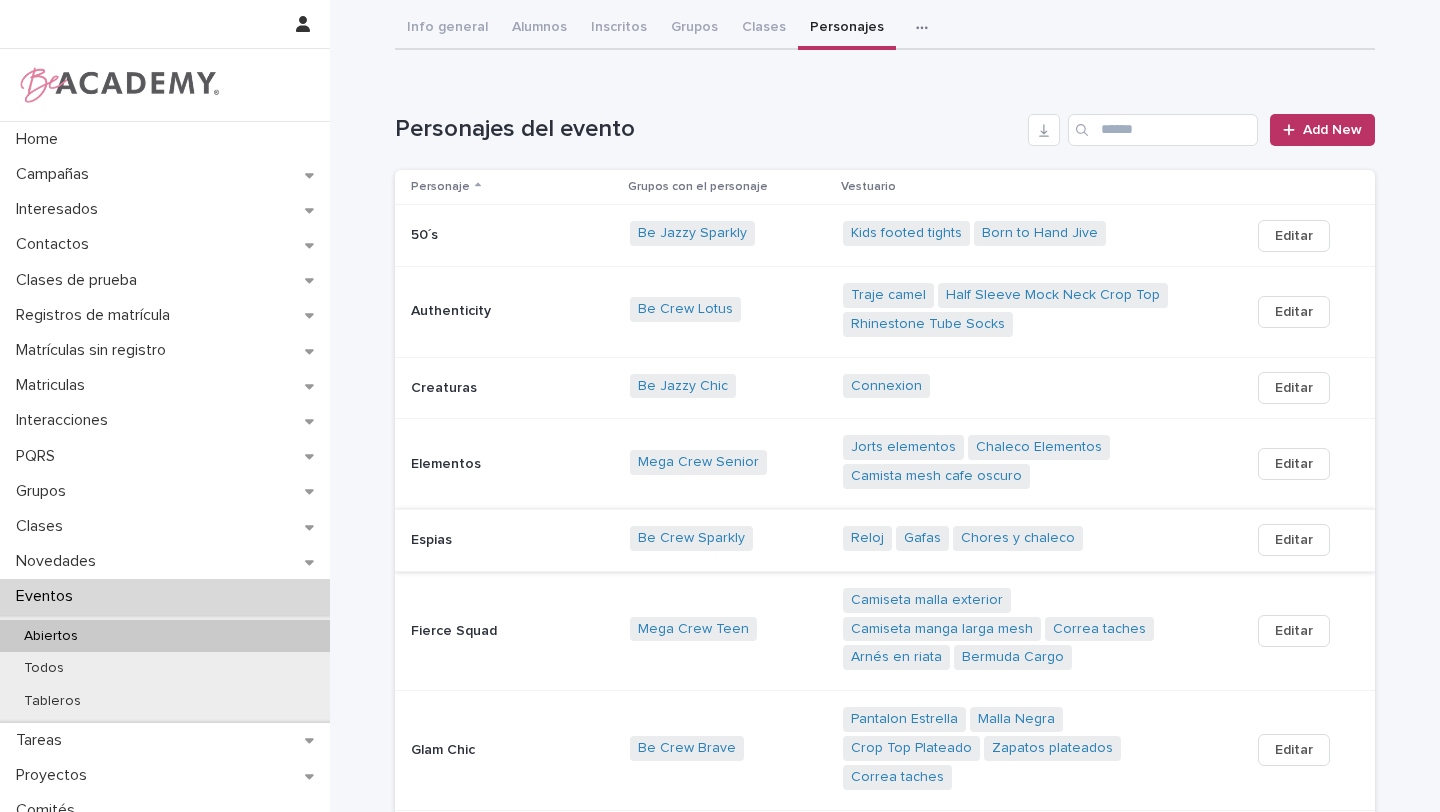 scroll, scrollTop: 116, scrollLeft: 0, axis: vertical 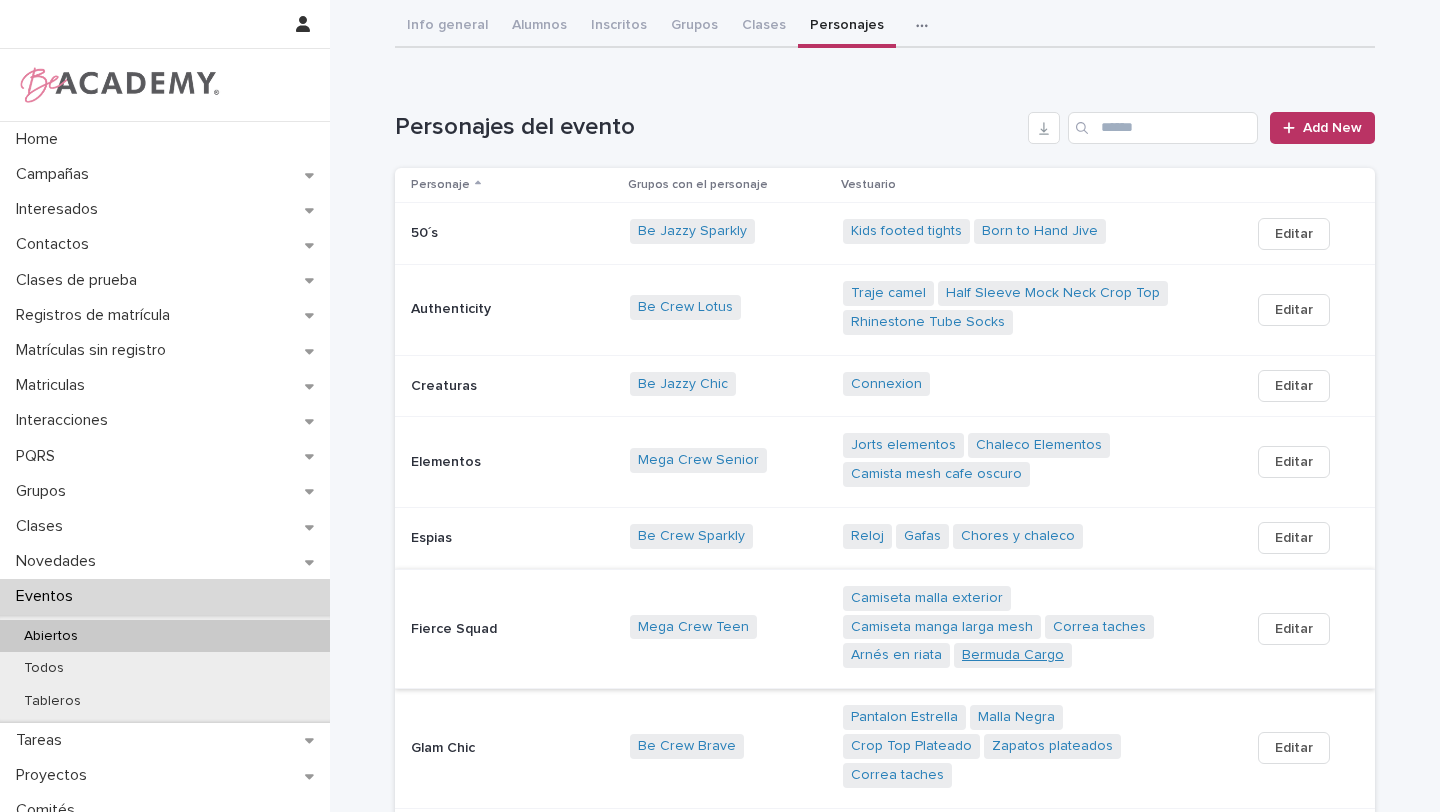 click on "Bermuda Cargo" at bounding box center (1013, 655) 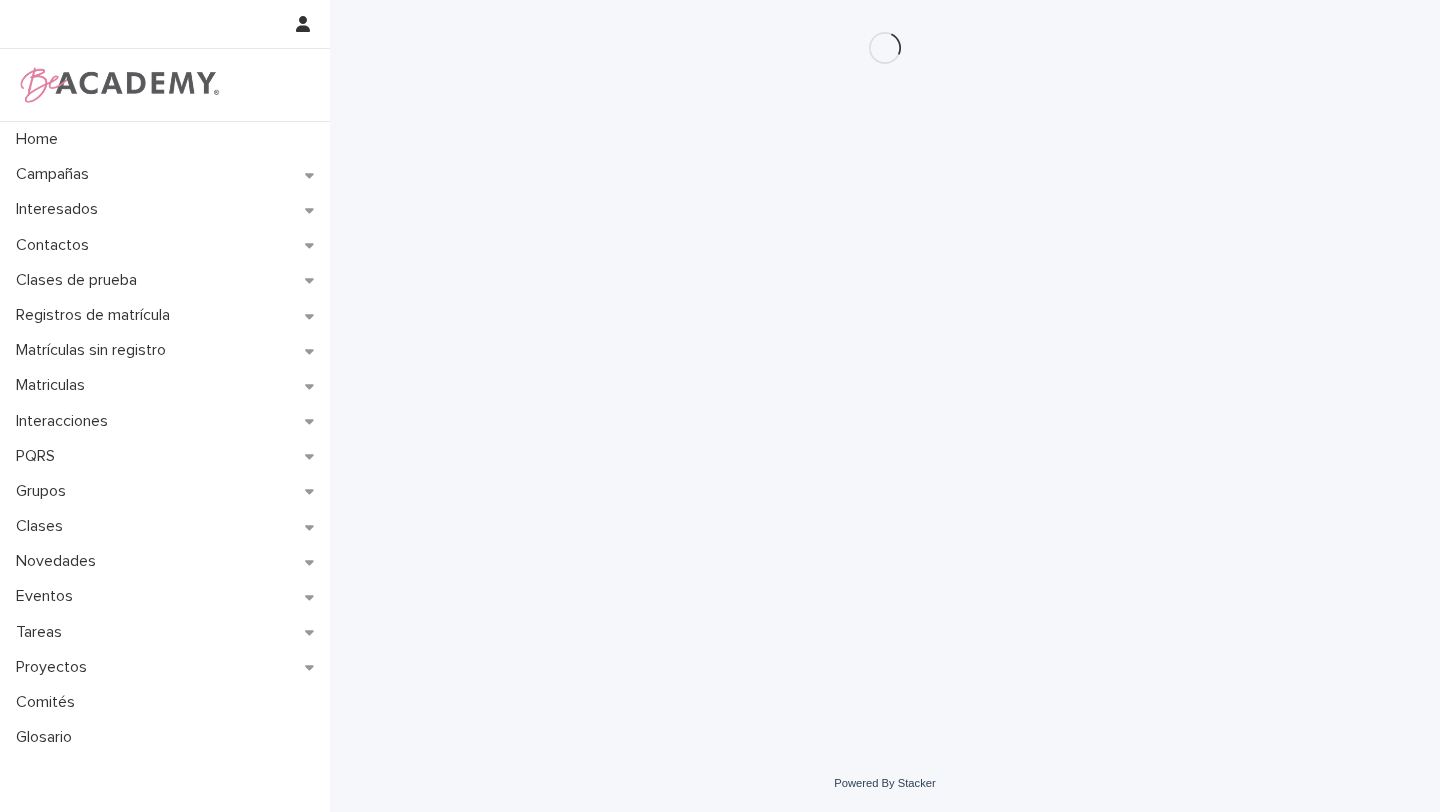 scroll, scrollTop: 0, scrollLeft: 0, axis: both 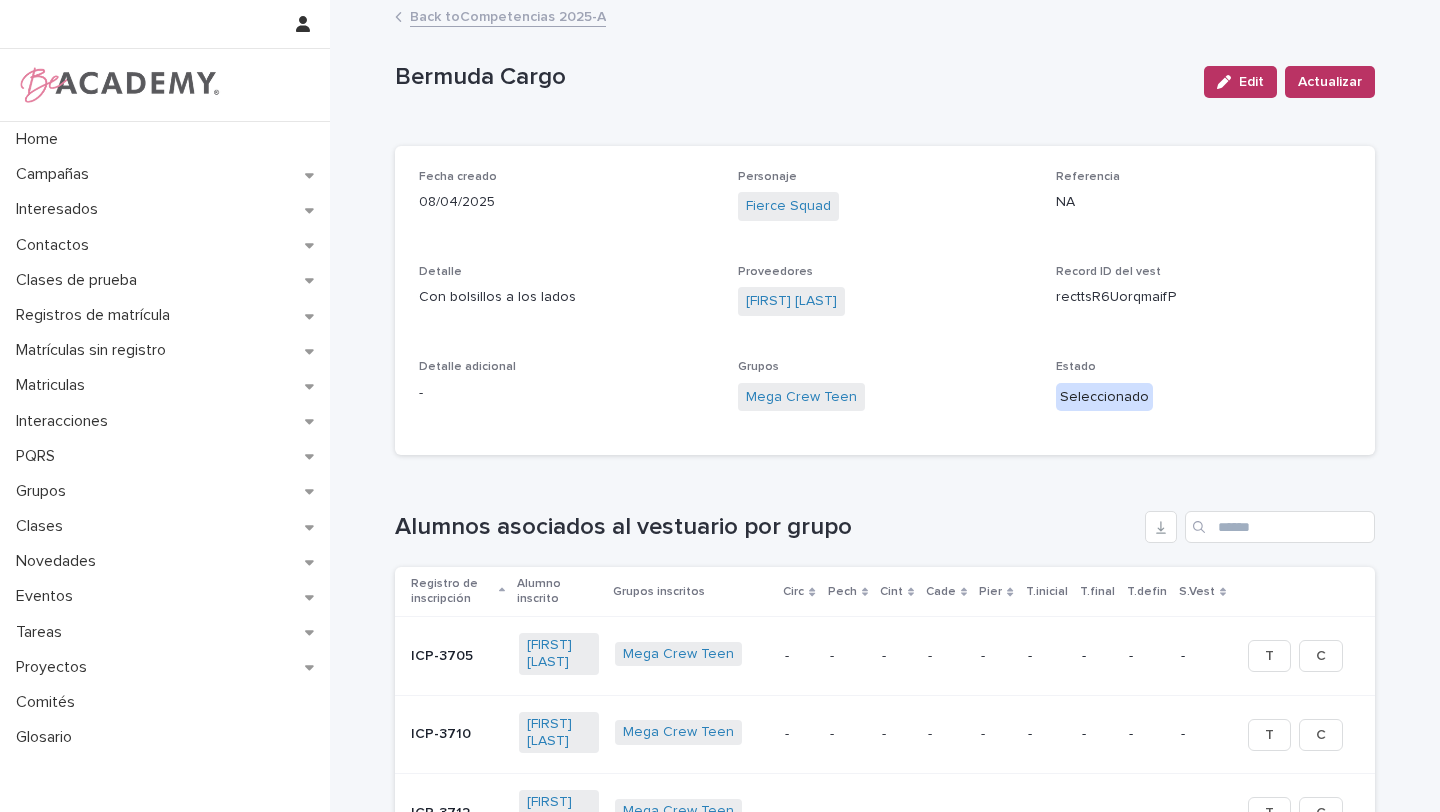 click on "Back to  Competencias 2025-A" at bounding box center (885, 18) 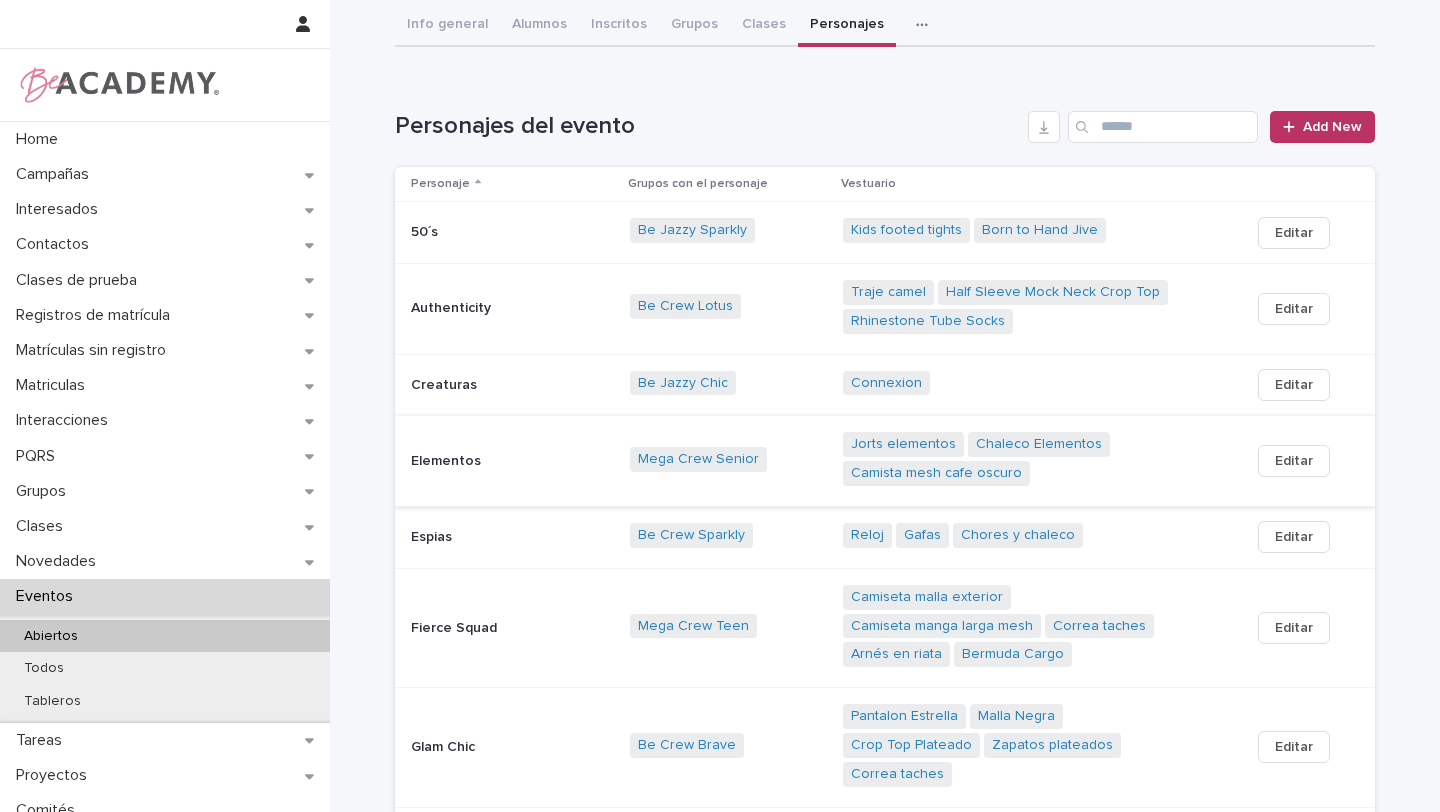 scroll, scrollTop: 118, scrollLeft: 0, axis: vertical 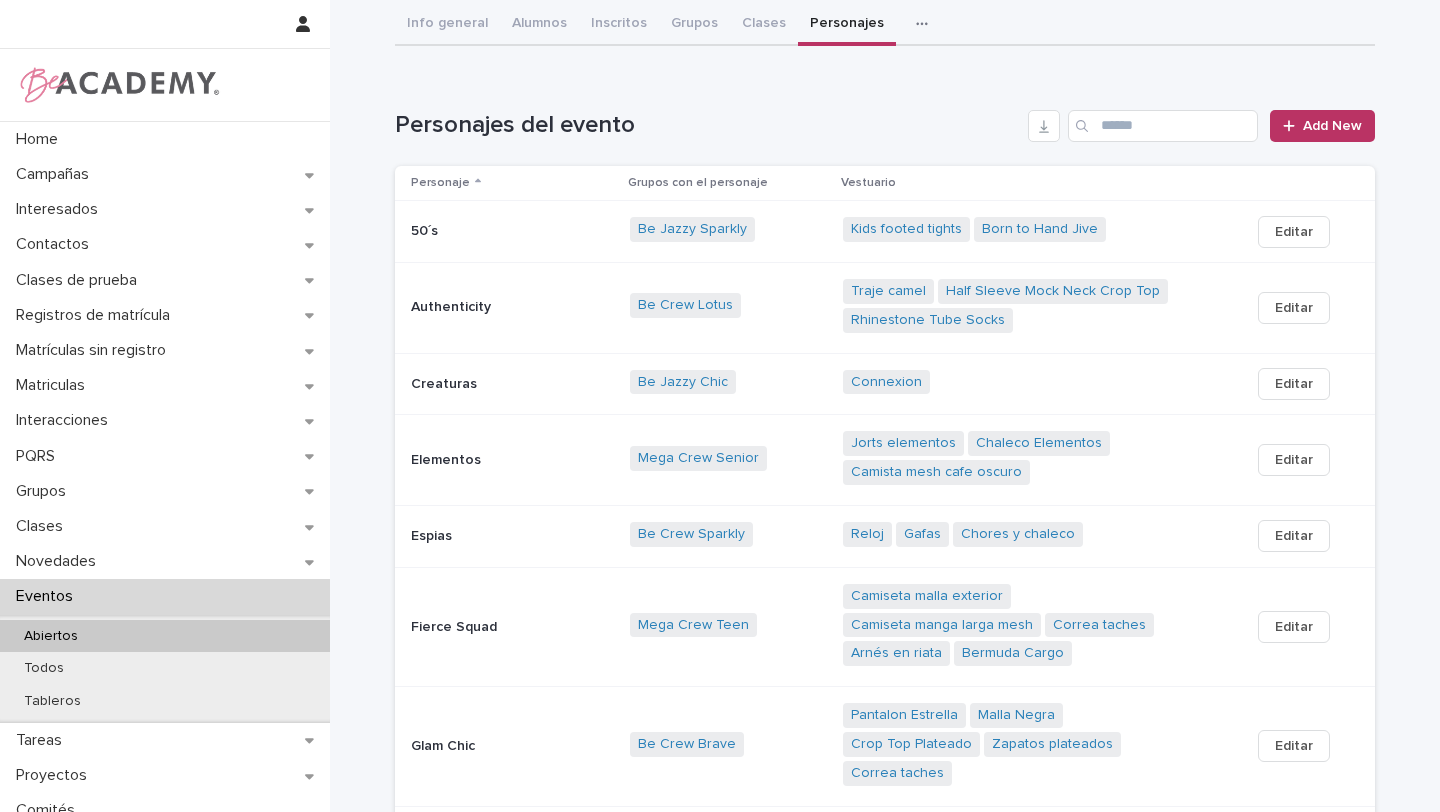 click on "Zapatos plateados" at bounding box center [1052, 744] 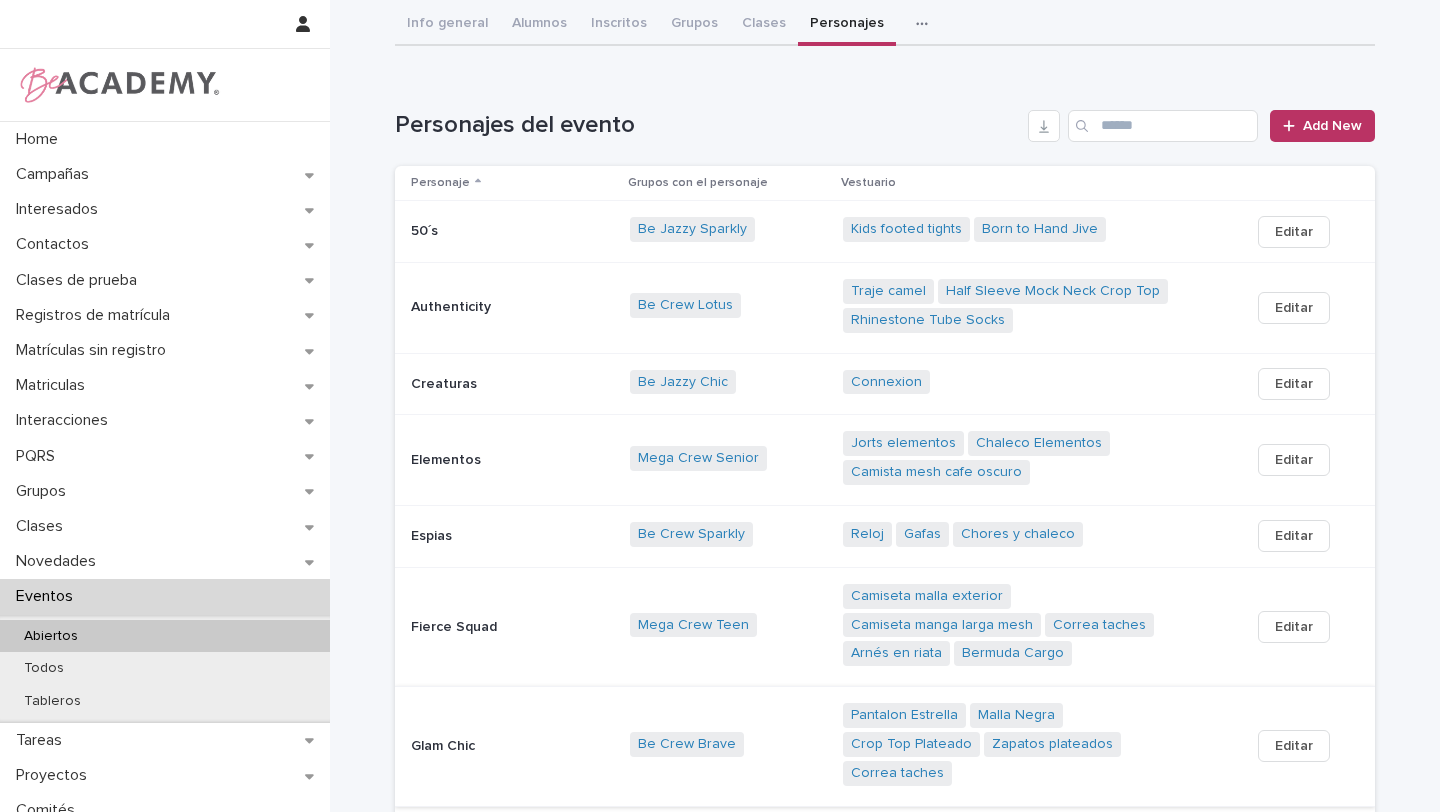 scroll, scrollTop: 0, scrollLeft: 0, axis: both 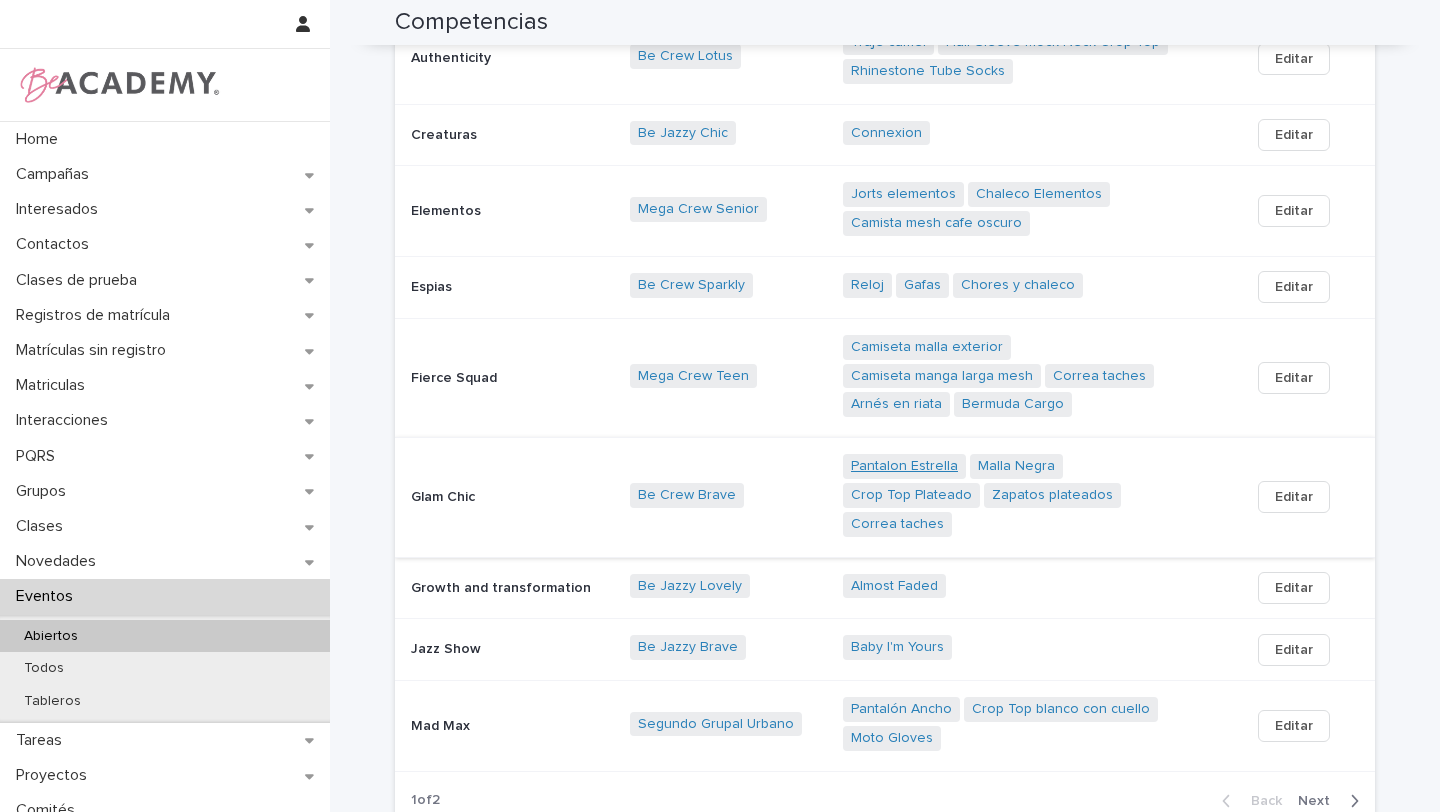 click on "Pantalon Estrella" at bounding box center [904, 466] 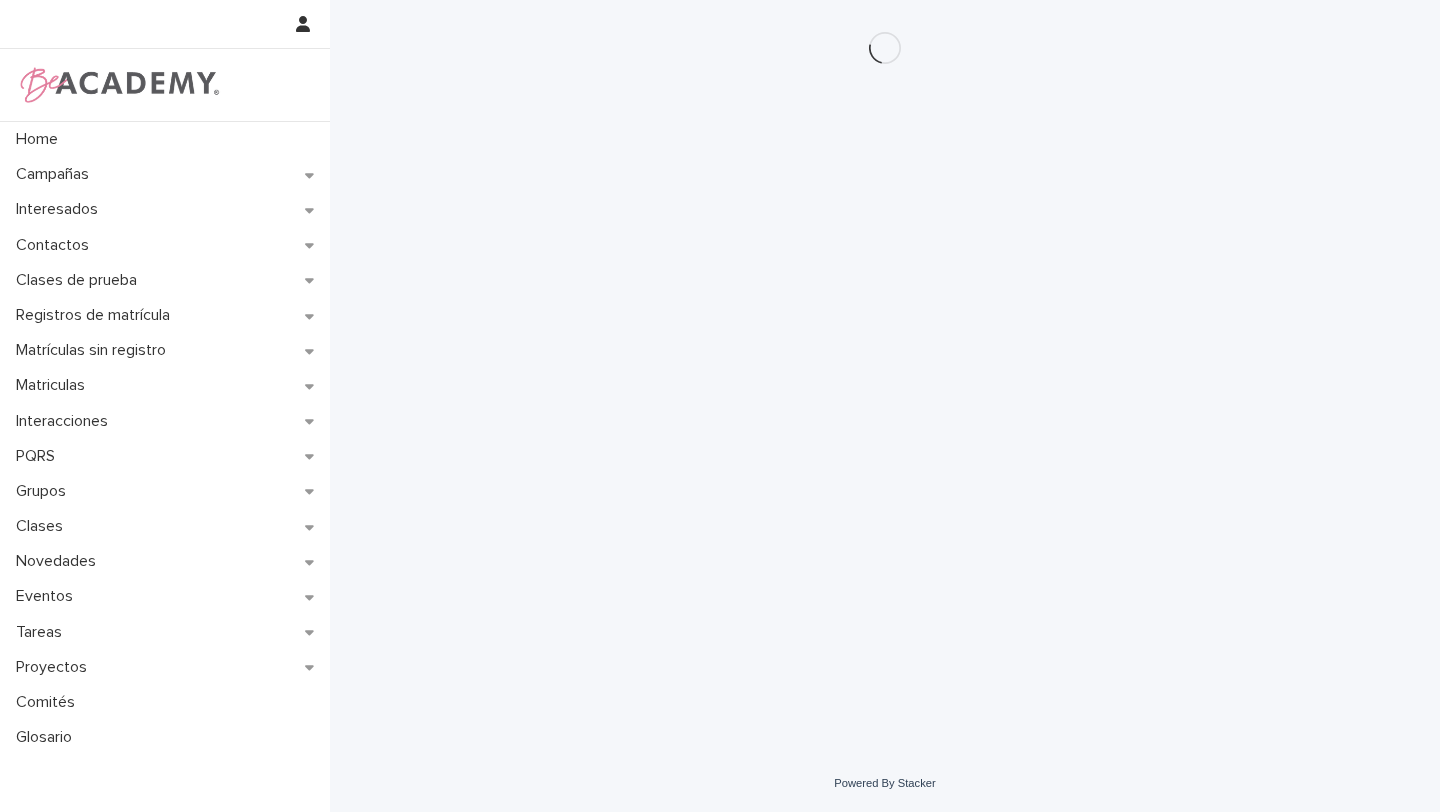 scroll, scrollTop: 0, scrollLeft: 0, axis: both 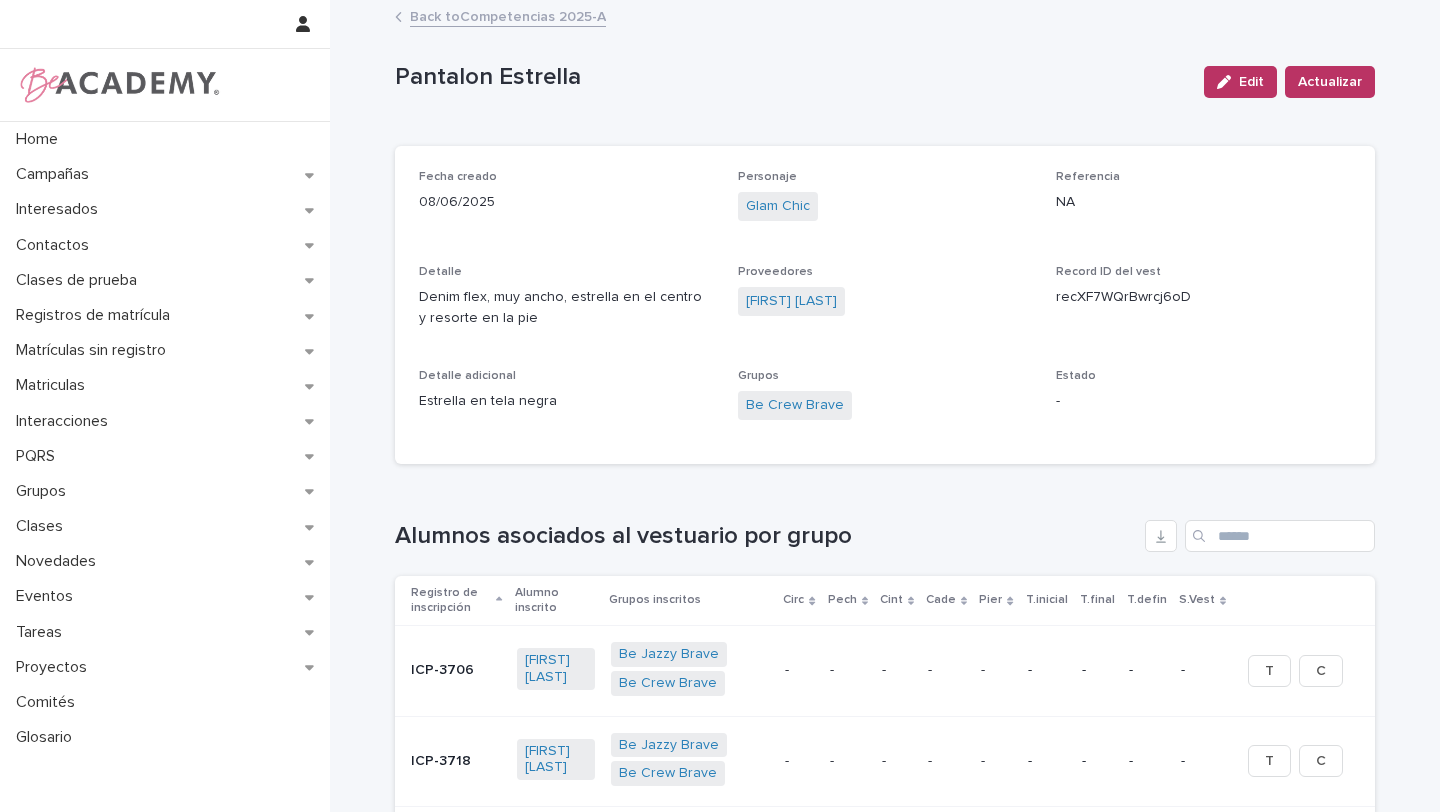 click on "Back to  Competencias 2025-A" at bounding box center [508, 15] 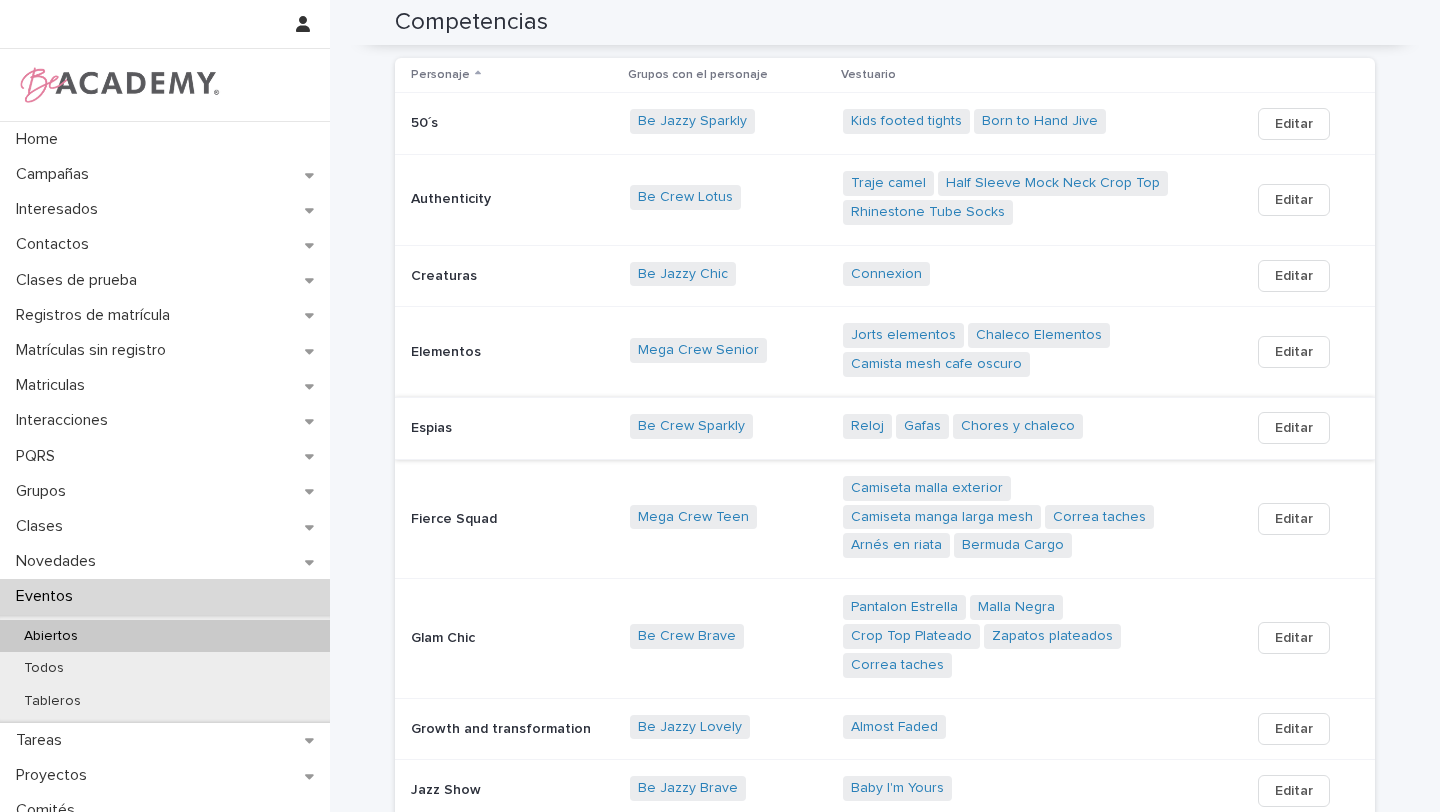 scroll, scrollTop: 225, scrollLeft: 0, axis: vertical 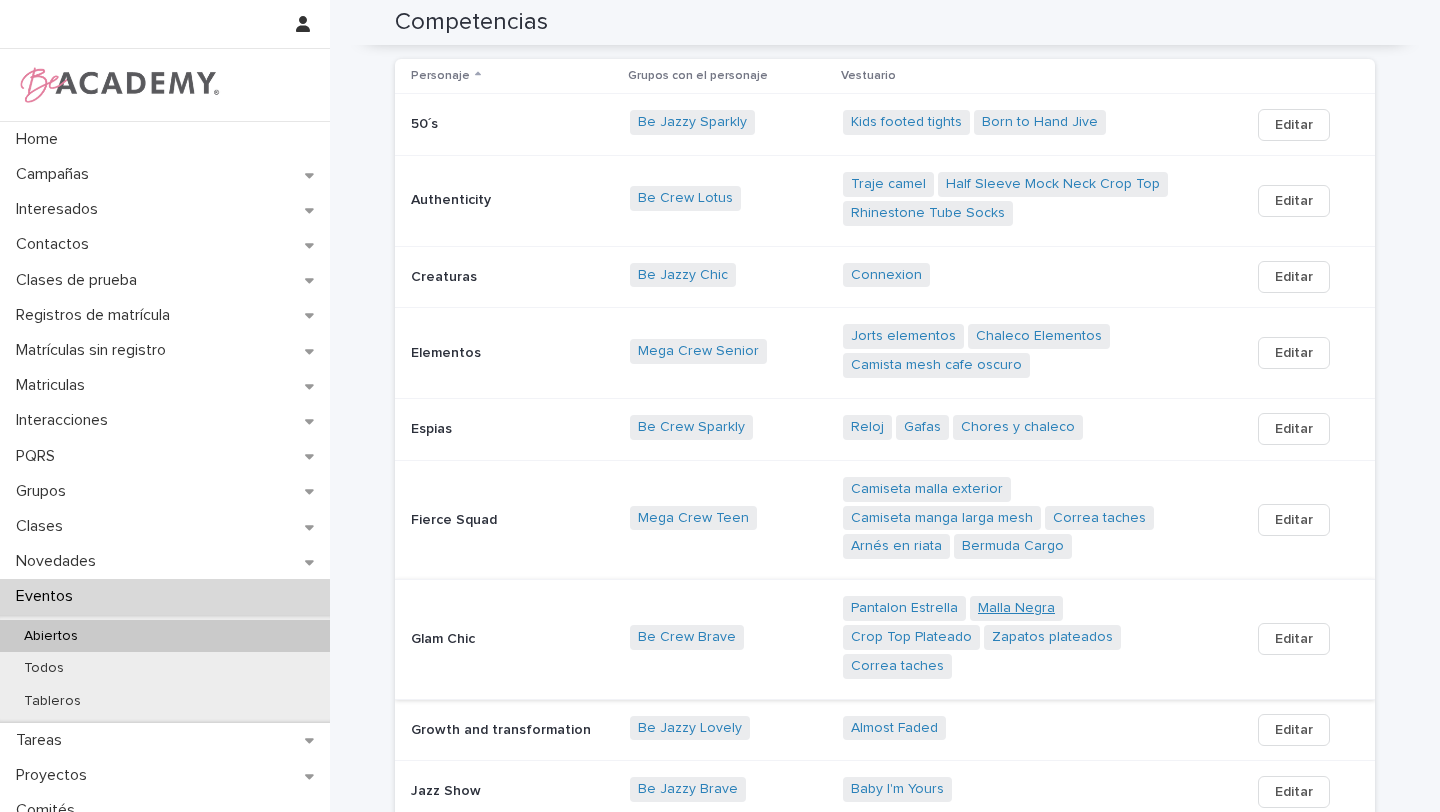 click on "Malla Negra" at bounding box center (1016, 608) 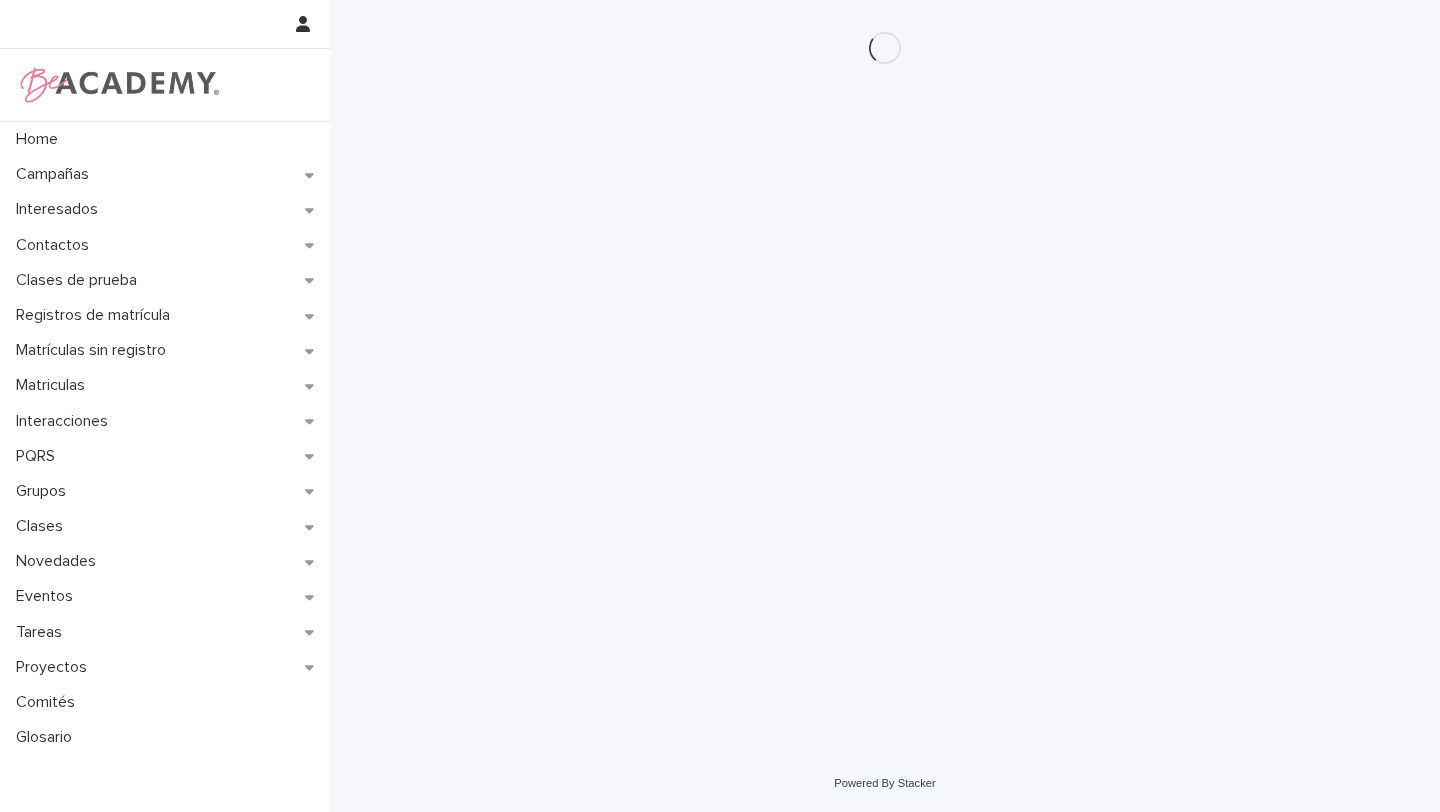 scroll, scrollTop: 0, scrollLeft: 0, axis: both 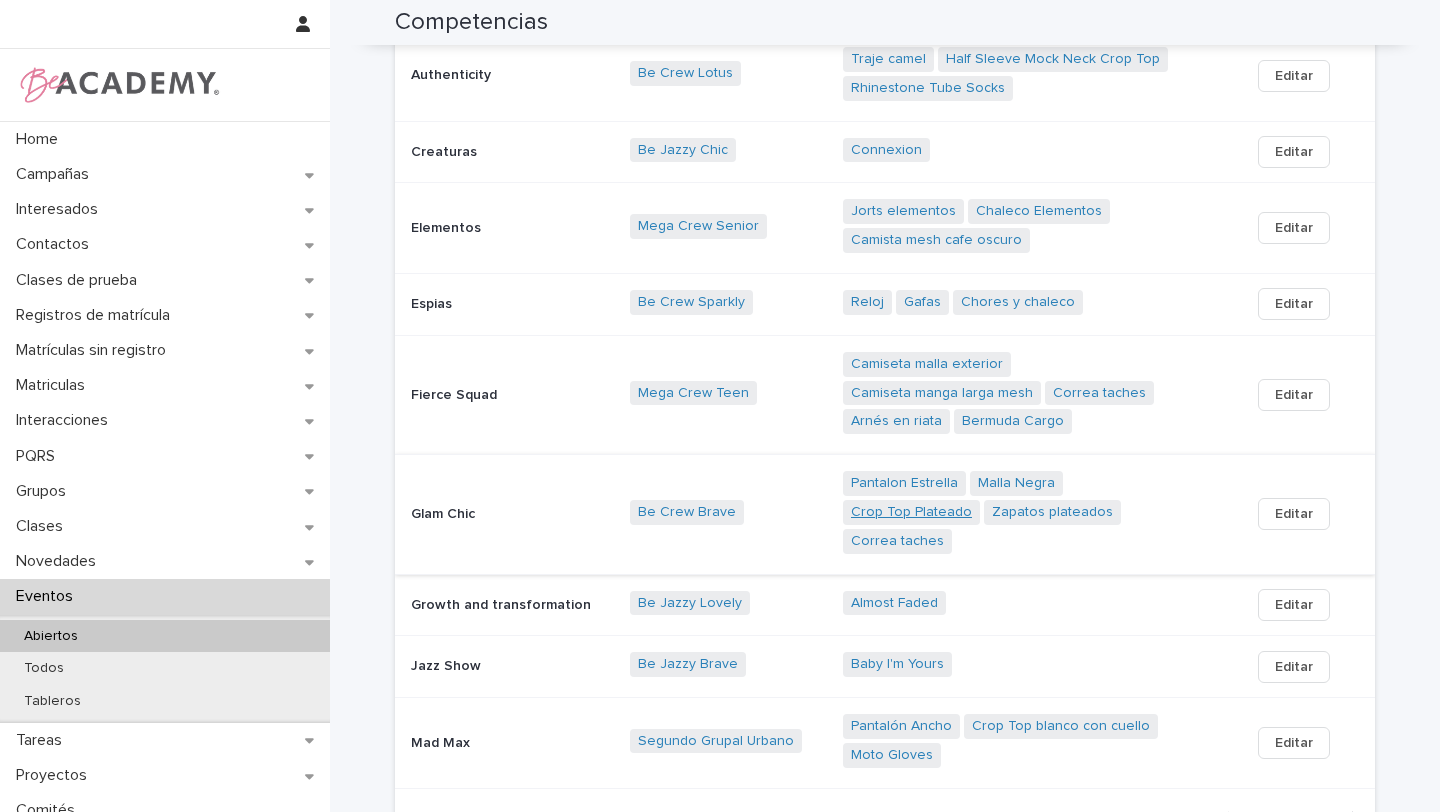 click on "Crop Top Plateado" at bounding box center (911, 512) 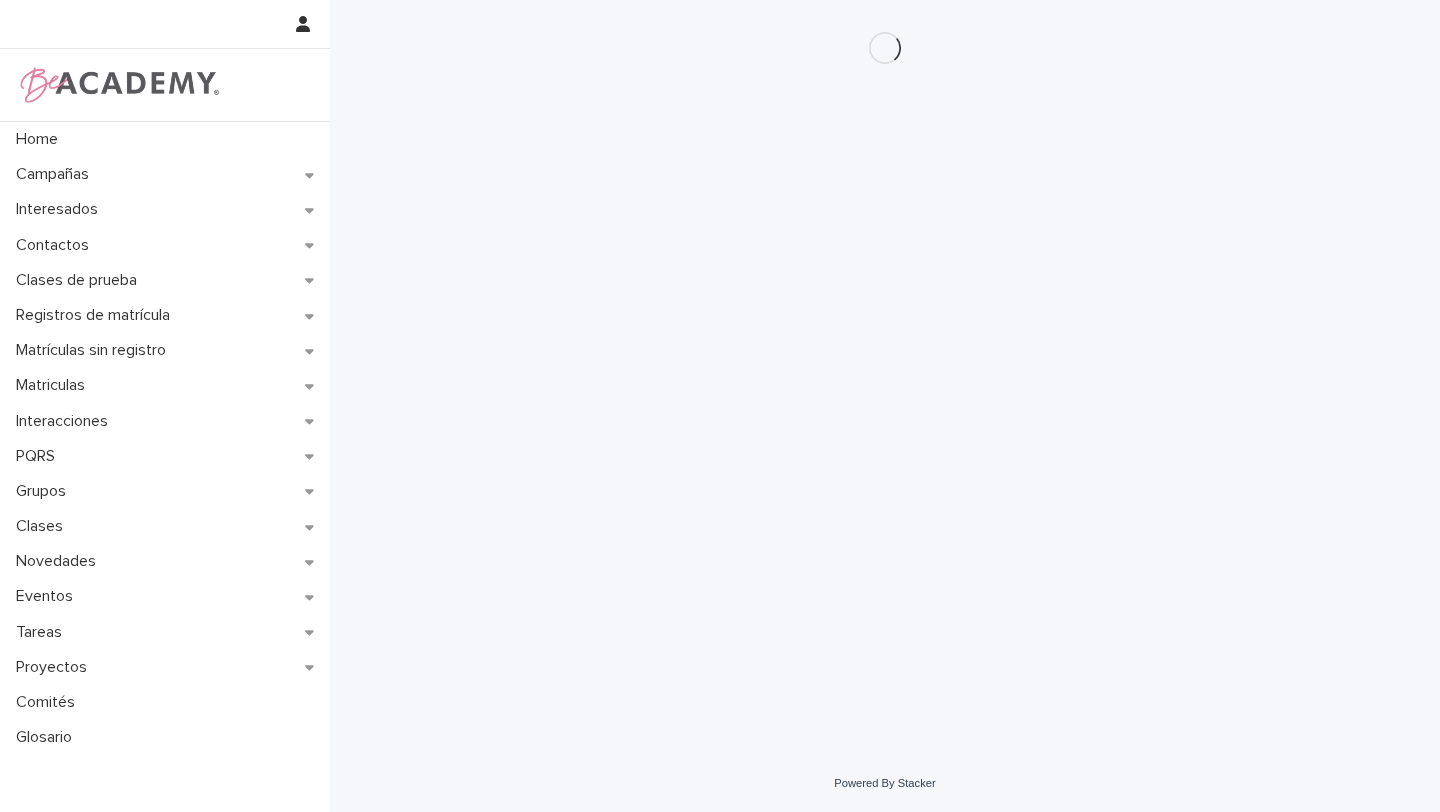 scroll, scrollTop: 0, scrollLeft: 0, axis: both 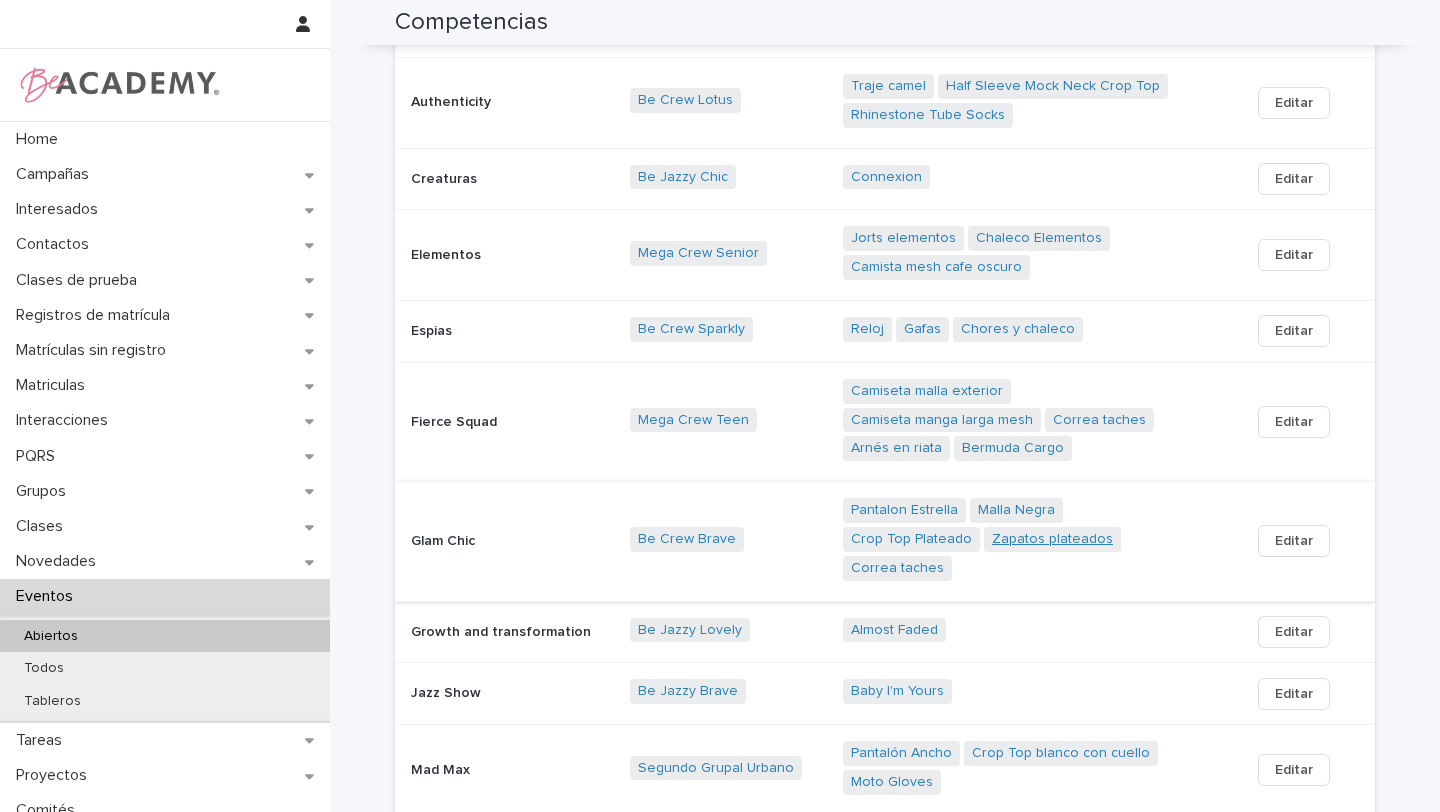 click on "Zapatos plateados" at bounding box center [1052, 539] 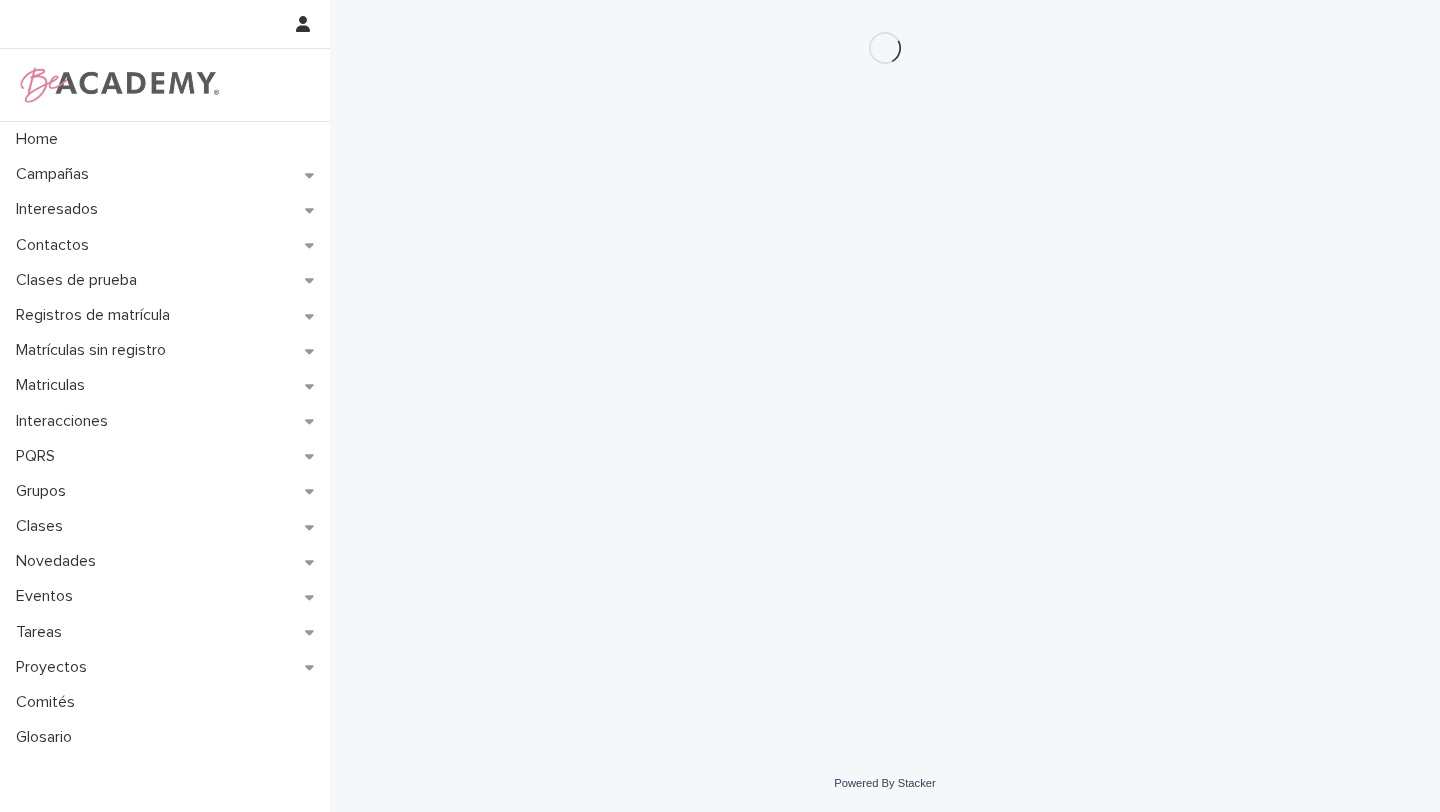 scroll, scrollTop: 0, scrollLeft: 0, axis: both 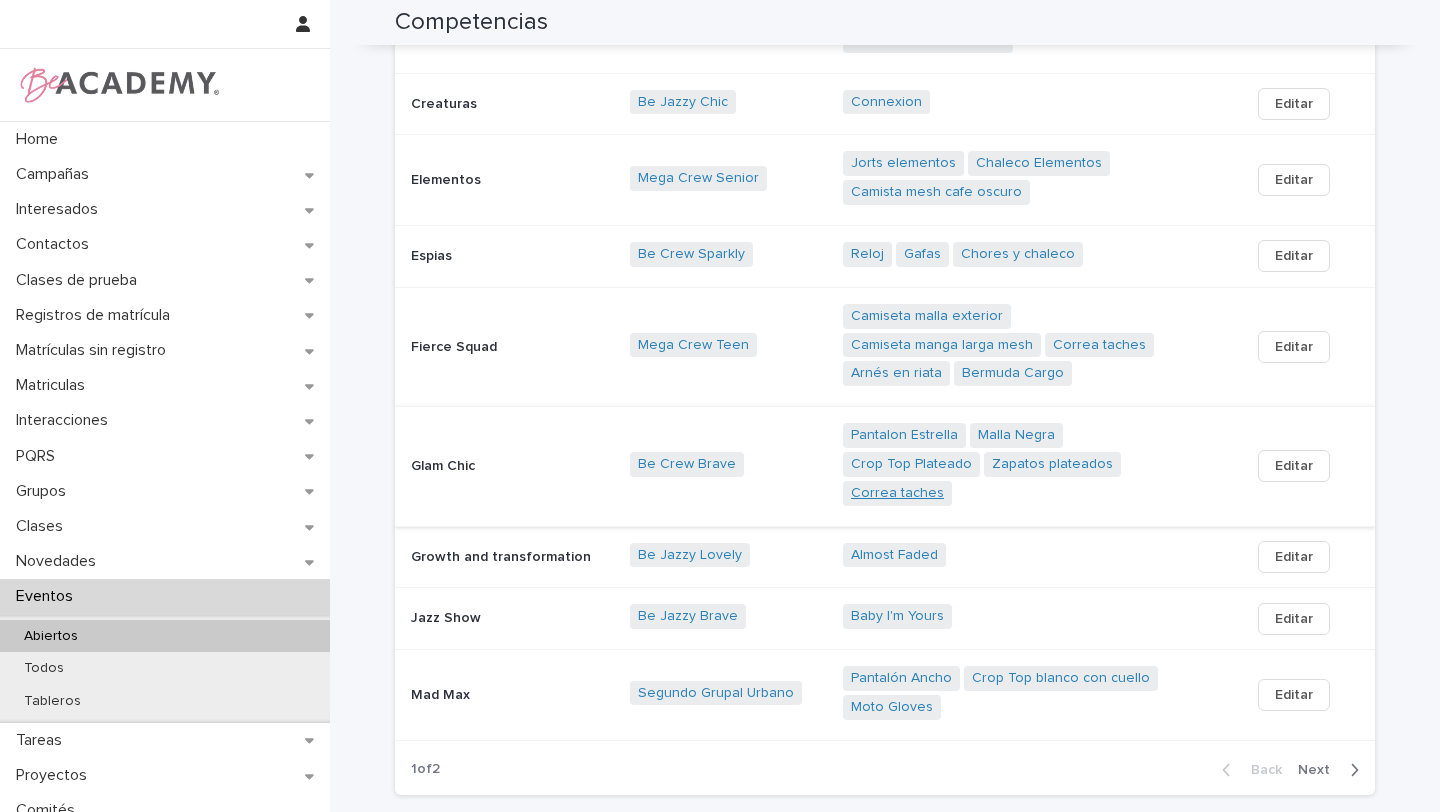 click on "Correa taches" at bounding box center (897, 493) 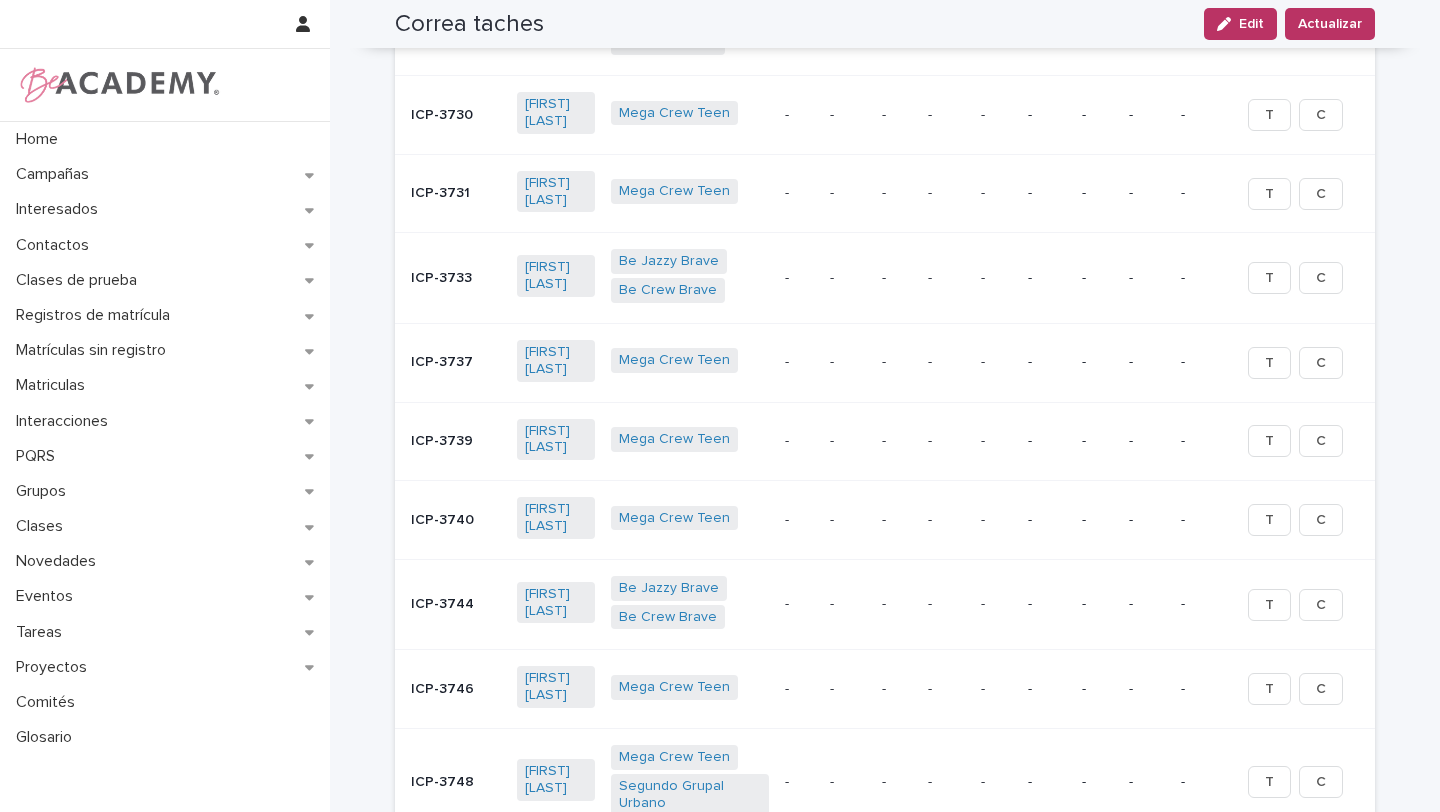 scroll, scrollTop: 0, scrollLeft: 0, axis: both 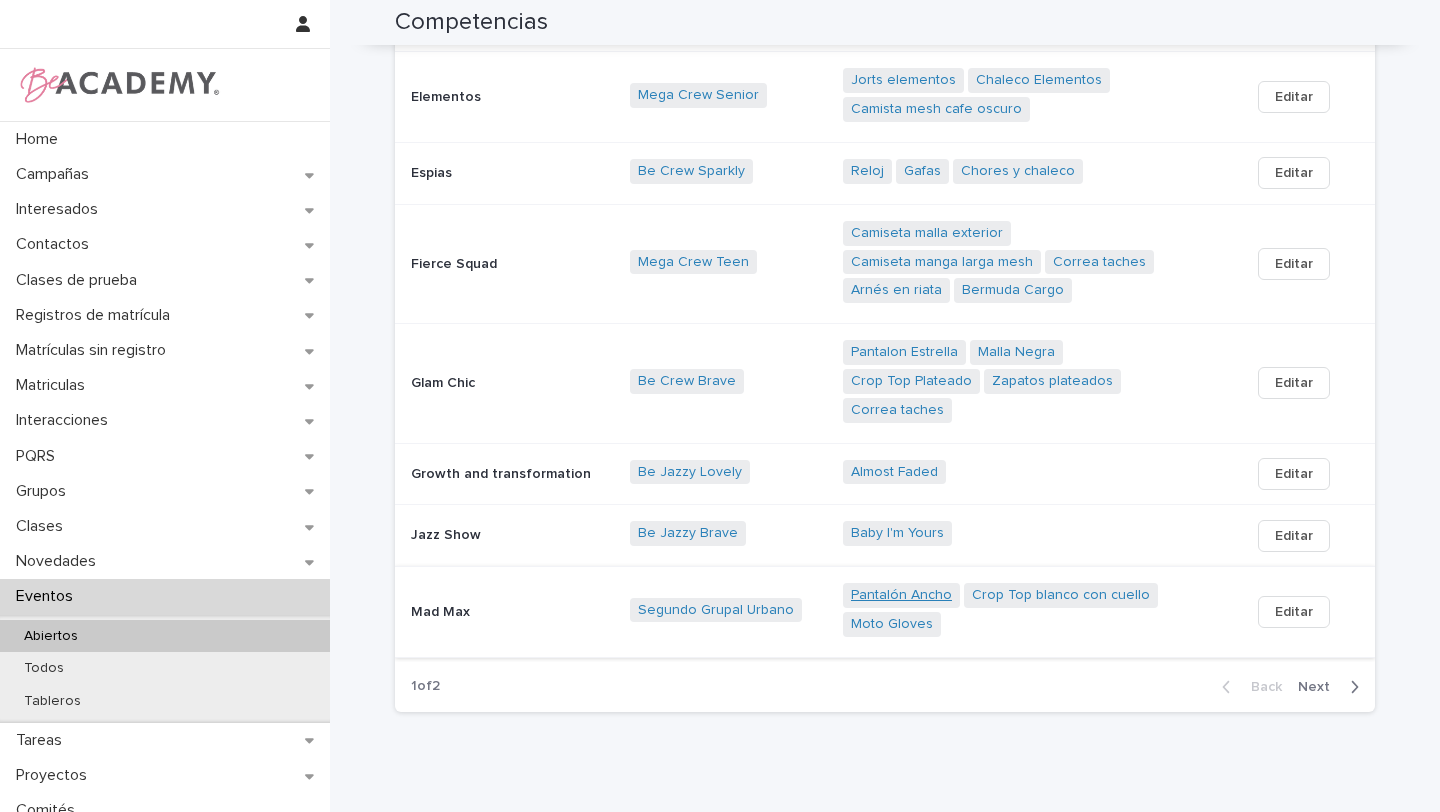 click on "Pantalón Ancho" at bounding box center [901, 595] 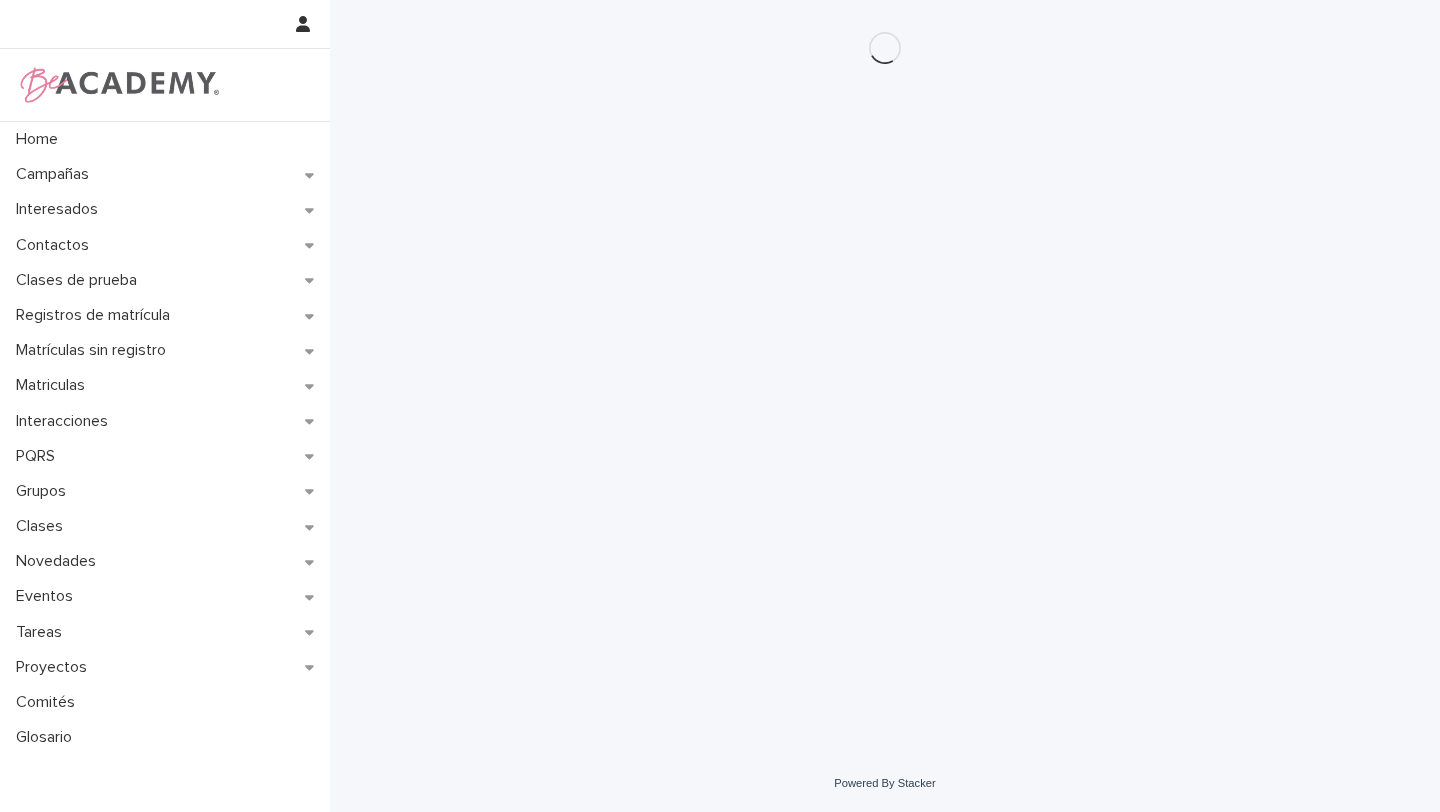 scroll, scrollTop: 0, scrollLeft: 0, axis: both 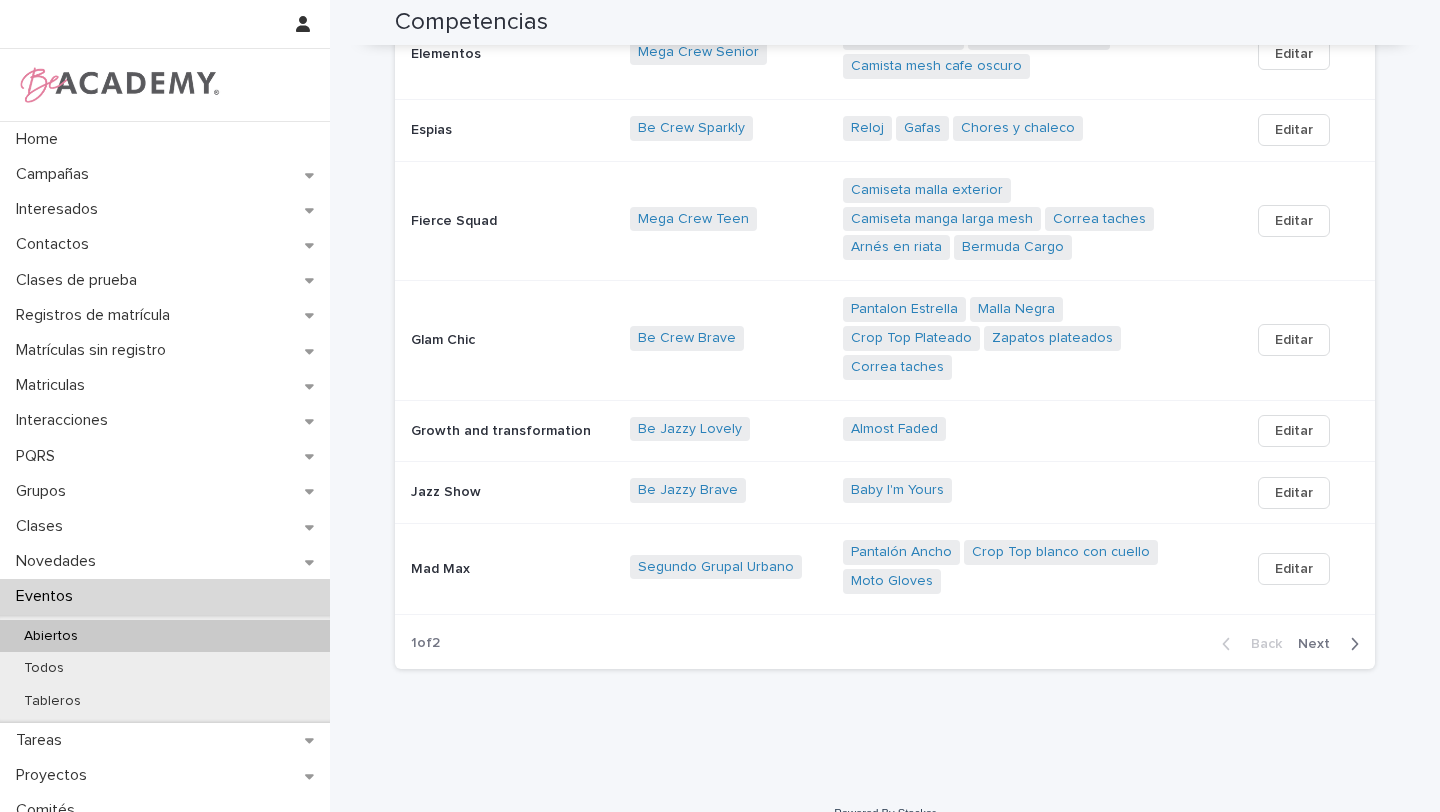 click on "Next" at bounding box center (1320, 644) 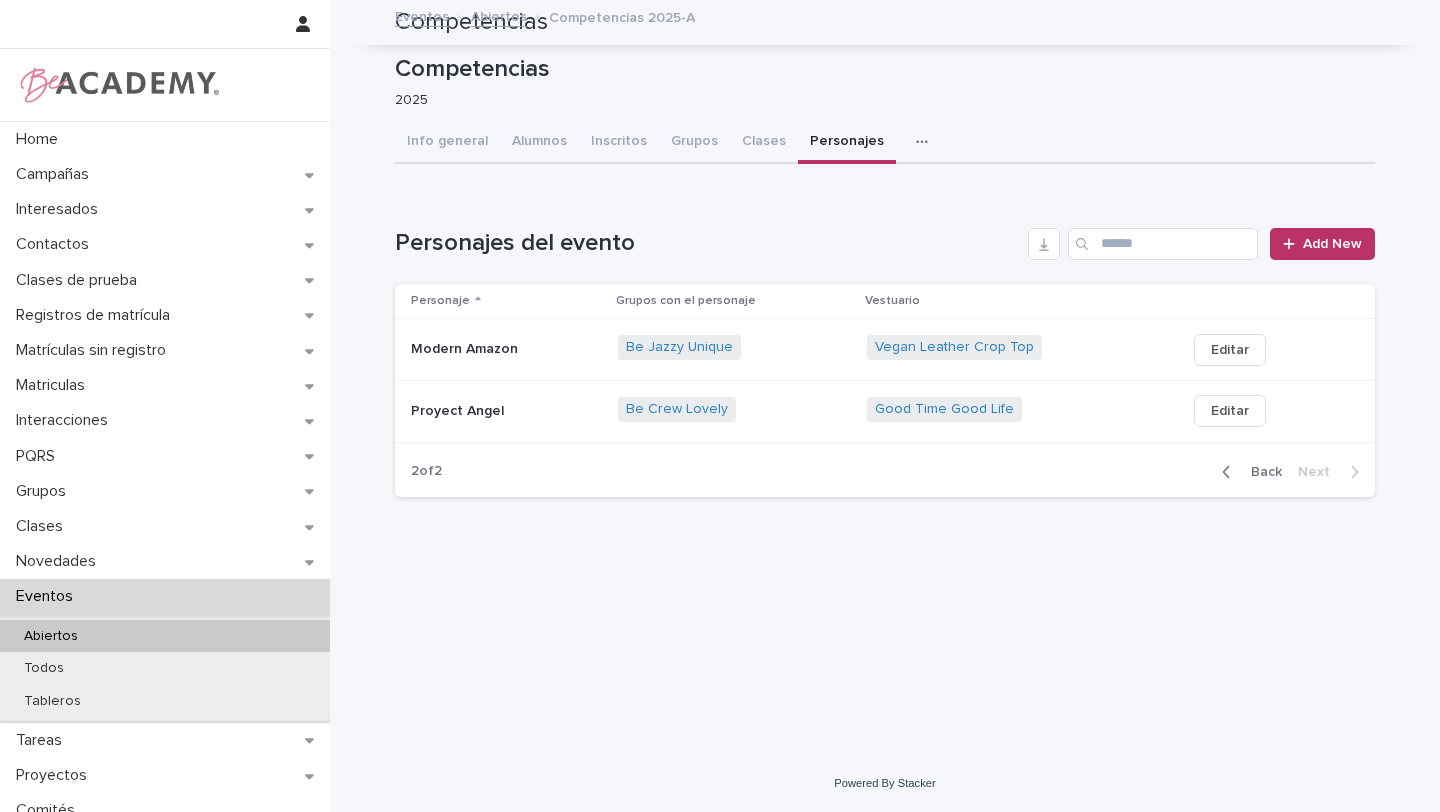 scroll, scrollTop: 0, scrollLeft: 0, axis: both 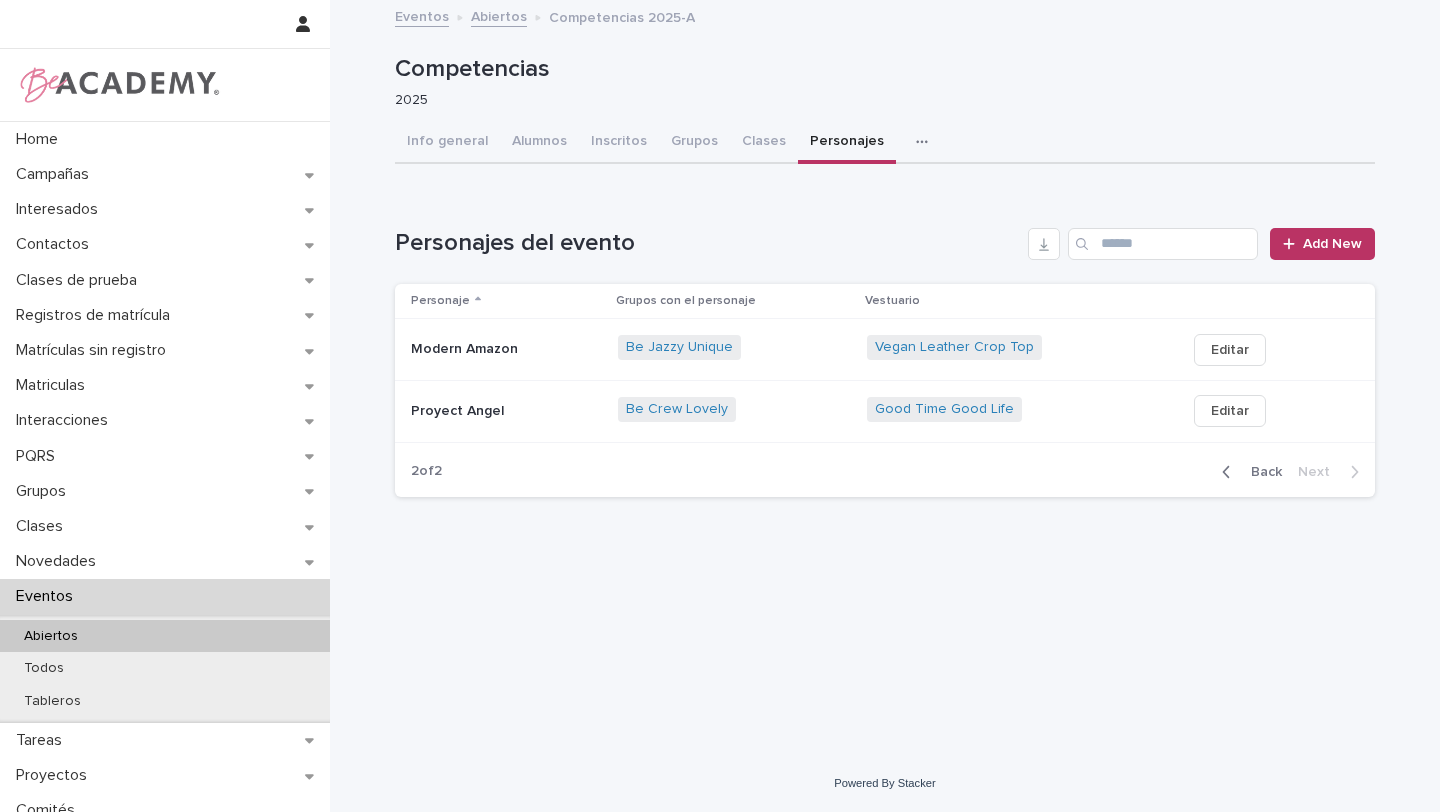 click on "Back" at bounding box center (1260, 472) 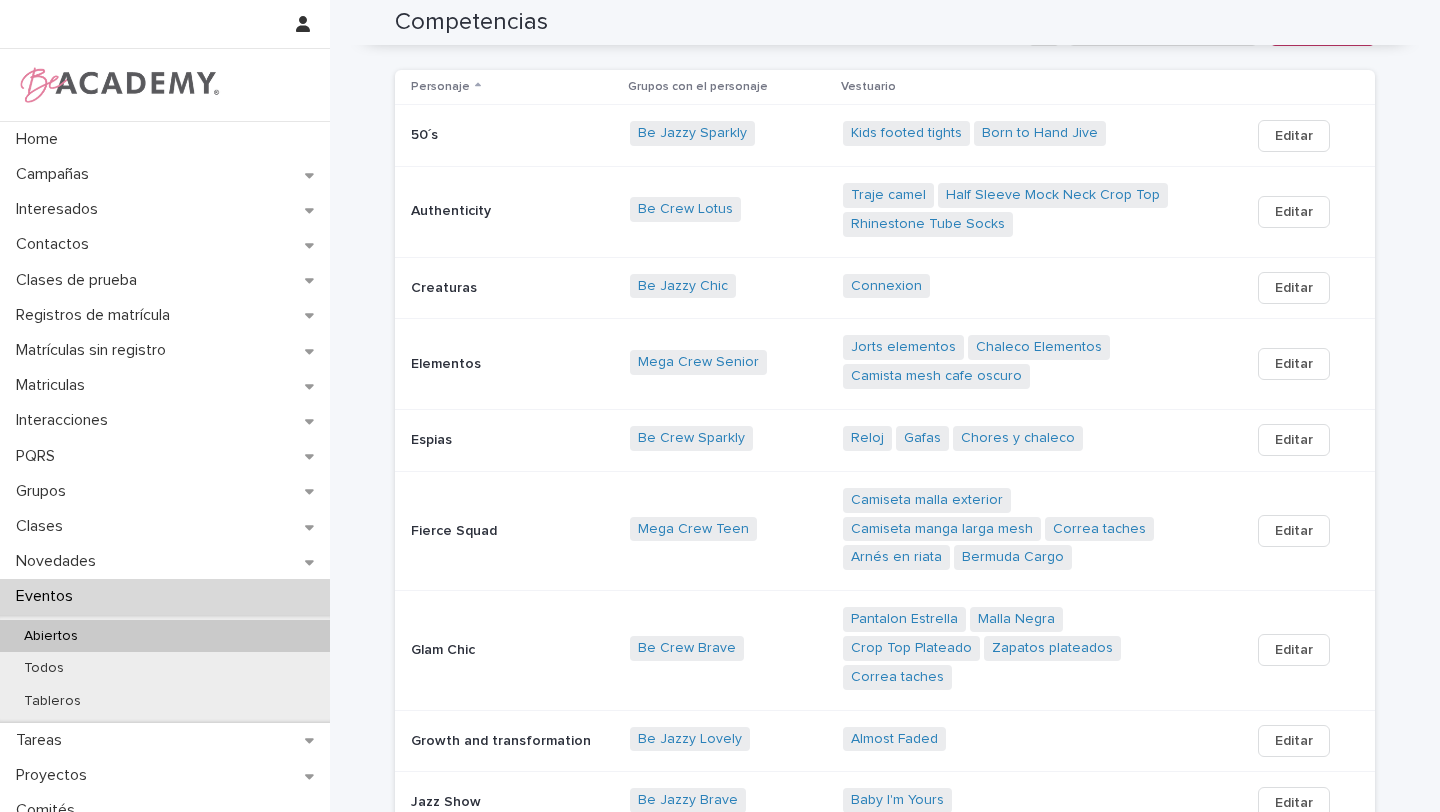 scroll, scrollTop: 189, scrollLeft: 0, axis: vertical 